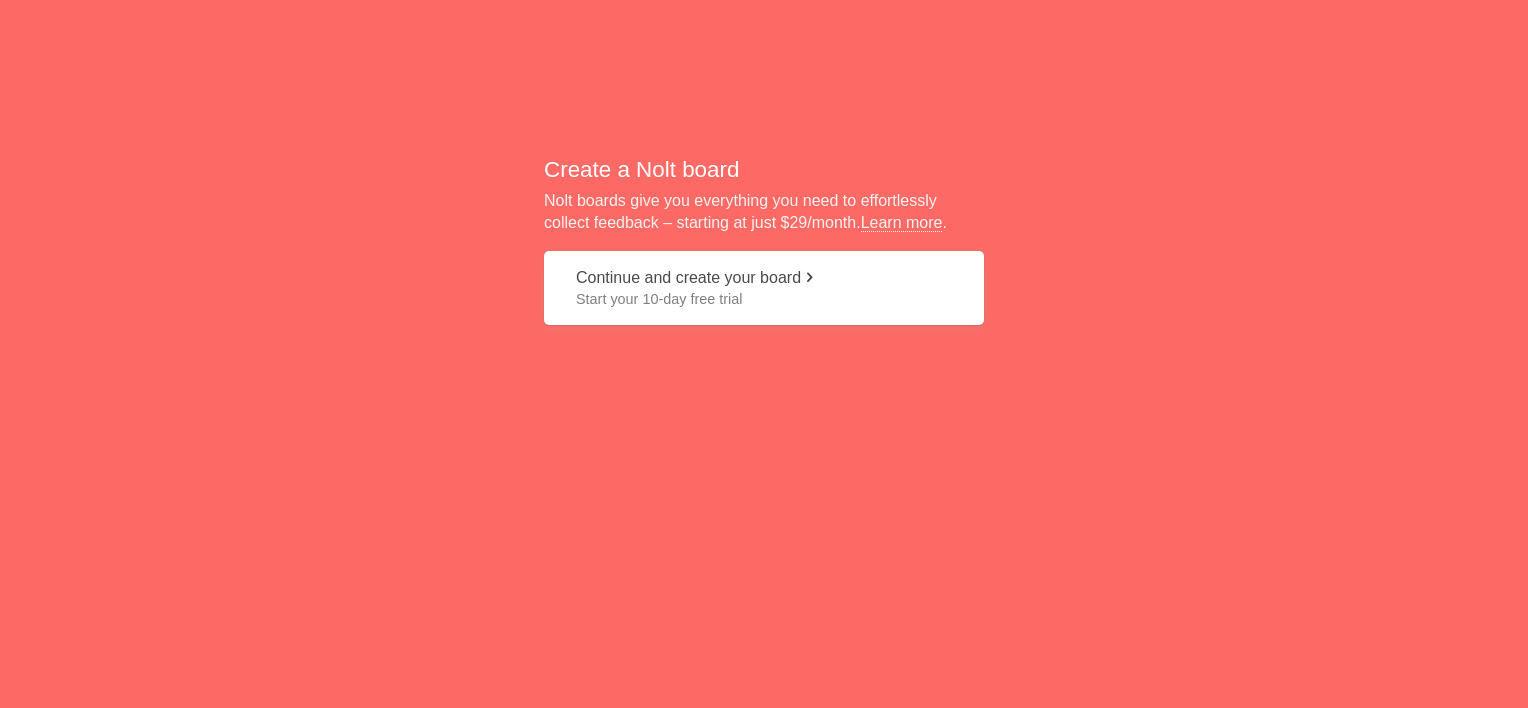 scroll, scrollTop: 0, scrollLeft: 0, axis: both 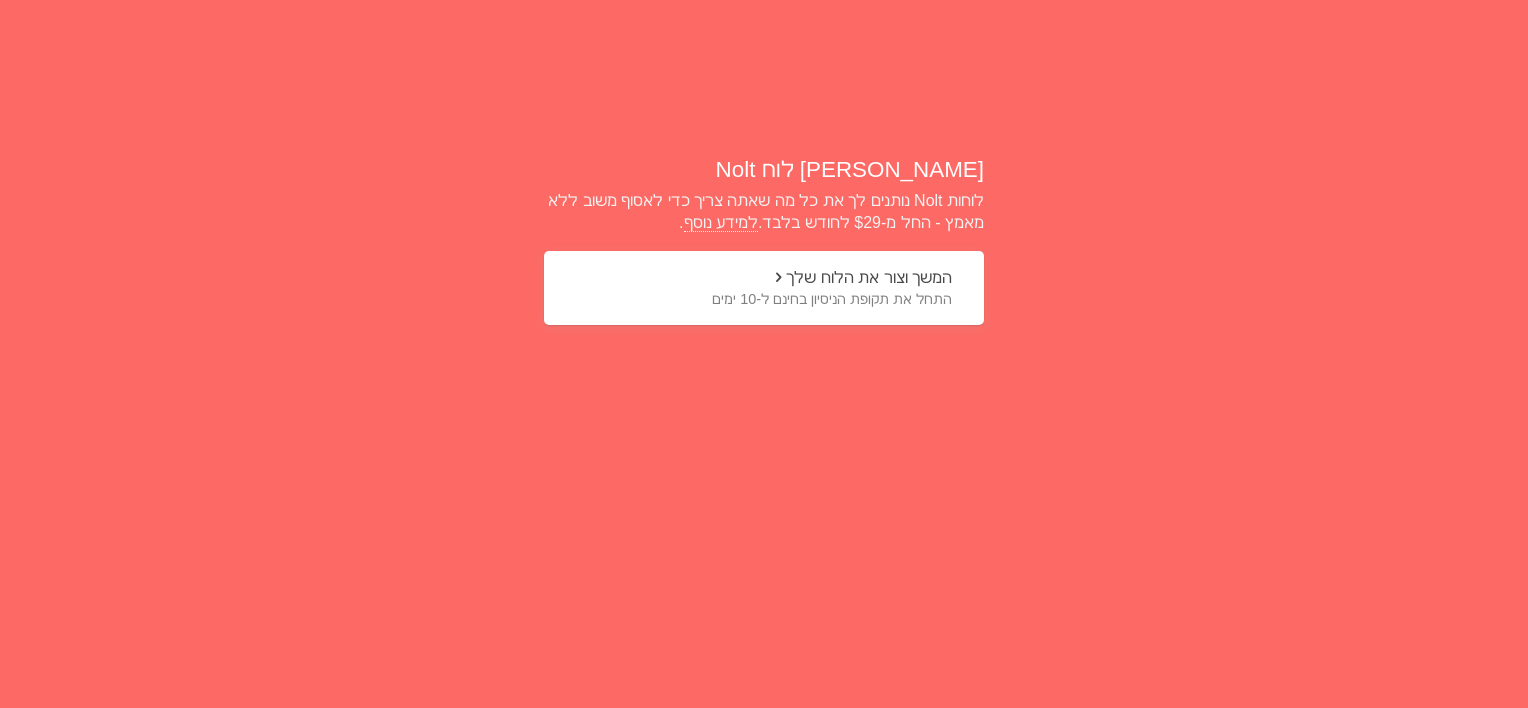 click on "התחל את תקופת הניסיון בחינם ל-10 ימים" at bounding box center [764, 299] 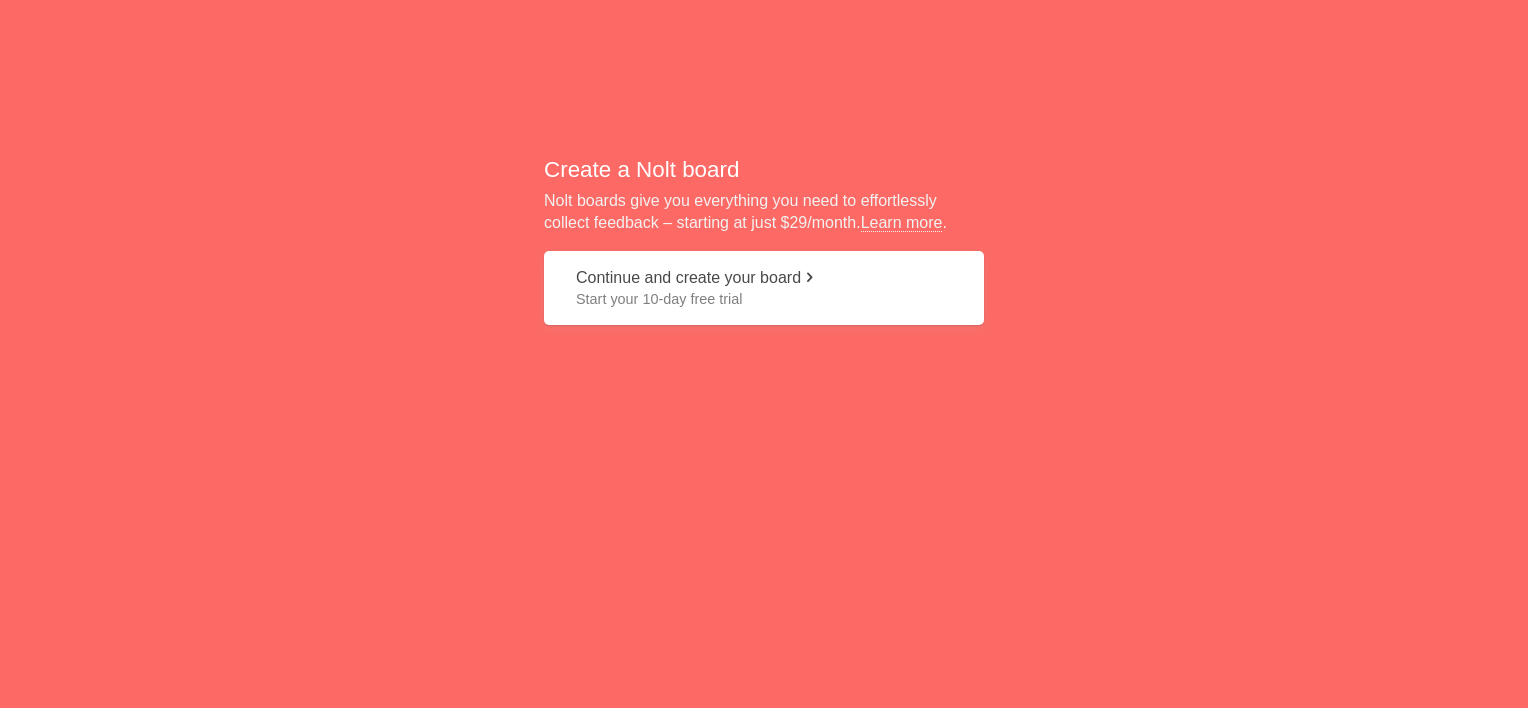 scroll, scrollTop: 0, scrollLeft: 0, axis: both 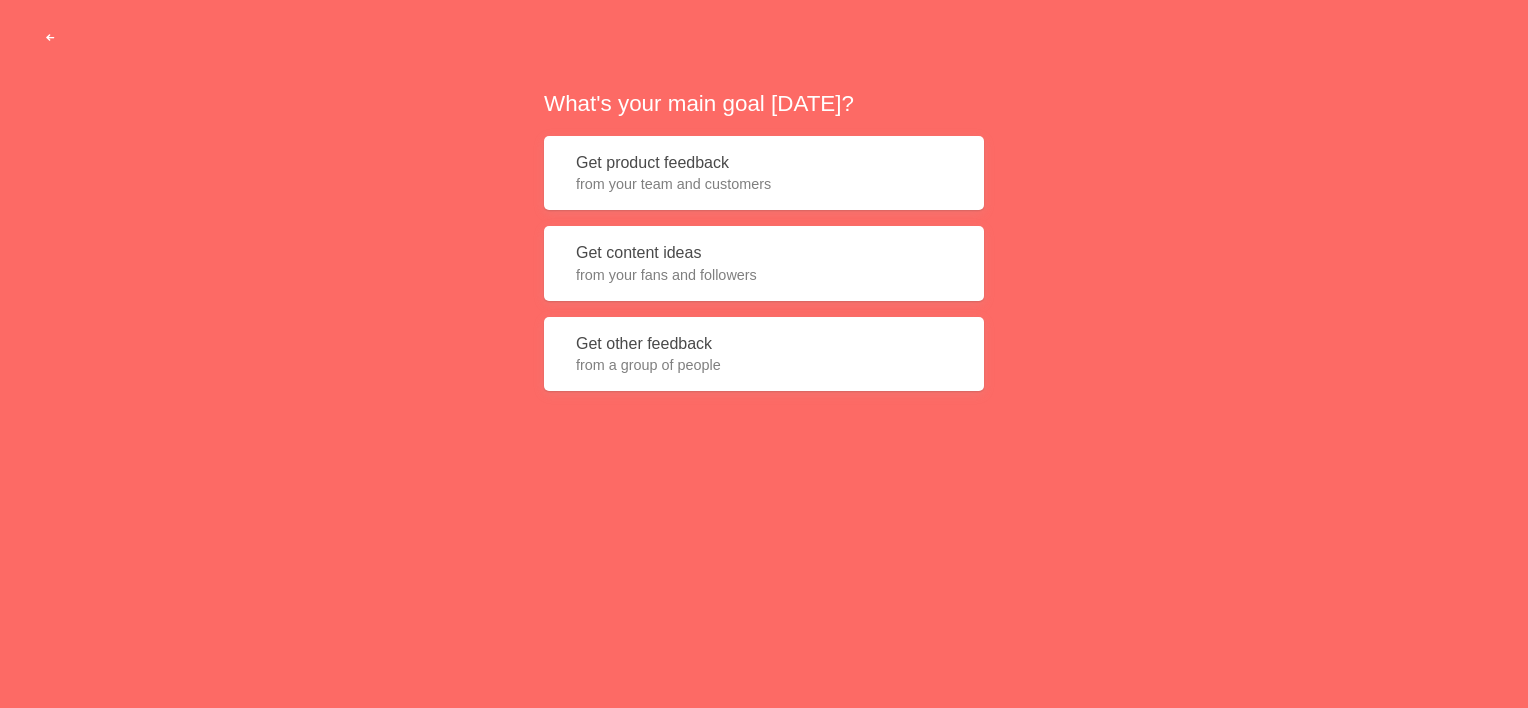 click at bounding box center [50, 38] 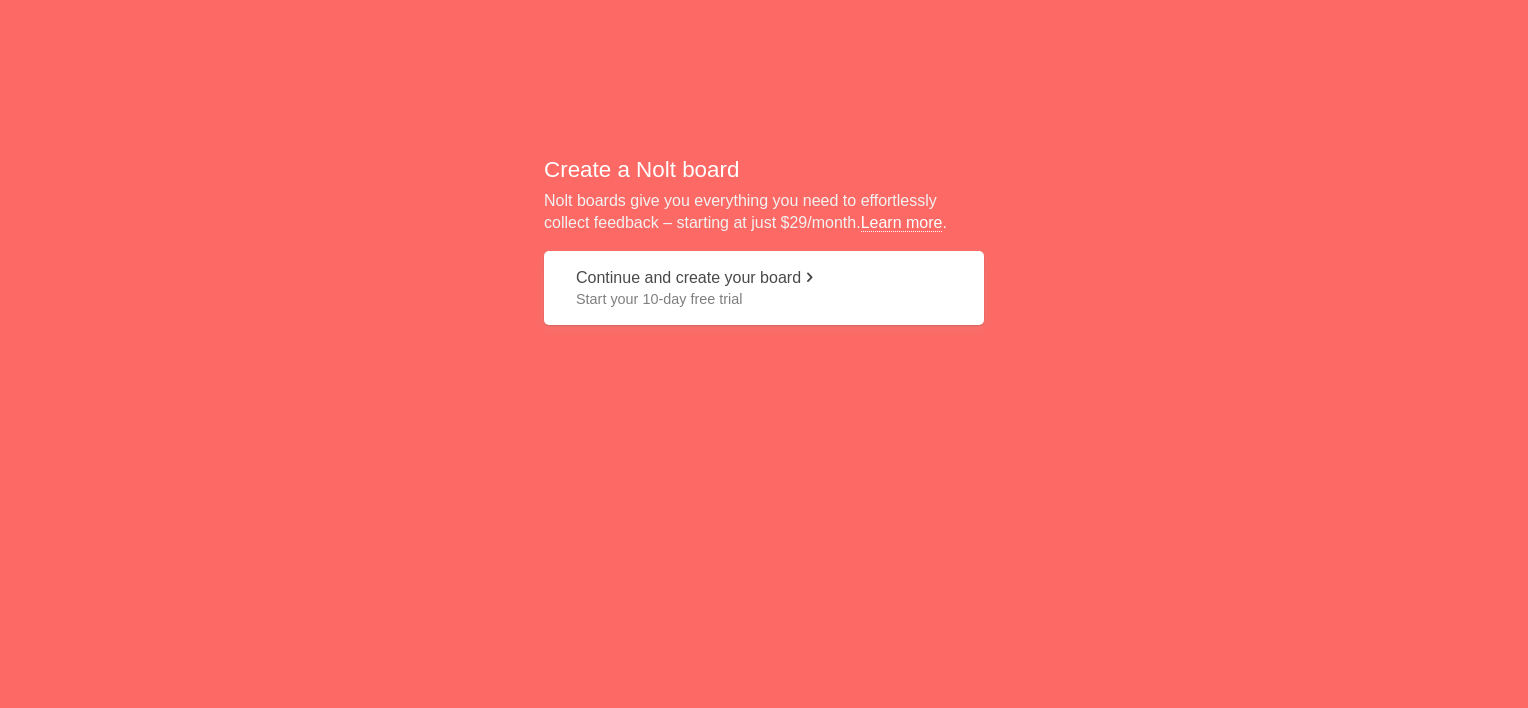 click on "Learn more" at bounding box center [902, 223] 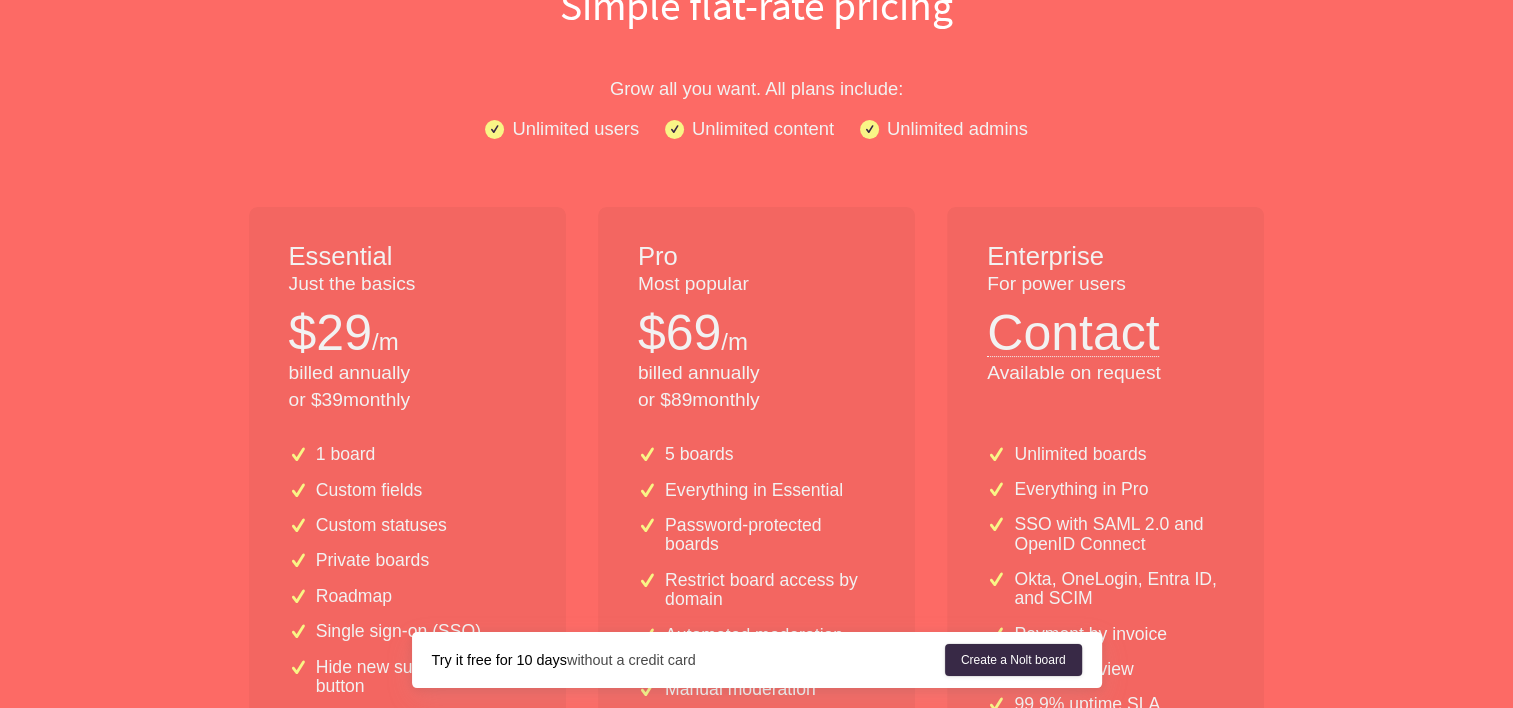 scroll, scrollTop: 0, scrollLeft: 0, axis: both 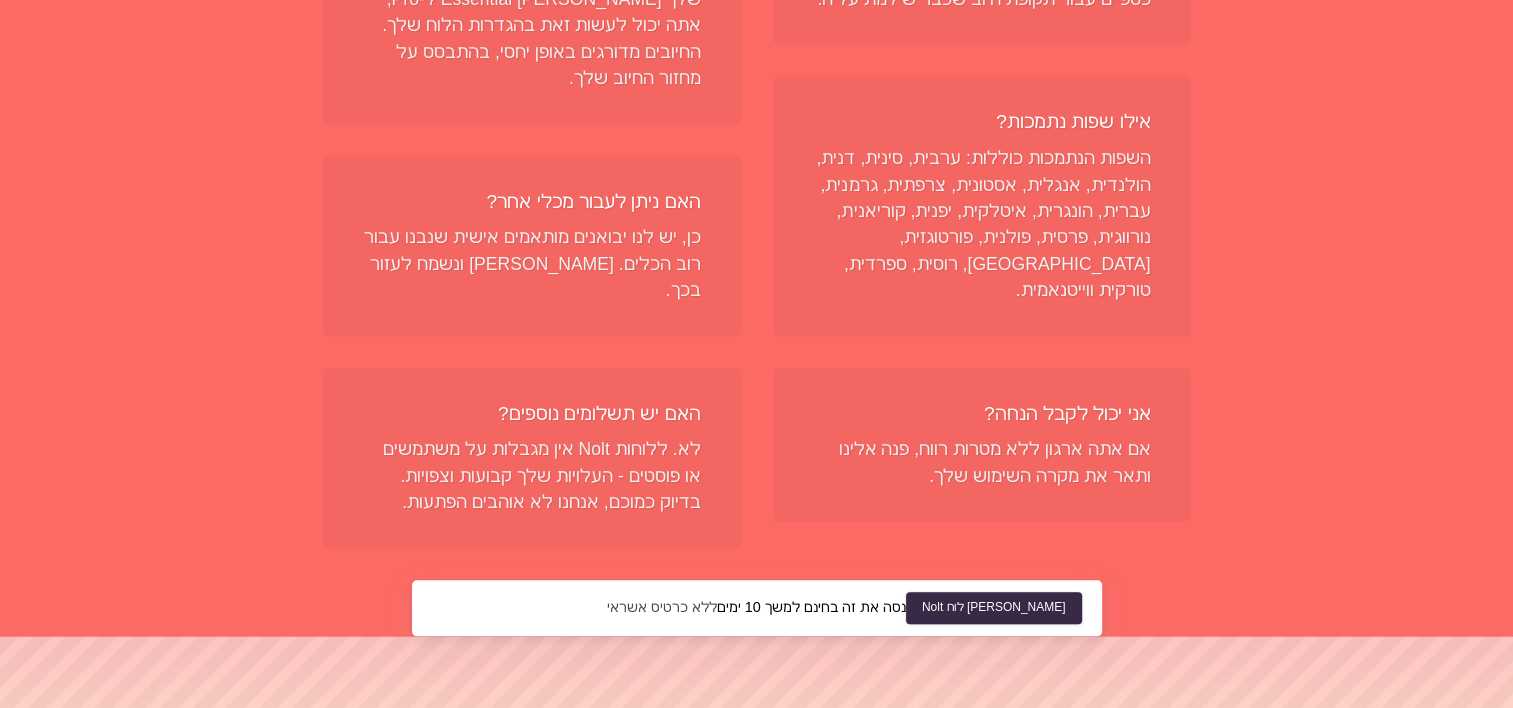 click on "אם אתה ארגון ללא מטרות רווח, פנה אלינו ותאר את מקרה השימוש שלך." at bounding box center (994, 462) 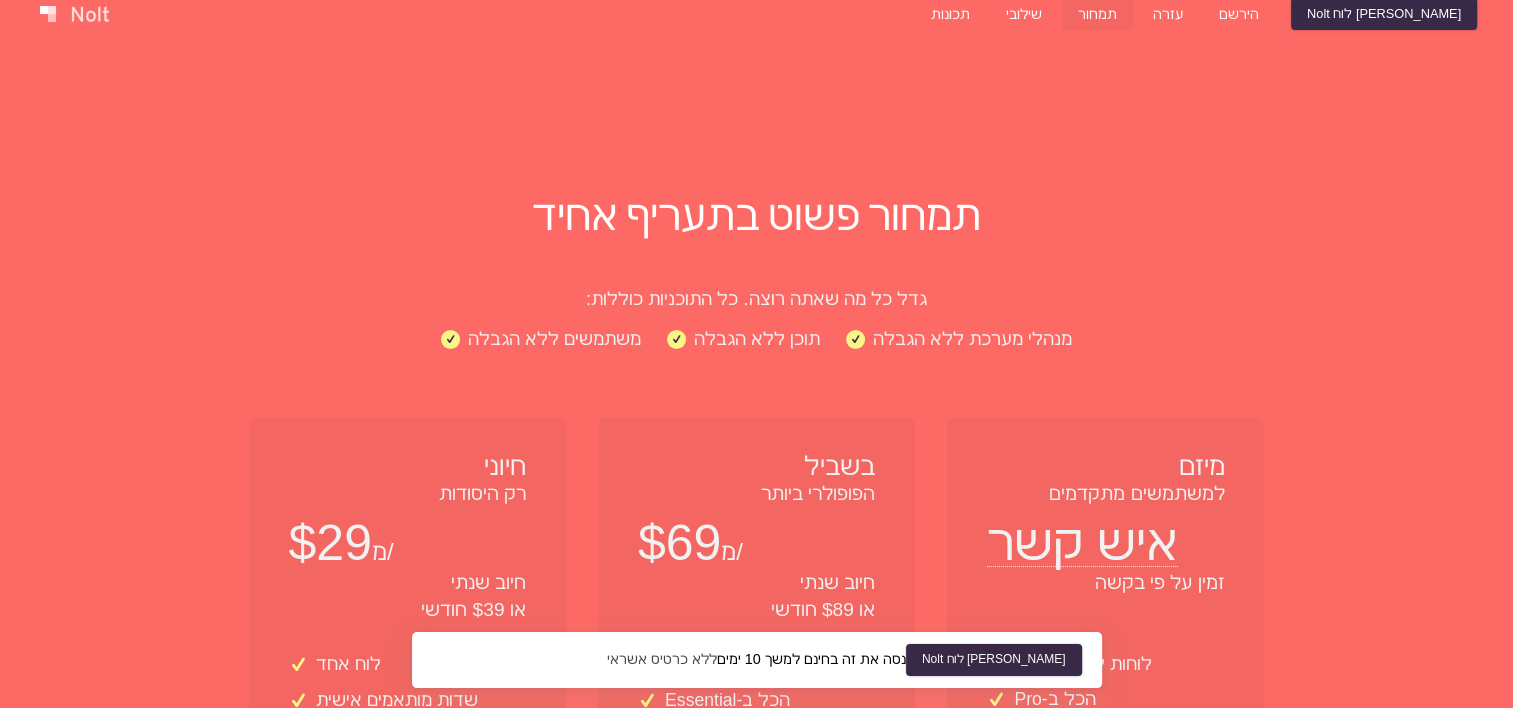 scroll, scrollTop: 0, scrollLeft: 0, axis: both 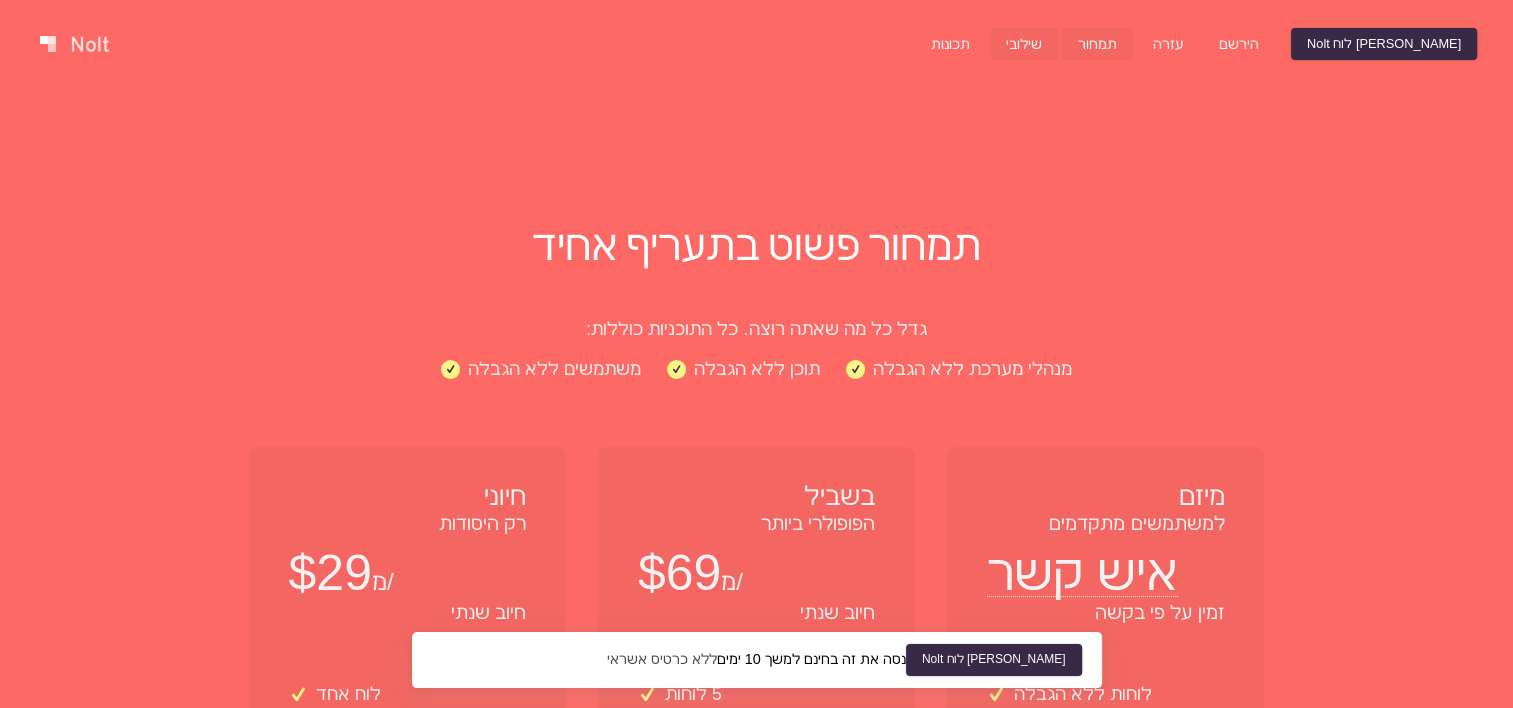 click on "שילובי" at bounding box center (1024, 44) 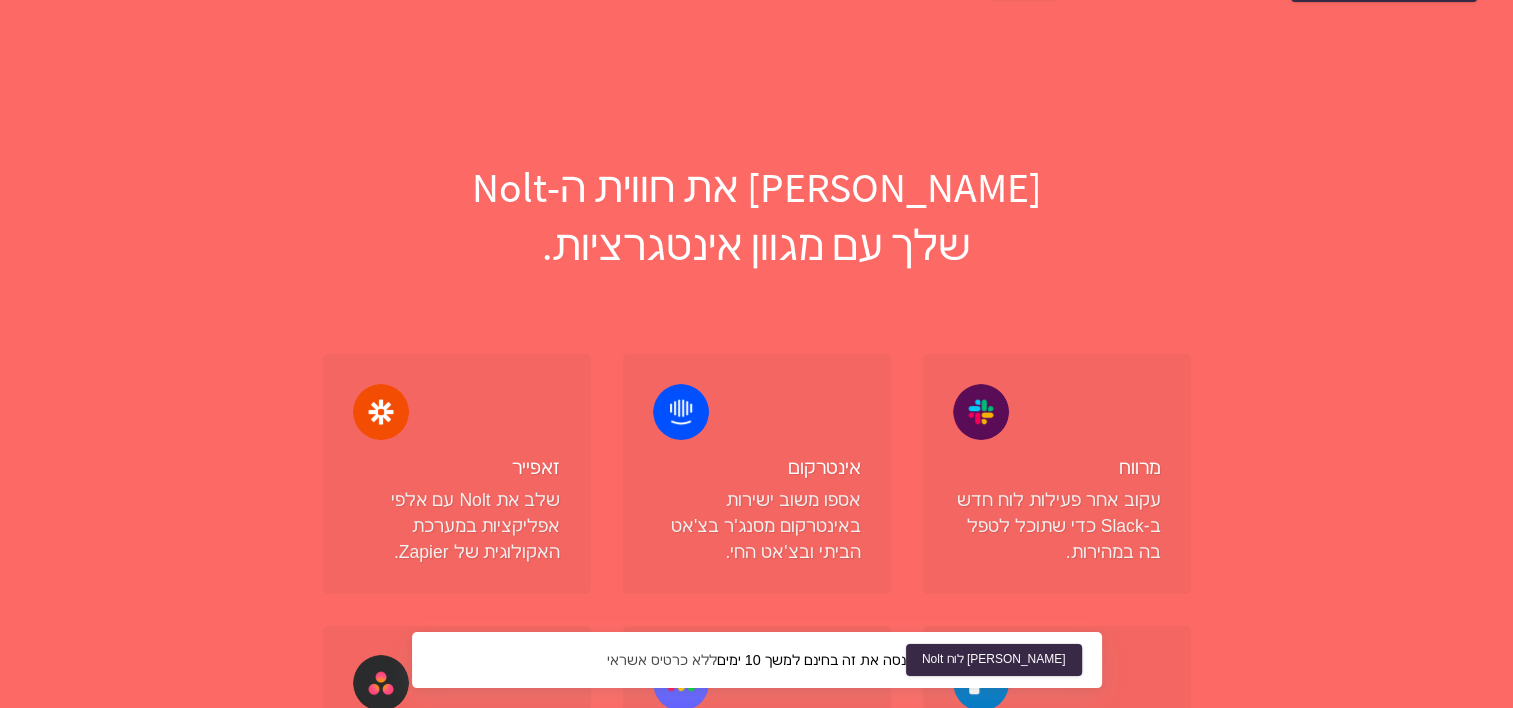 scroll, scrollTop: 0, scrollLeft: 0, axis: both 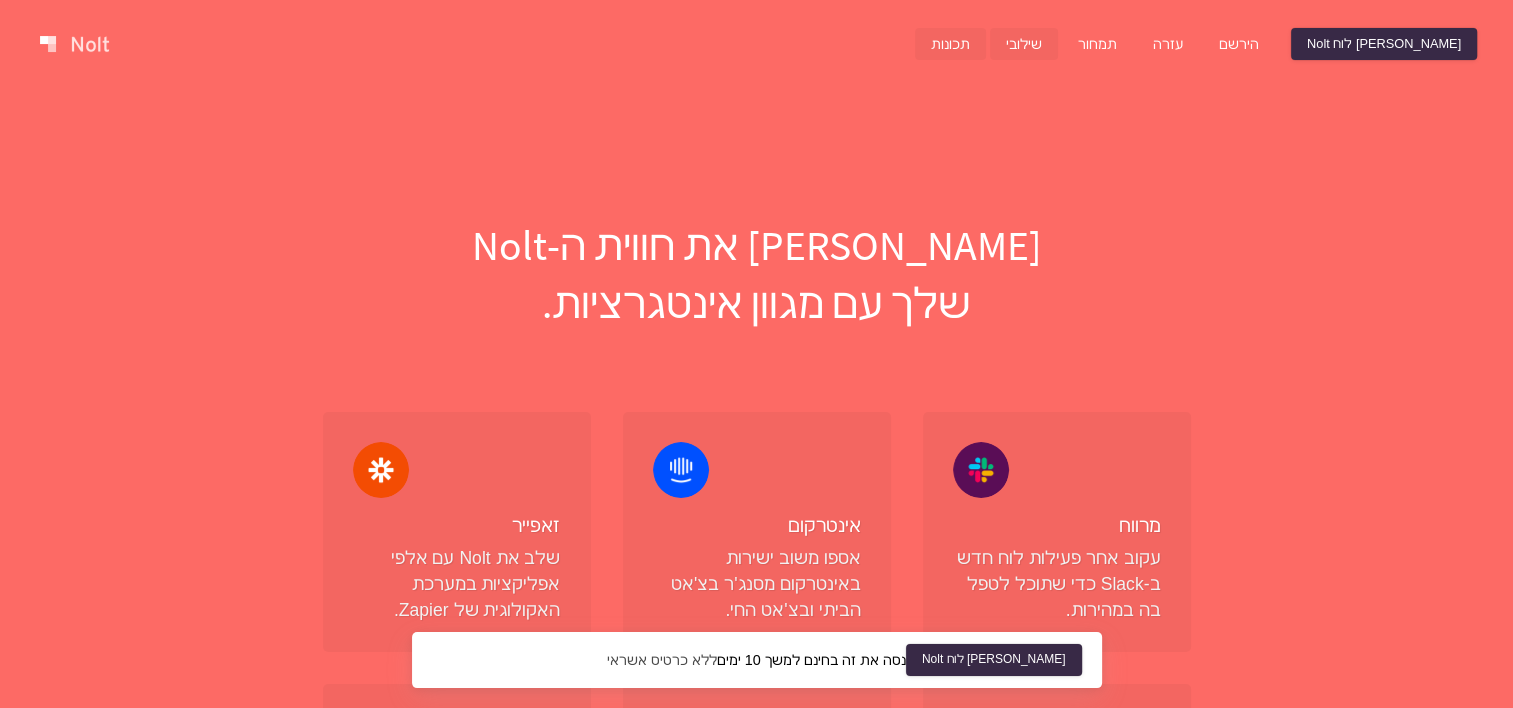click on "תכונות" at bounding box center [950, 44] 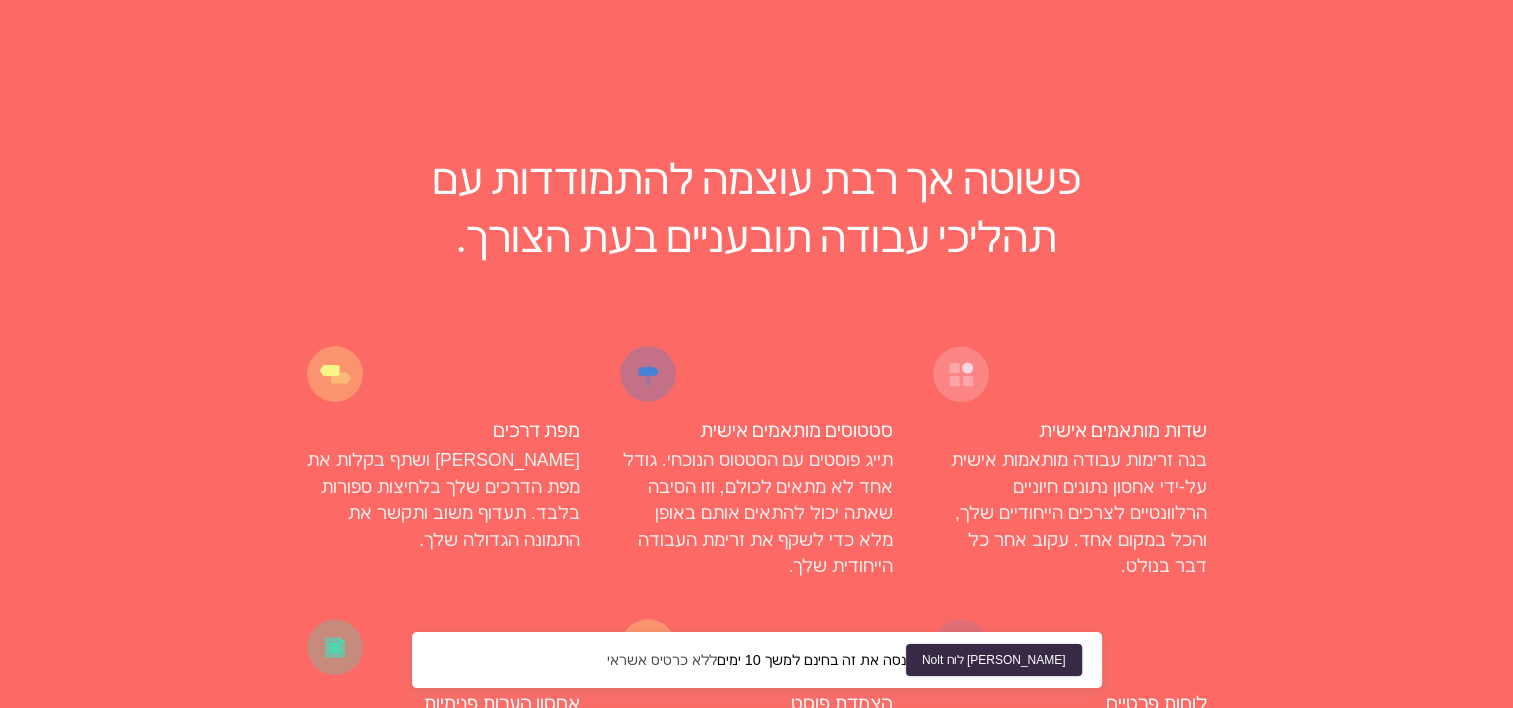 scroll, scrollTop: 0, scrollLeft: 0, axis: both 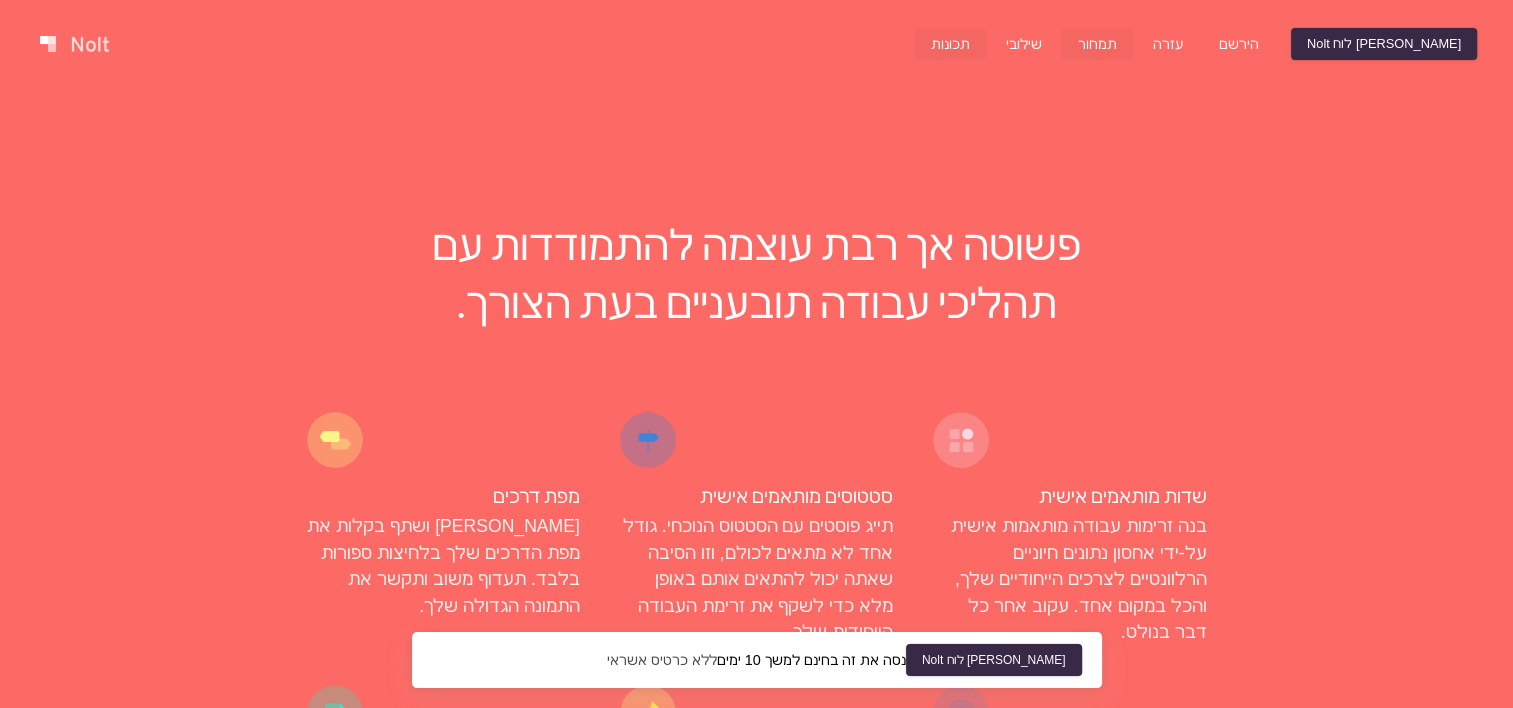 click on "תמחור" at bounding box center (1097, 44) 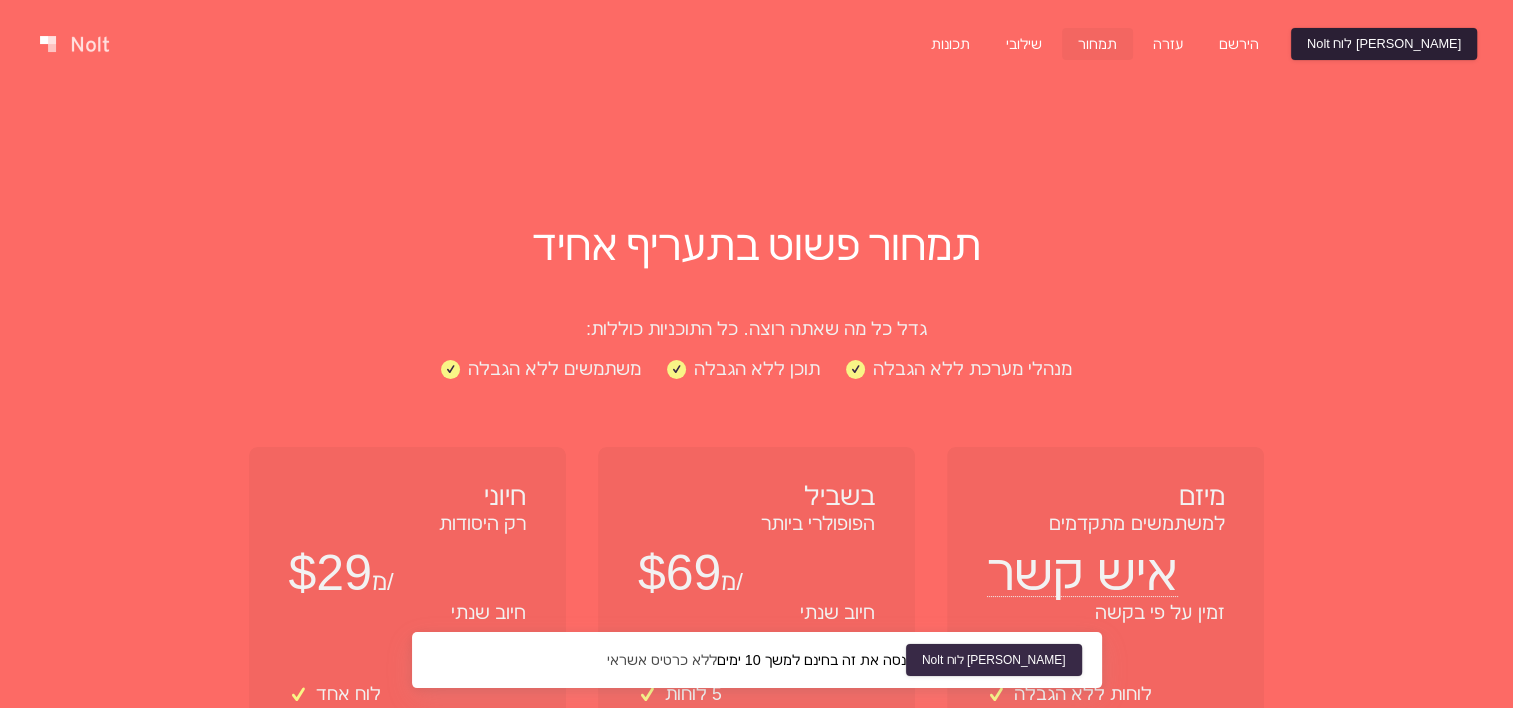 click on "צור לוח Nolt" at bounding box center (1384, 44) 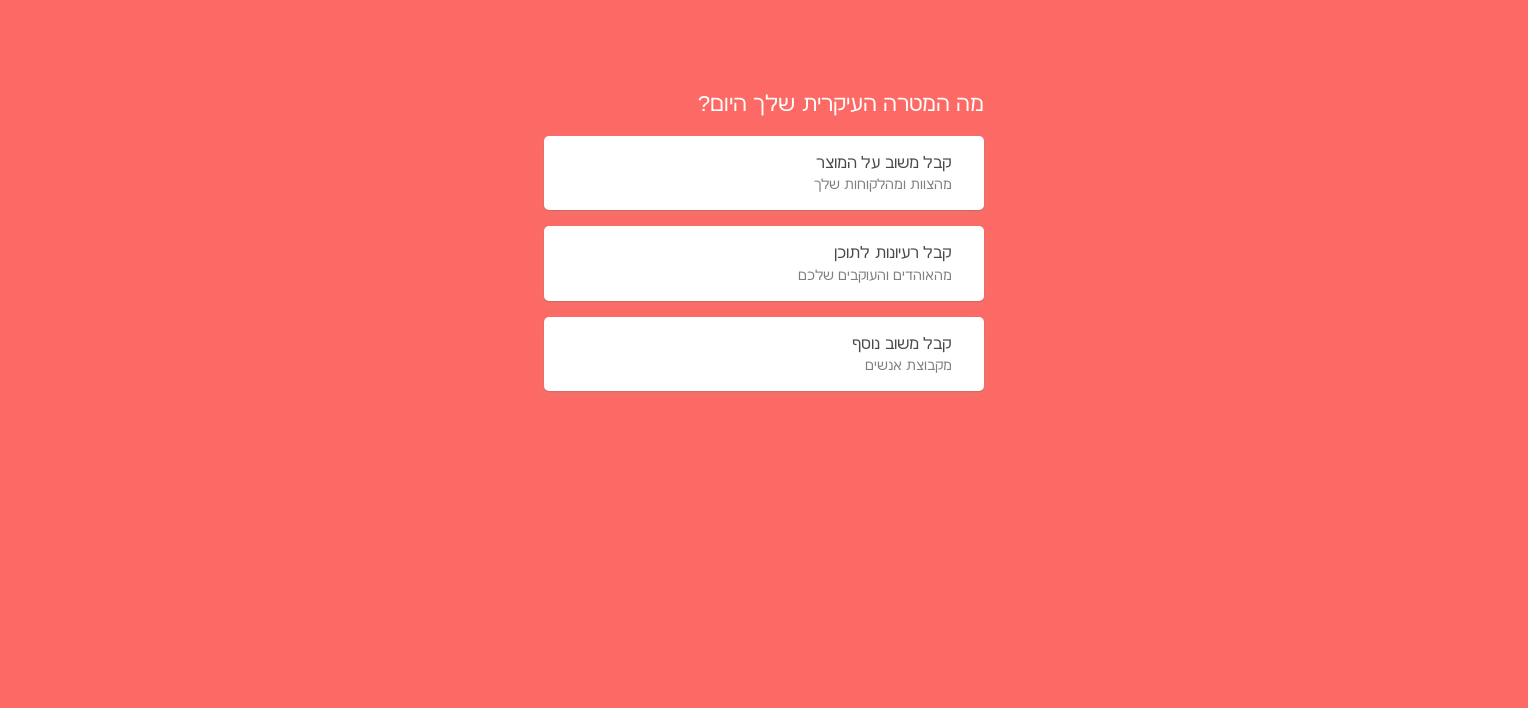 click on "קבל משוב על המוצר" at bounding box center [884, 162] 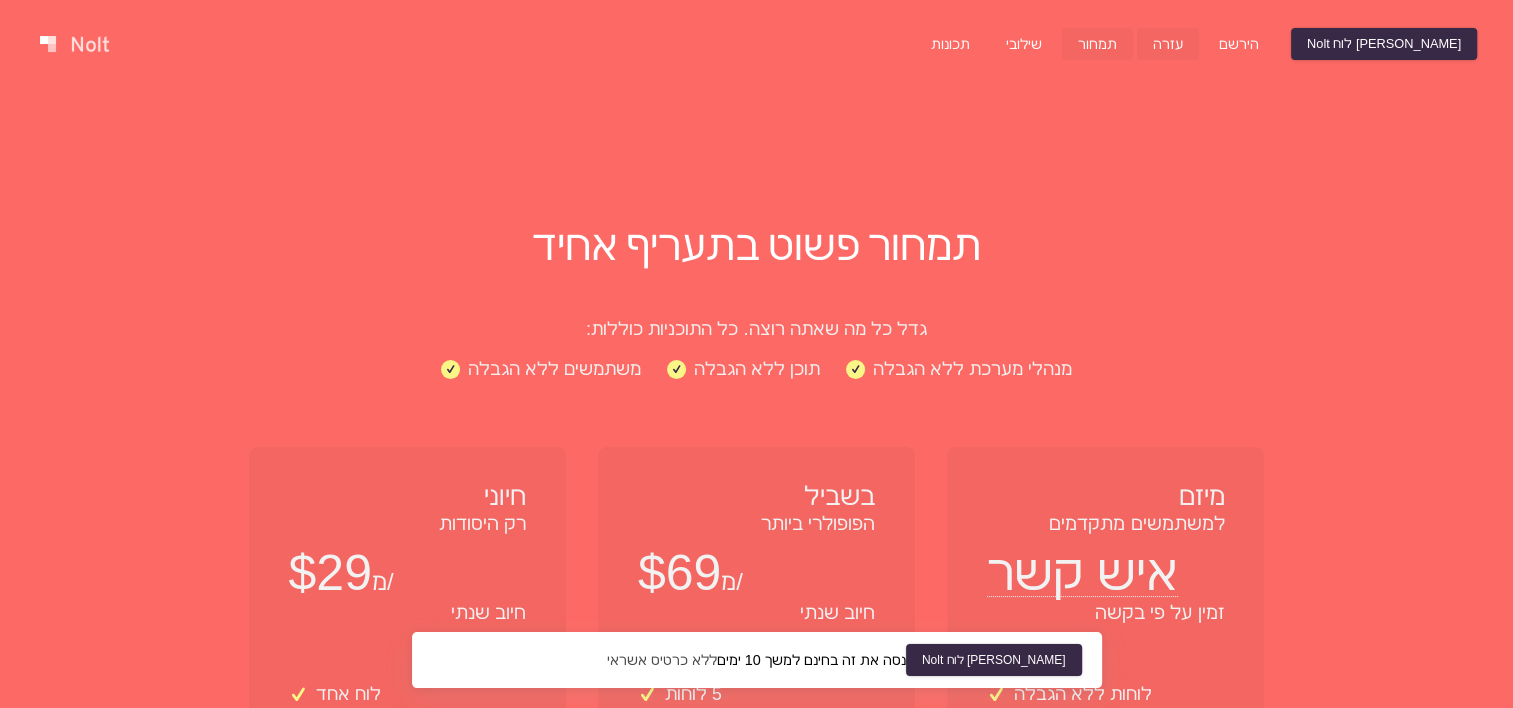 click on "עזרה" at bounding box center [1168, 44] 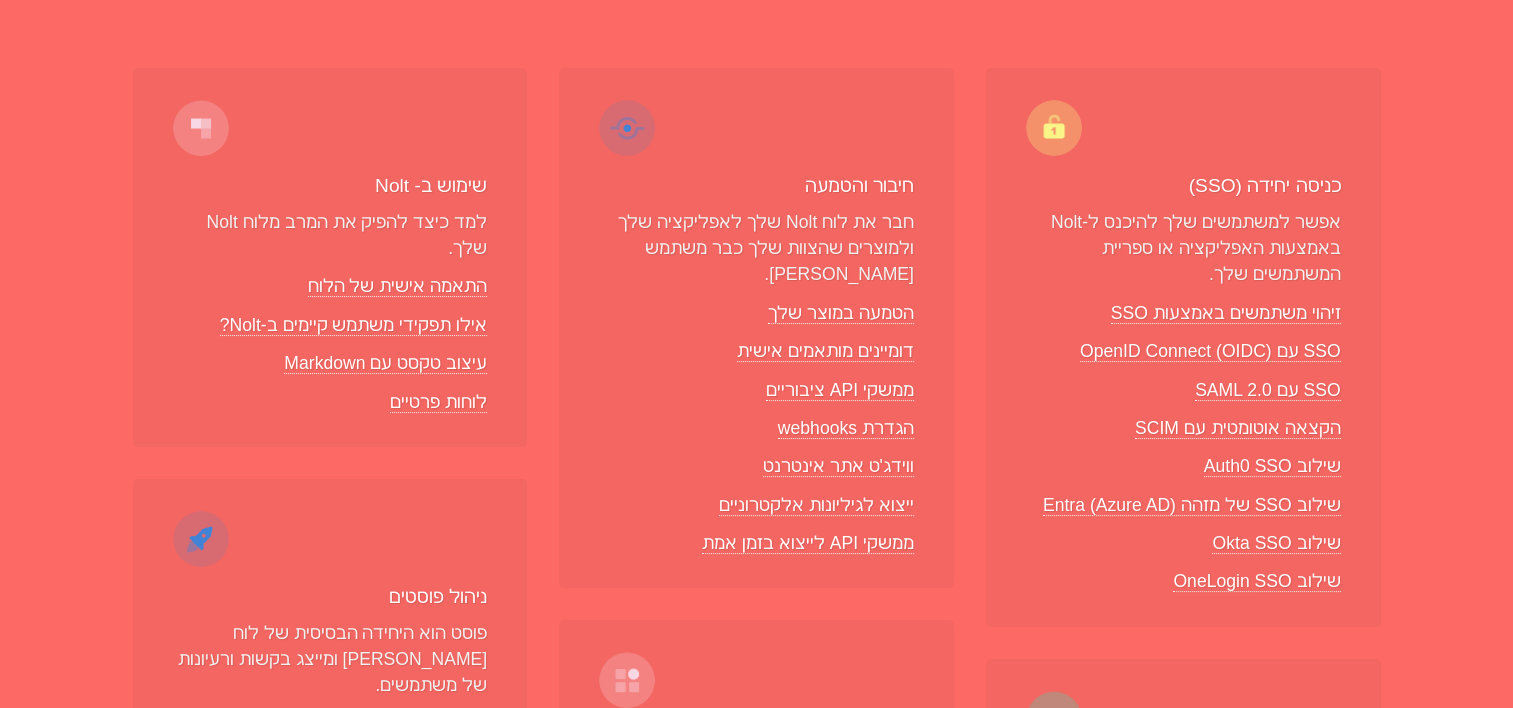 scroll, scrollTop: 300, scrollLeft: 0, axis: vertical 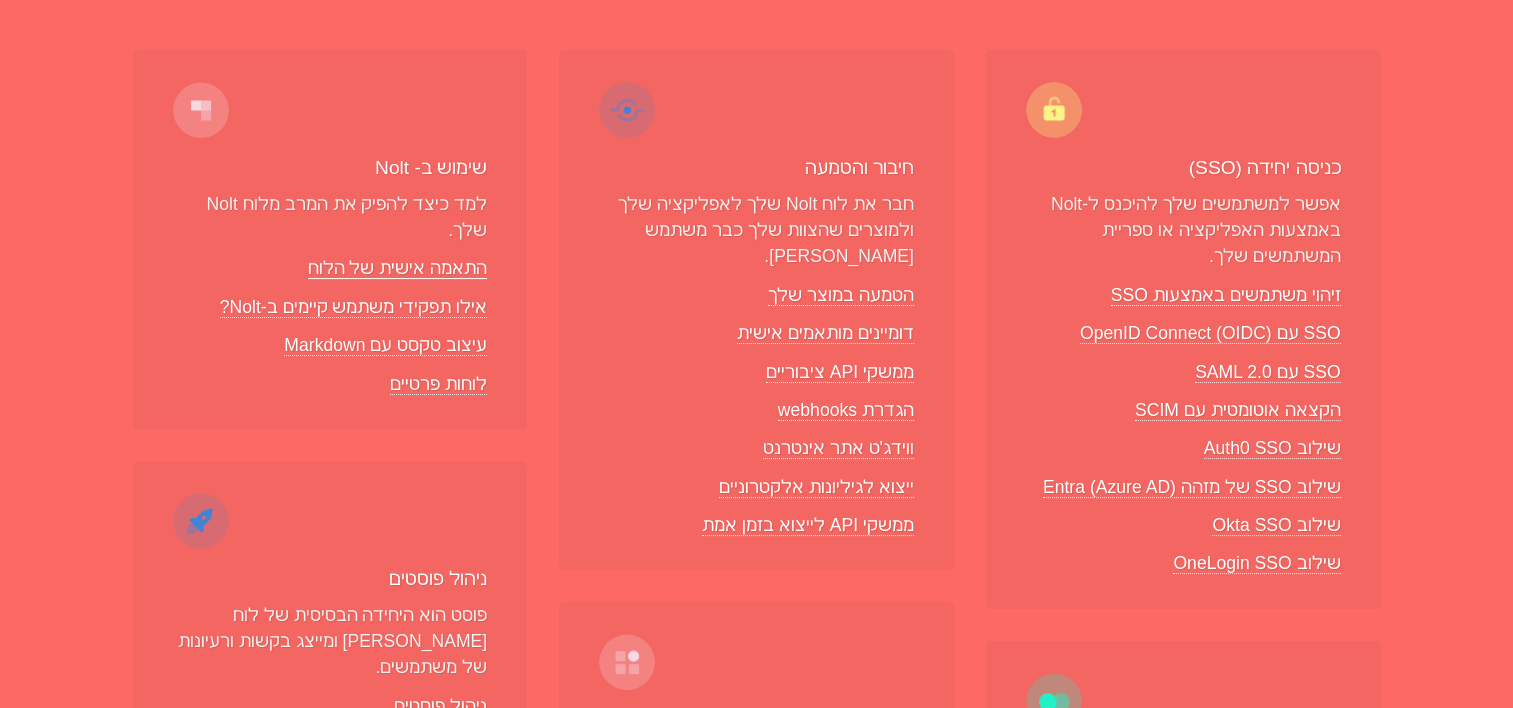 click on "התאמה אישית של הלוח" at bounding box center [398, 268] 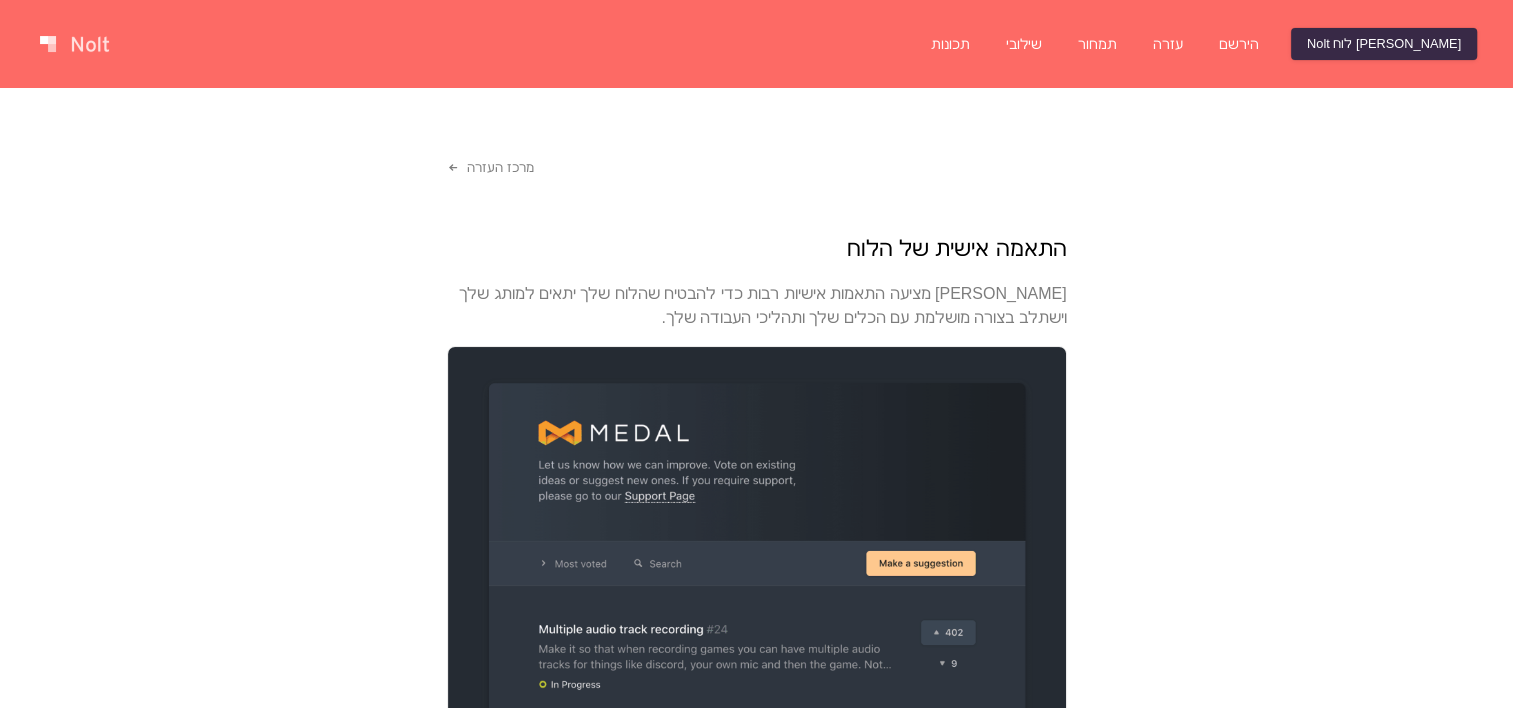 drag, startPoint x: 319, startPoint y: 211, endPoint x: 1198, endPoint y: 180, distance: 879.54645 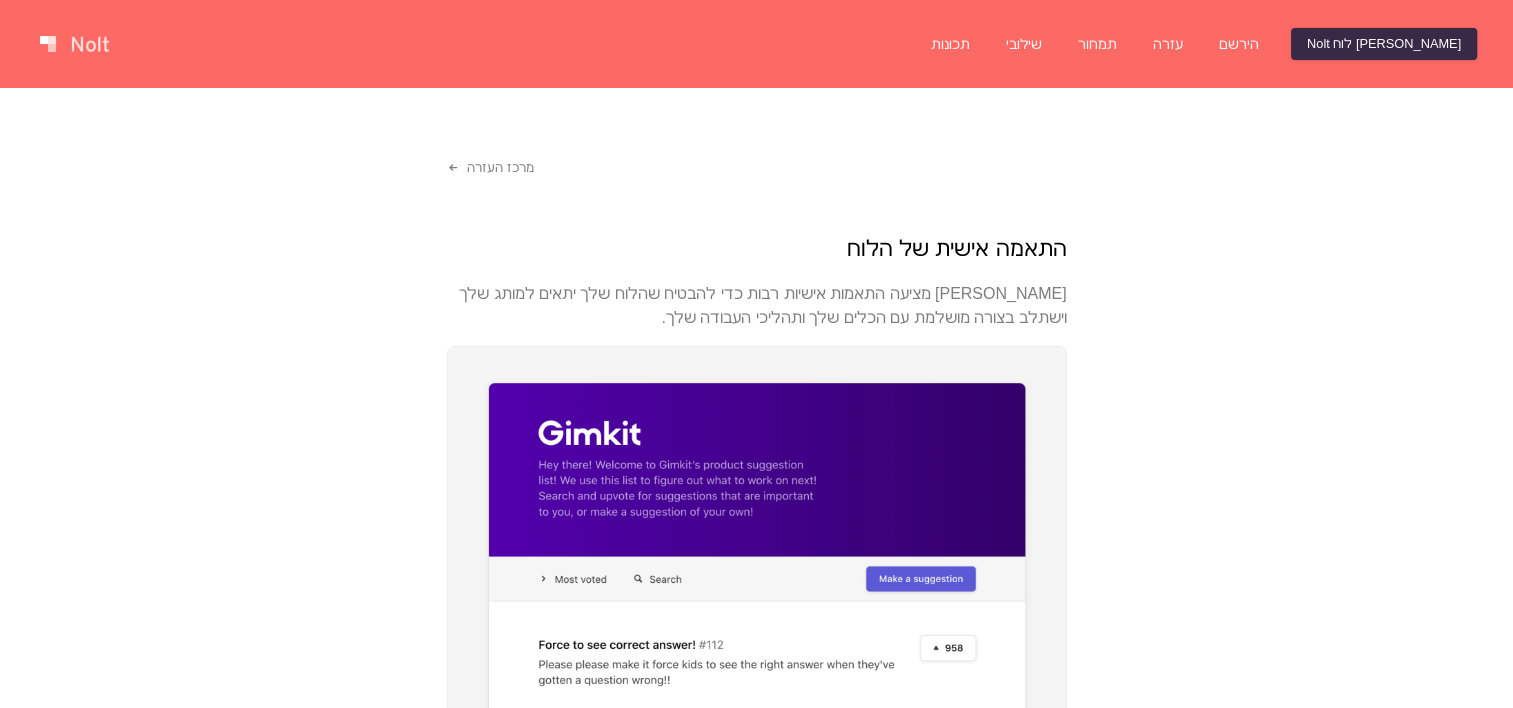 click on "מרכז העזרה התאמה אישית של הלוח נולט מציעה התאמות אישיות רבות כדי להבטיח שהלוח שלך יתאים למותג שלך וישתלב בצורה מושלמת עם הכלים שלך ותהליכי העבודה שלך. הגדרות כלליות שם הלוח שם הלוח שלך יוצג בחלק העליון של הלוח ומפת הדרכים שלך. הוא ישמש גם כדי לקרוא לדף שלך " משוב על שם הלוח ". הערה : אם תוסיף לוגו כותרת, זה יחליף את הכותרת הזו. כתובת URL של מועצת המנהל כאן תוכלו לבחור את תת-הדומיין של Nolt ( subdomain.nolt.io ) הערה : אם ברצונך להוסיף דומיין מותאם אישית (למשל feedback.yourdomain.com), עבור לכאן כדי ללמוד כיצד להגדיר דומיין מותאם אישית. שפה רוצה להוסיף שפה? נשמח לעזרתכם.  עבור לפרויקט Crowdin . כאן" at bounding box center (756, 1038) 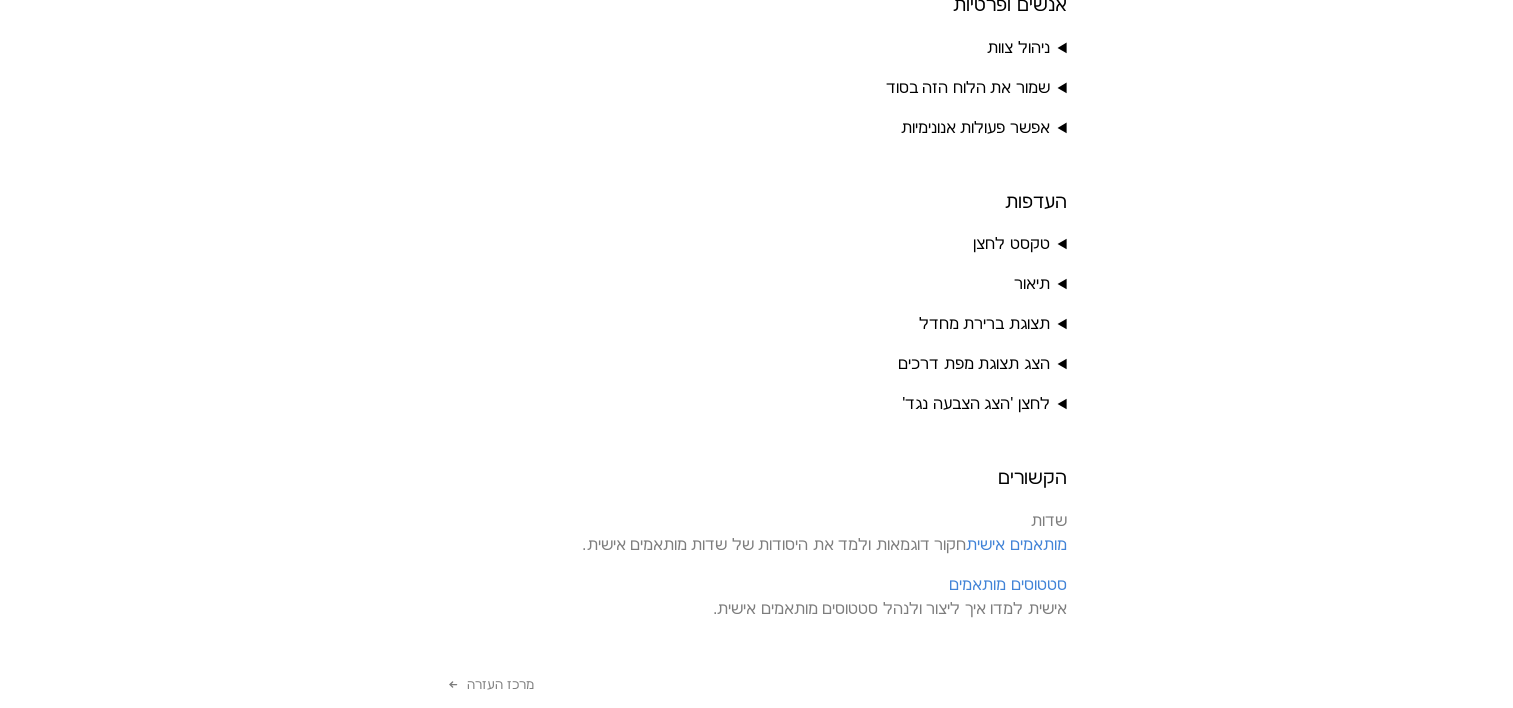 scroll, scrollTop: 1200, scrollLeft: 0, axis: vertical 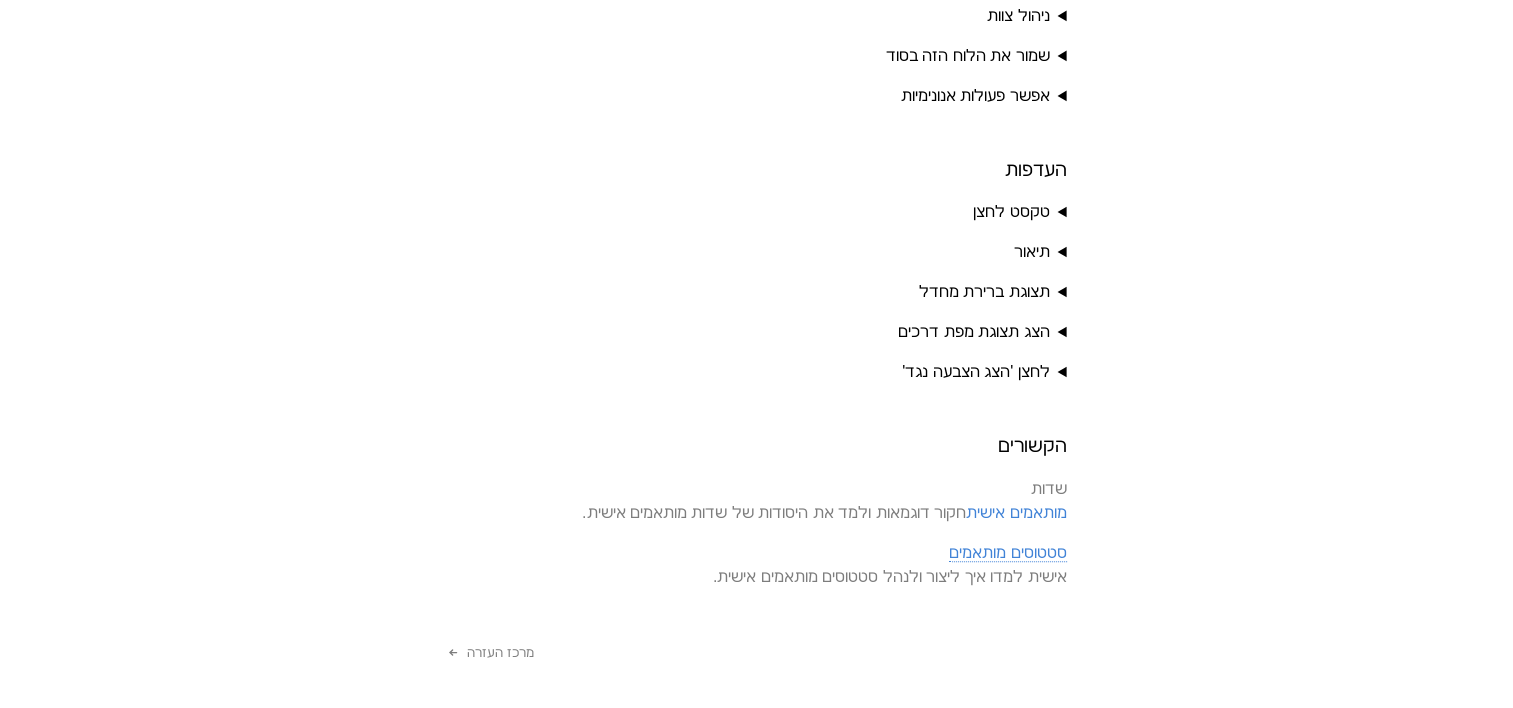 click on "סטטוסים מותאמים" at bounding box center (1007, 553) 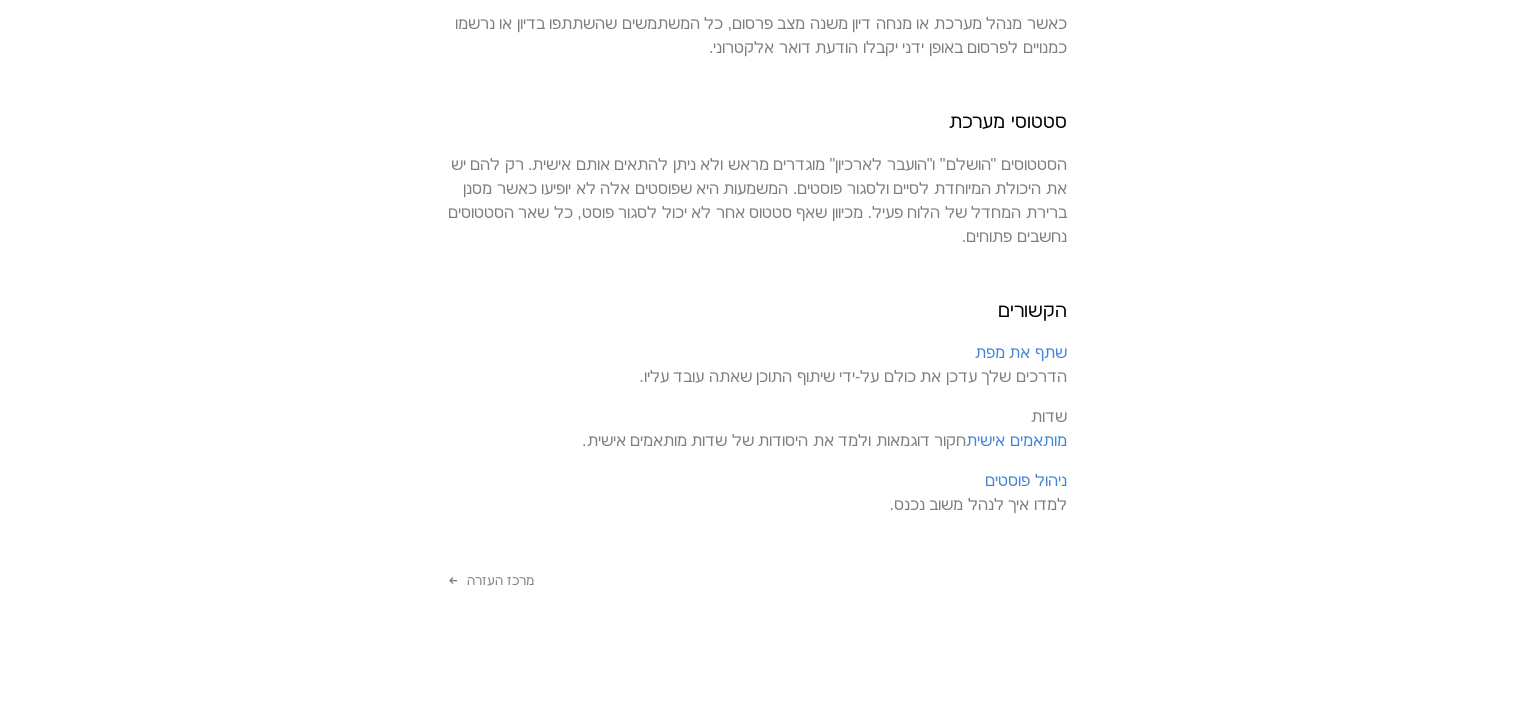 scroll, scrollTop: 4570, scrollLeft: 0, axis: vertical 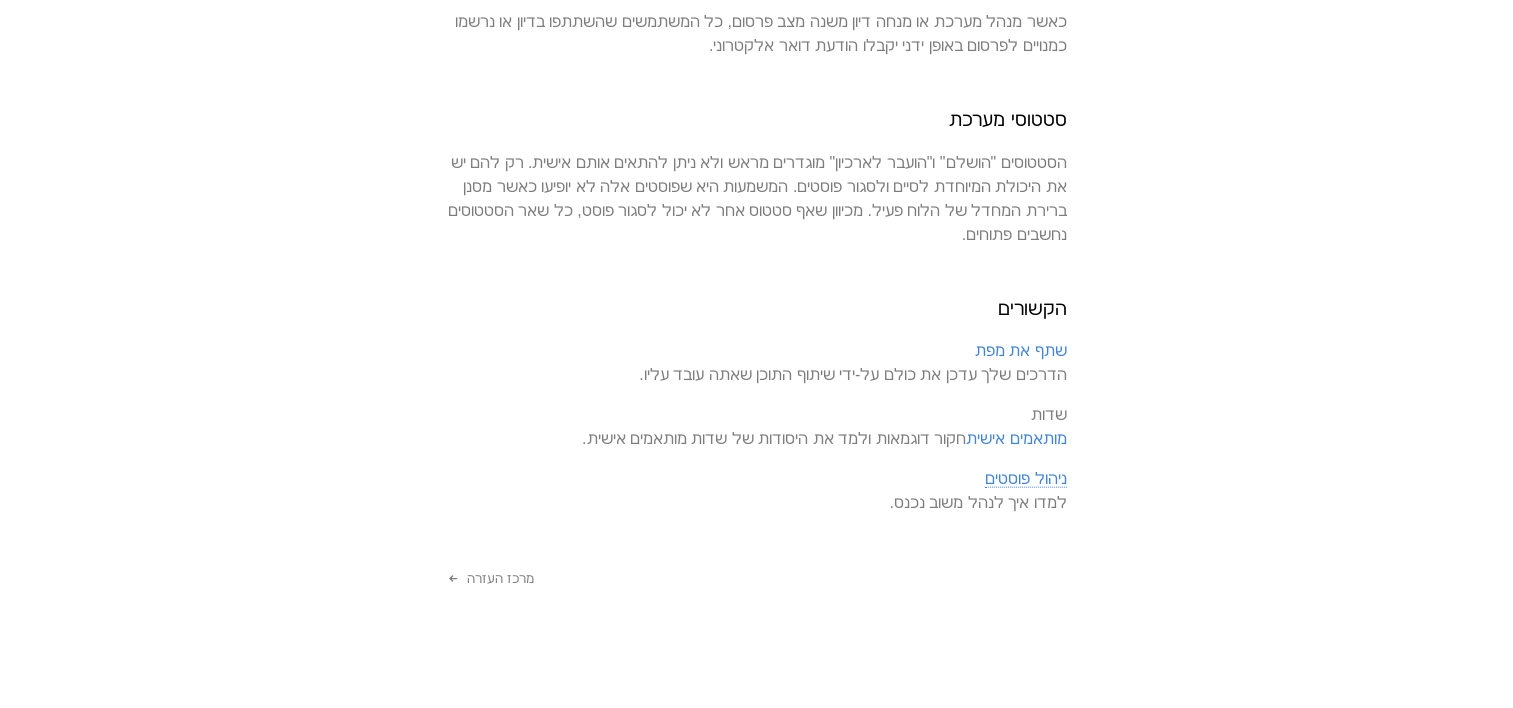 click on "ניהול פוסטים" at bounding box center (1025, 479) 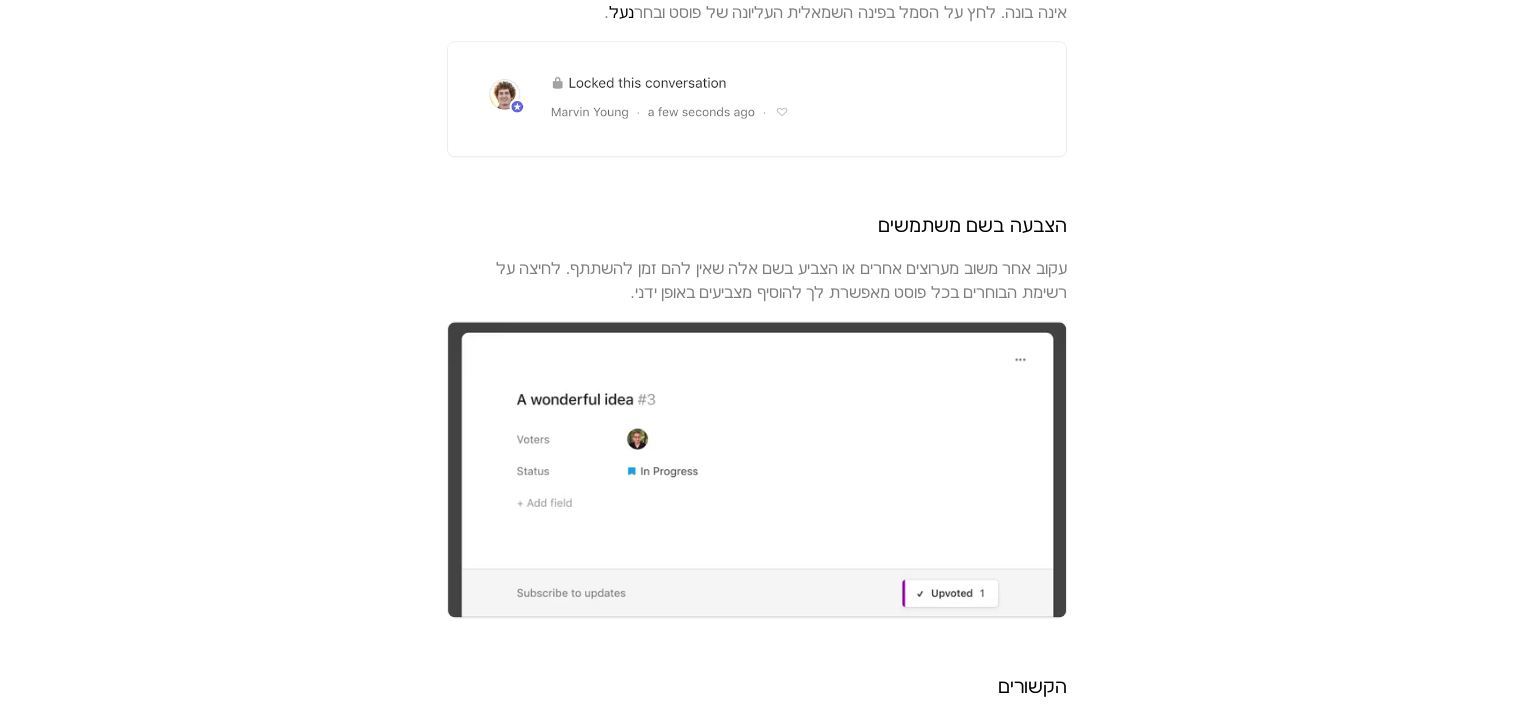 scroll, scrollTop: 2700, scrollLeft: 0, axis: vertical 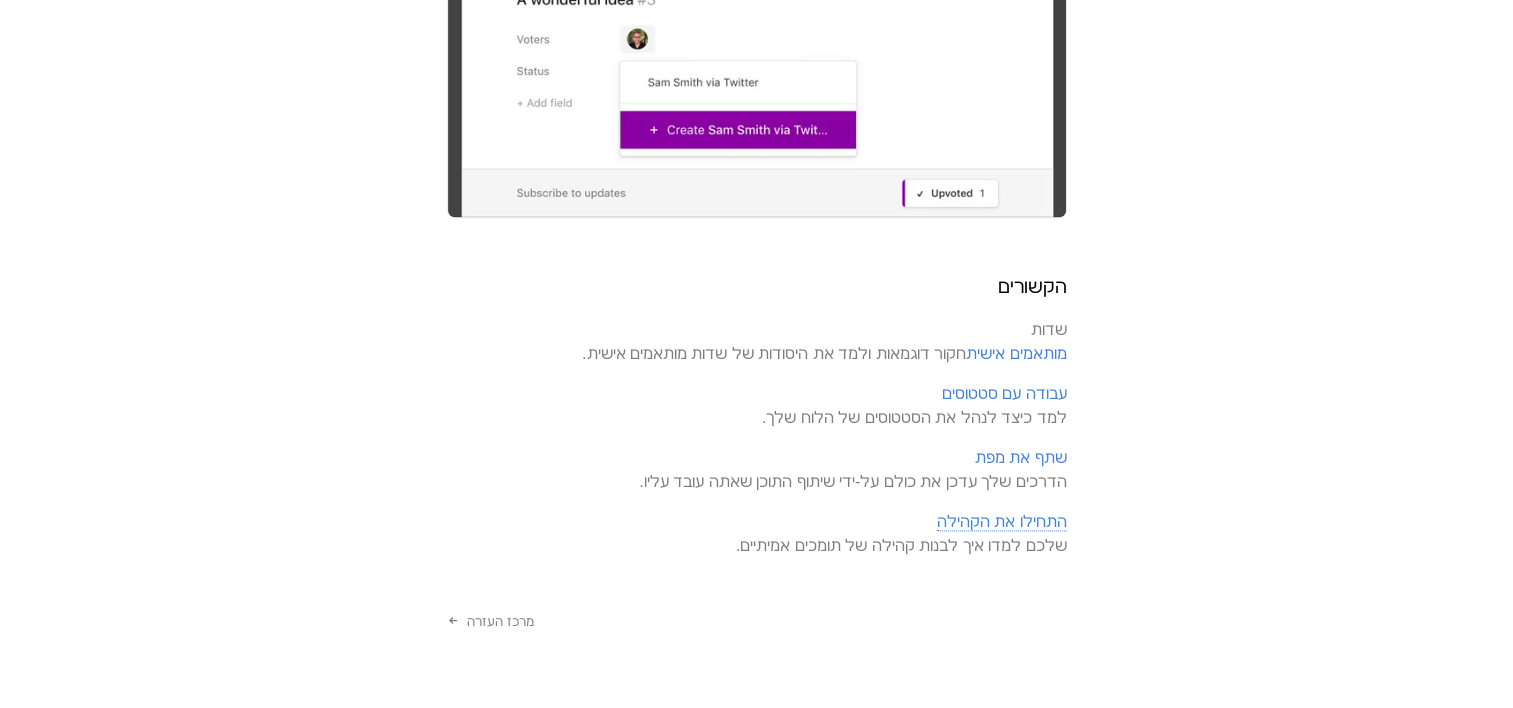 click on "התחילו את הקהילה" at bounding box center (1002, 522) 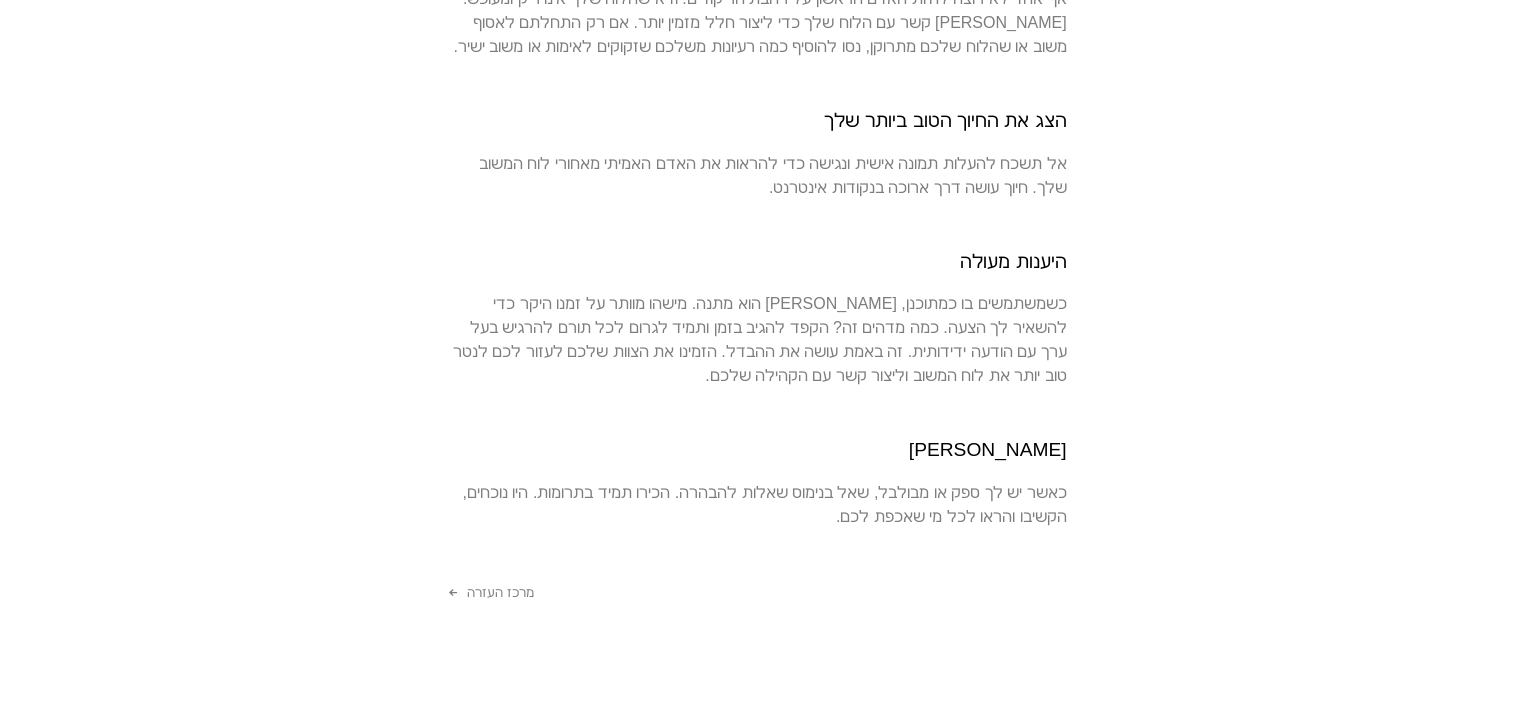 scroll, scrollTop: 1696, scrollLeft: 0, axis: vertical 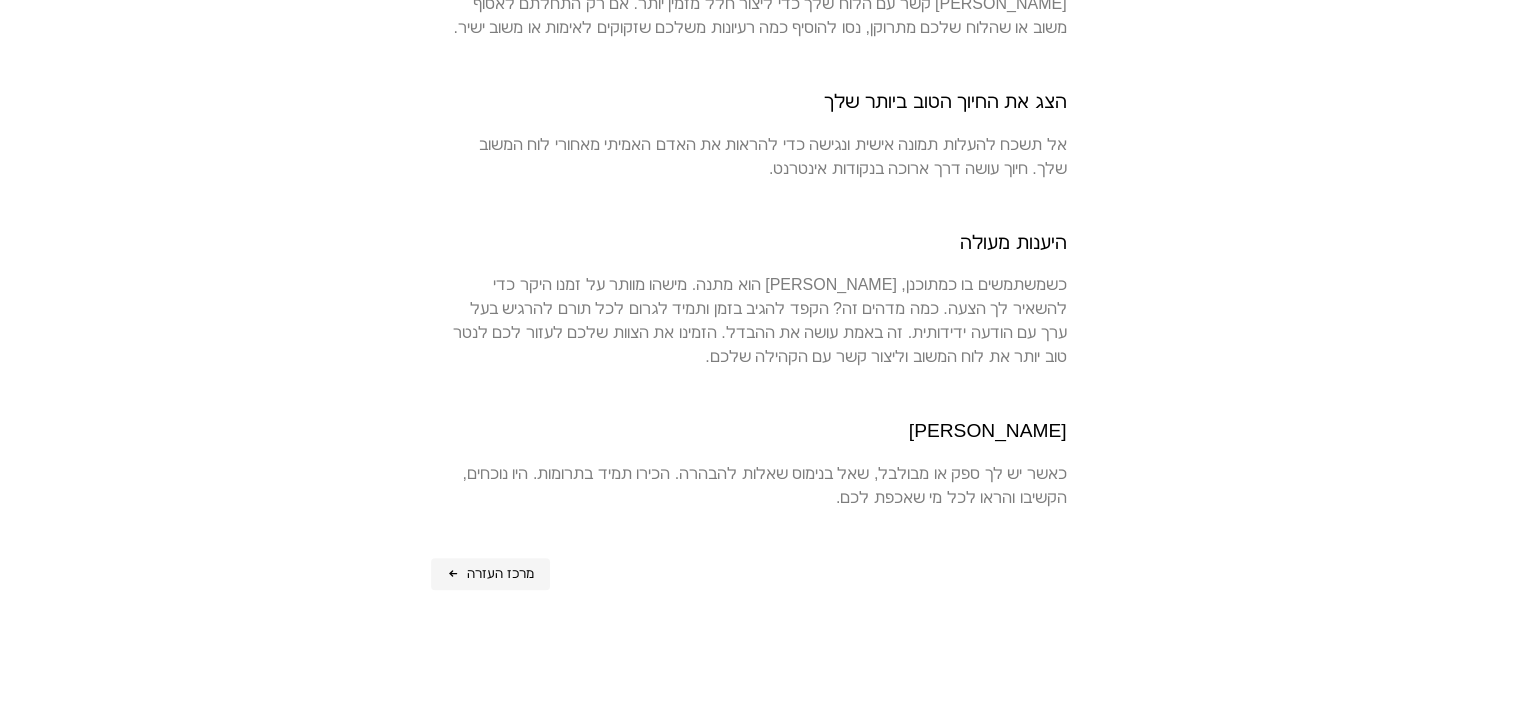 click on "מרכז העזרה" at bounding box center [500, 574] 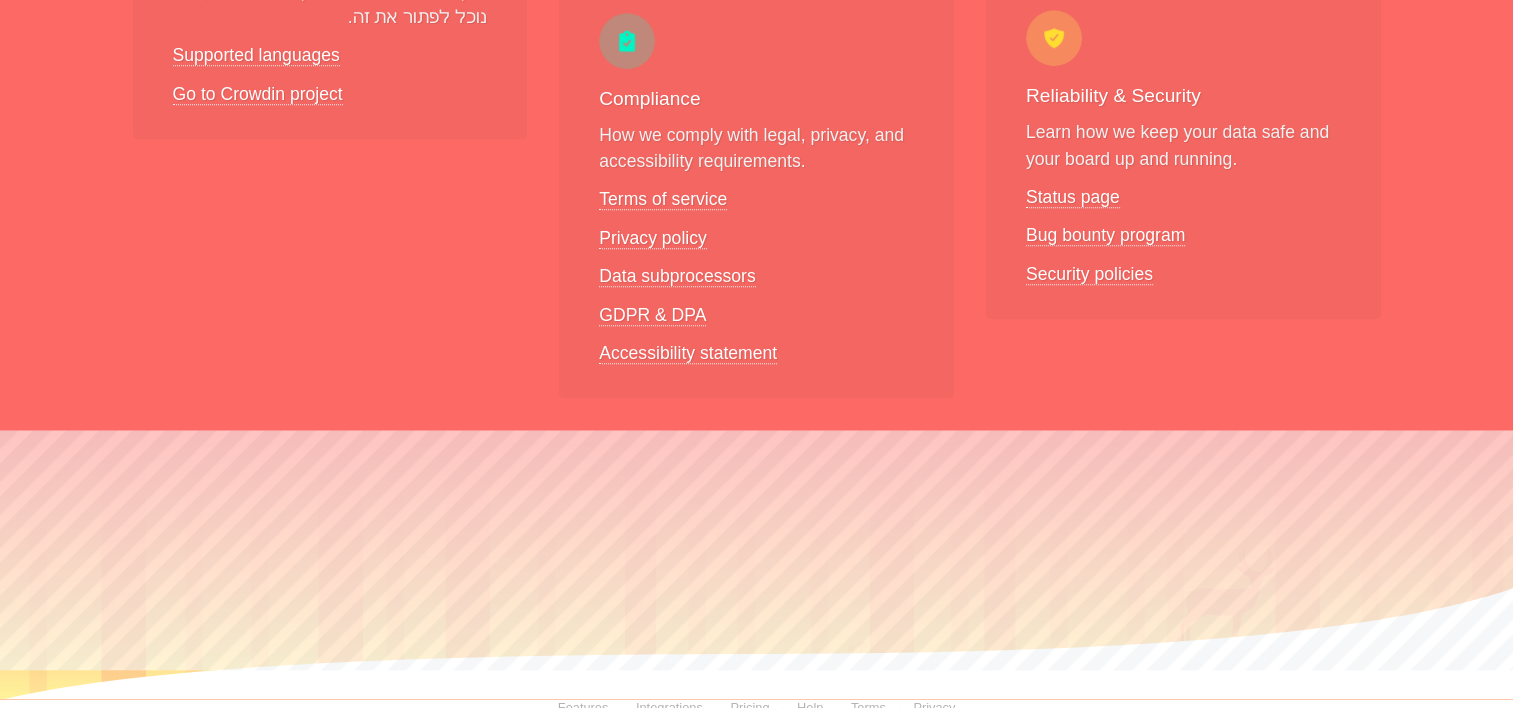scroll, scrollTop: 0, scrollLeft: 0, axis: both 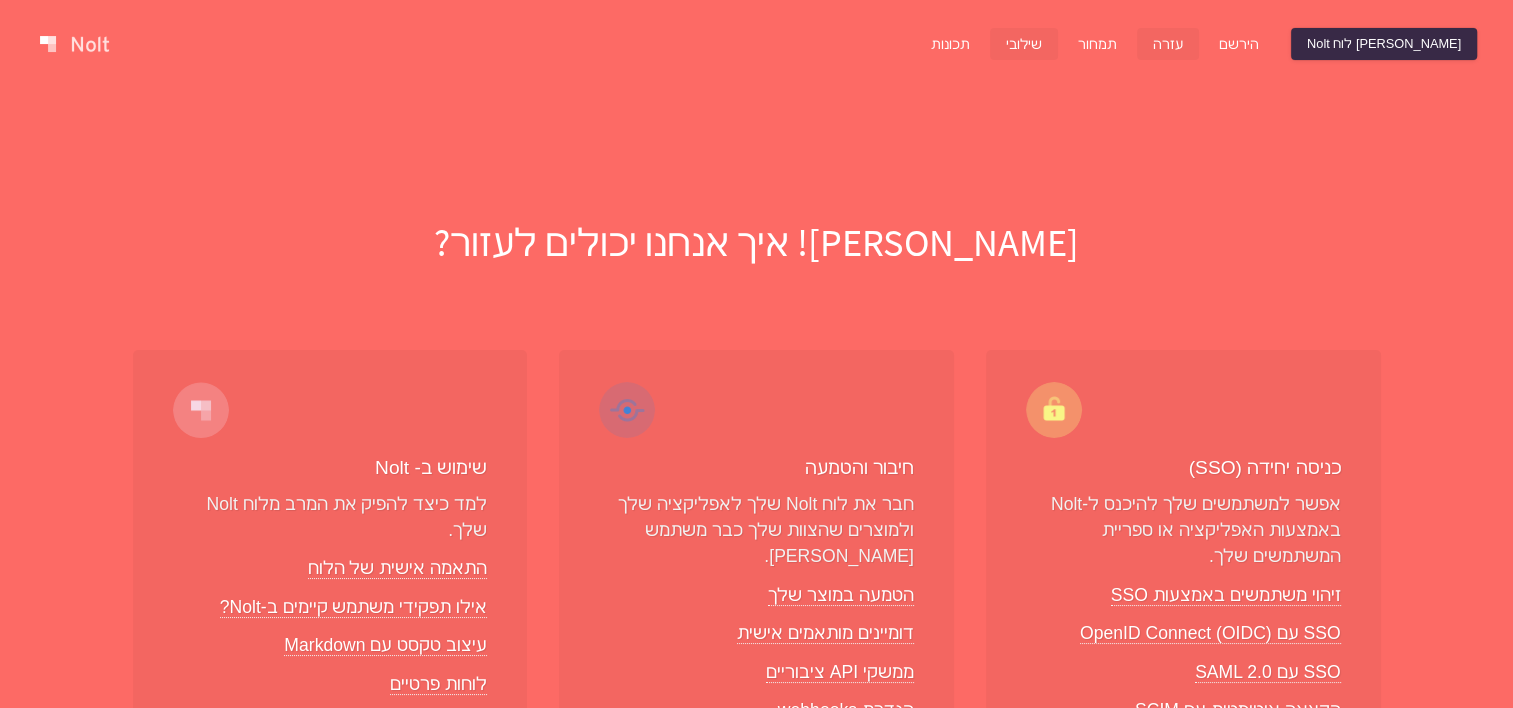 click on "שילובי" at bounding box center [1024, 44] 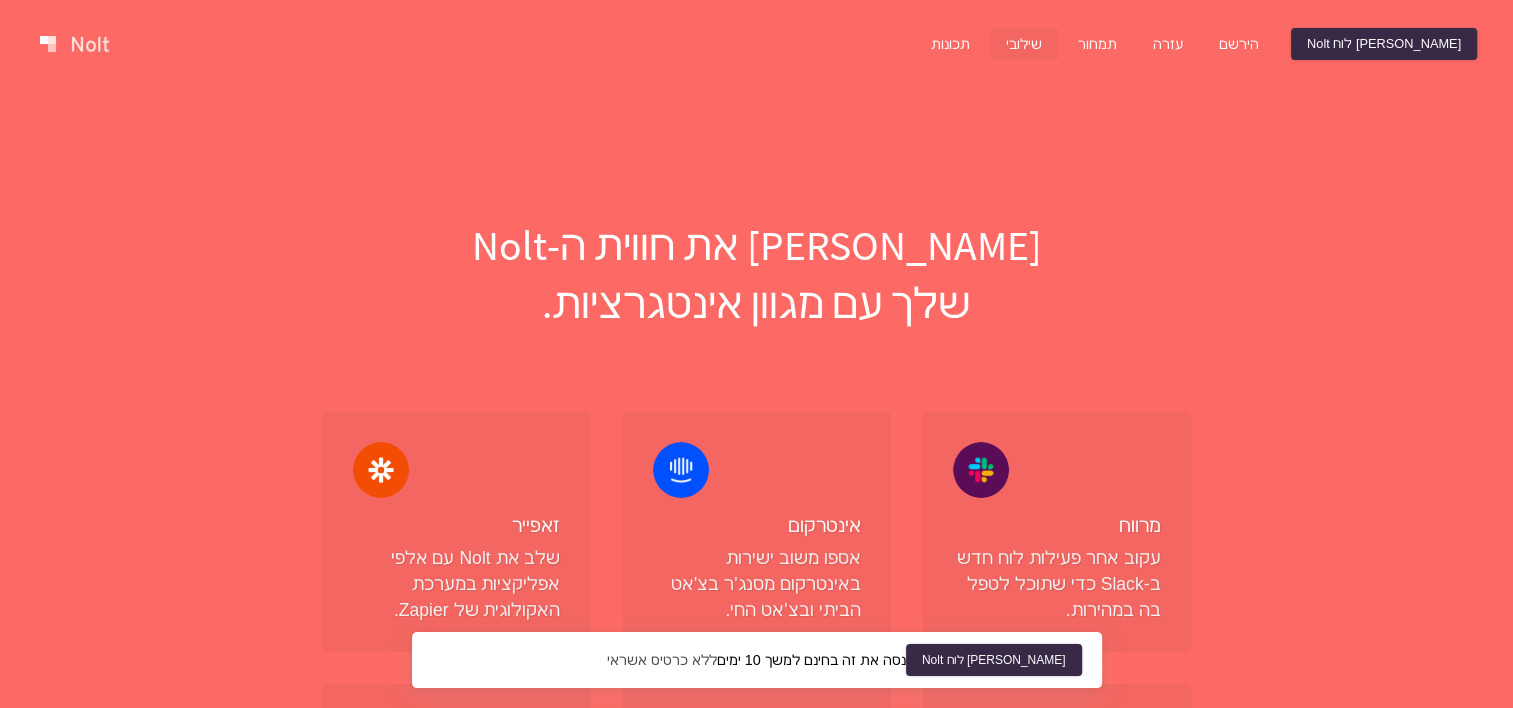 click at bounding box center (74, 44) 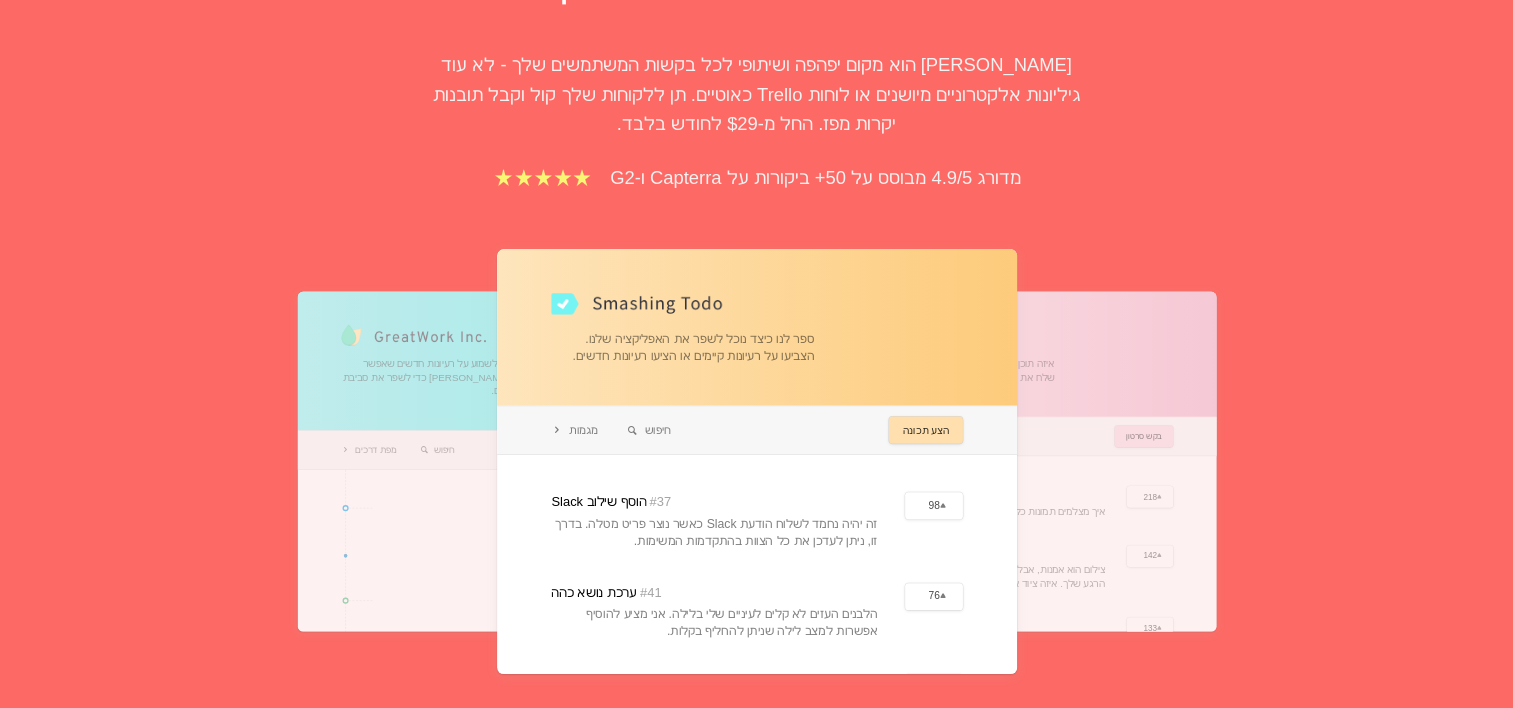 scroll, scrollTop: 300, scrollLeft: 0, axis: vertical 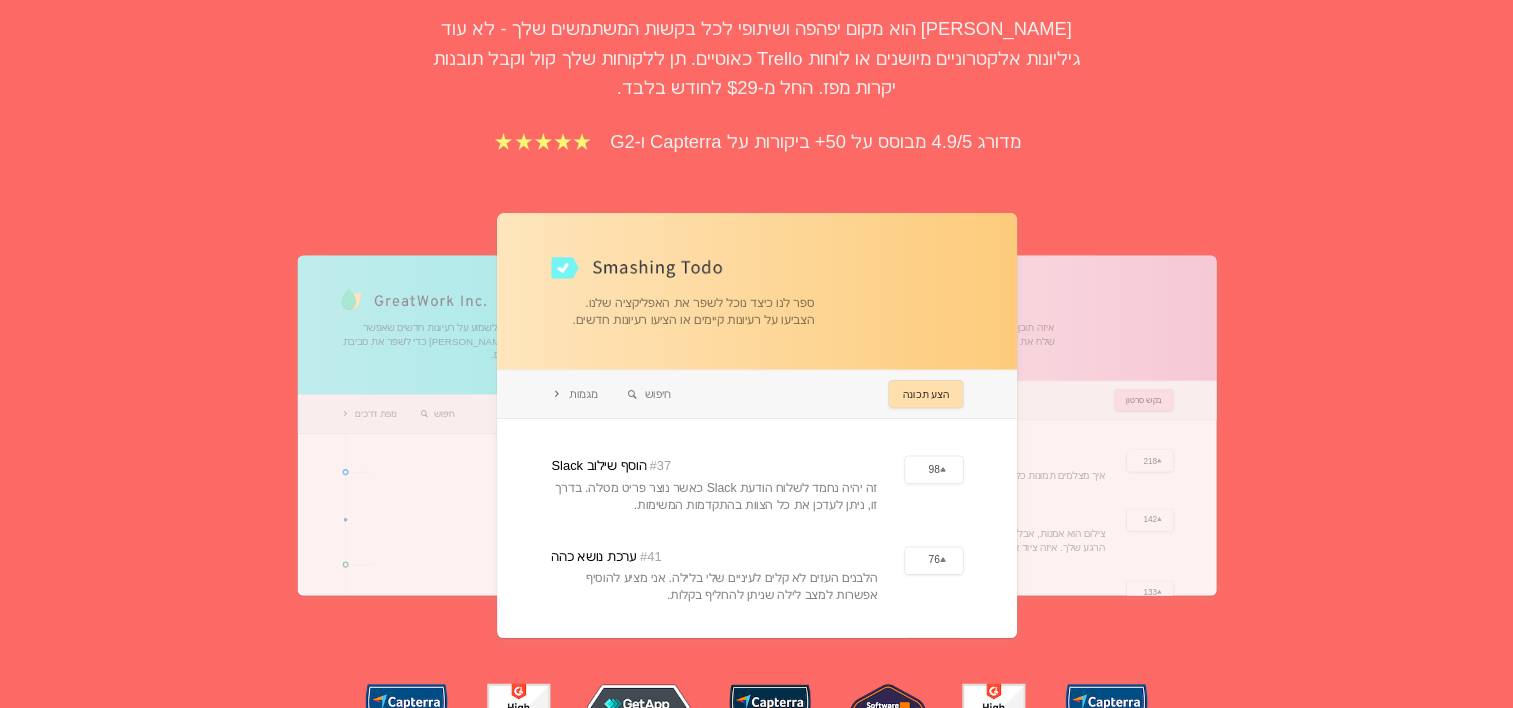 click at bounding box center (505, 425) 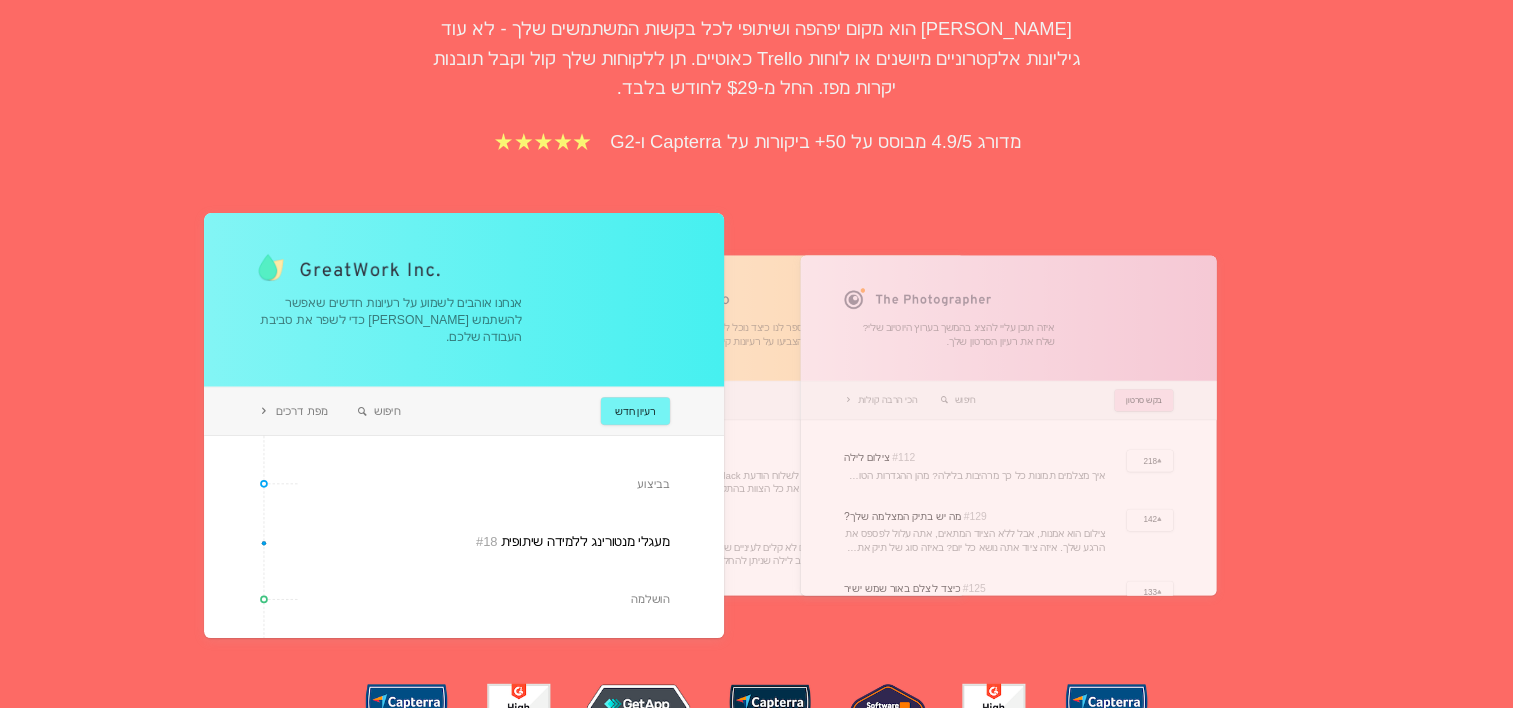click at bounding box center [1008, 425] 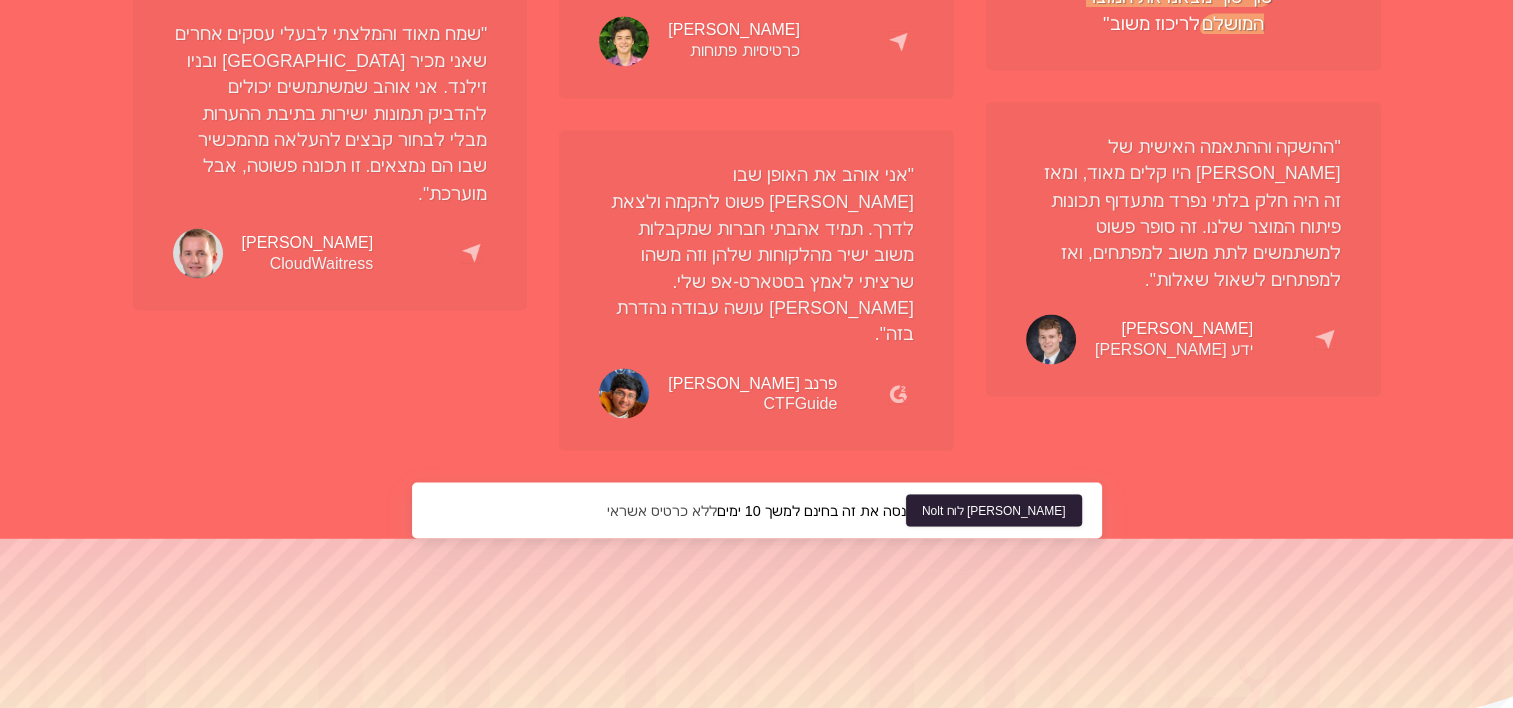 scroll, scrollTop: 3616, scrollLeft: 0, axis: vertical 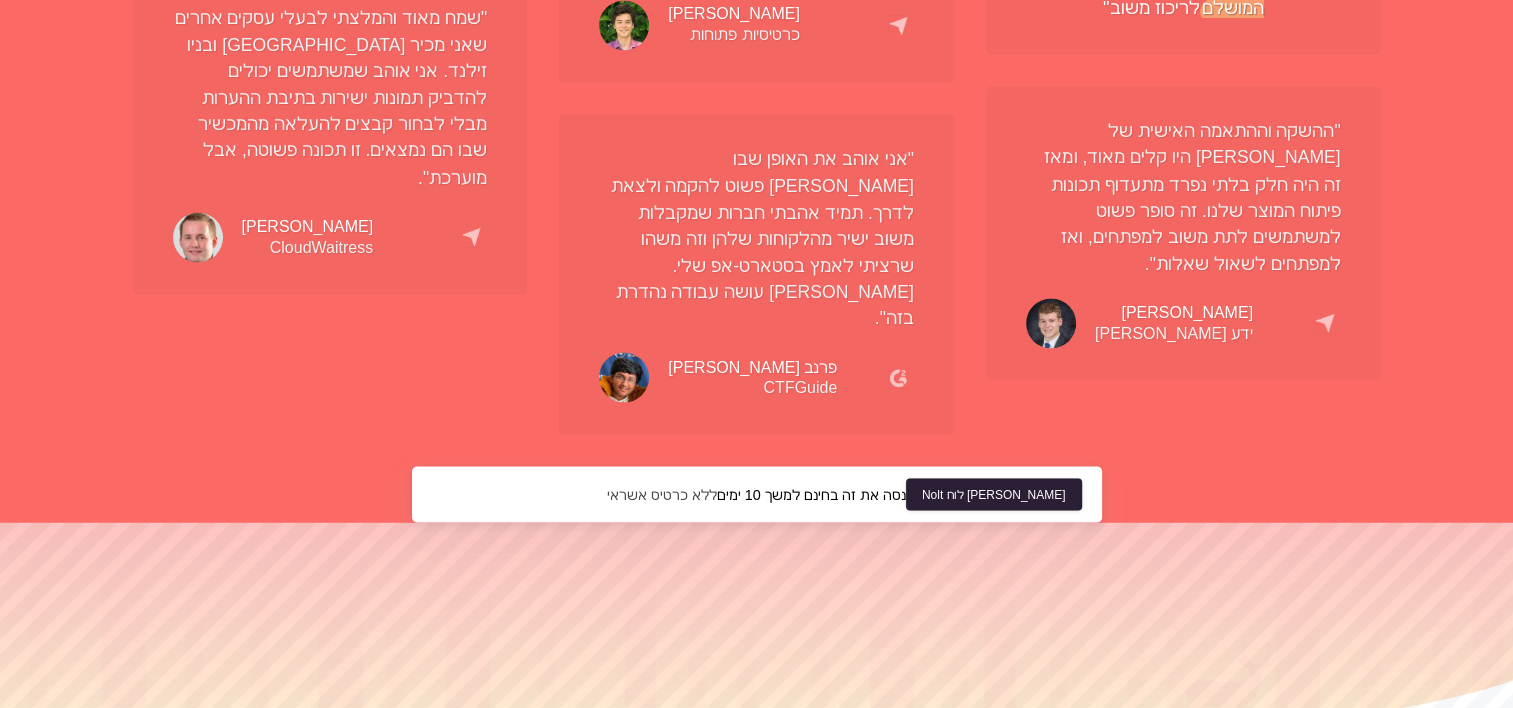 click on "צור לוח Nolt" at bounding box center [994, 494] 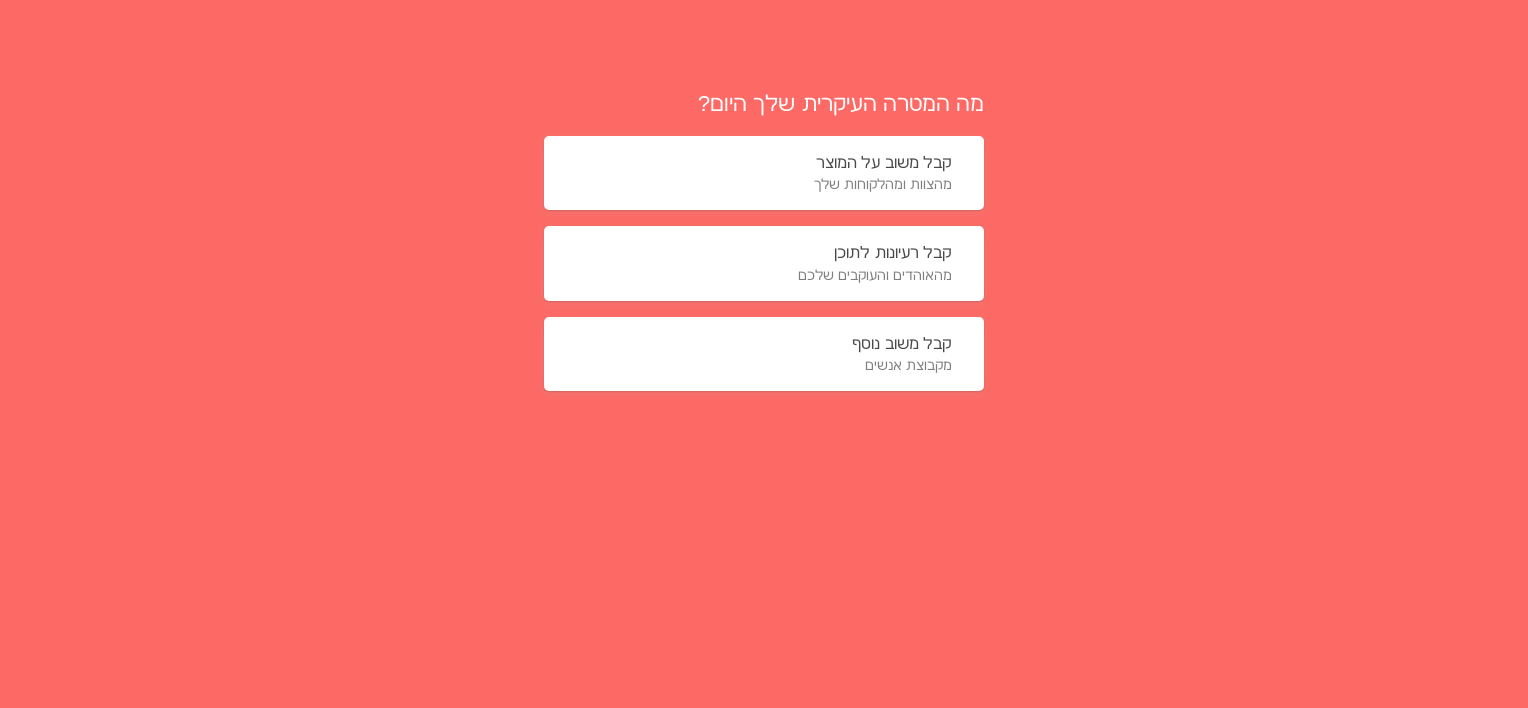 click on "קבל משוב על המוצר" at bounding box center (884, 162) 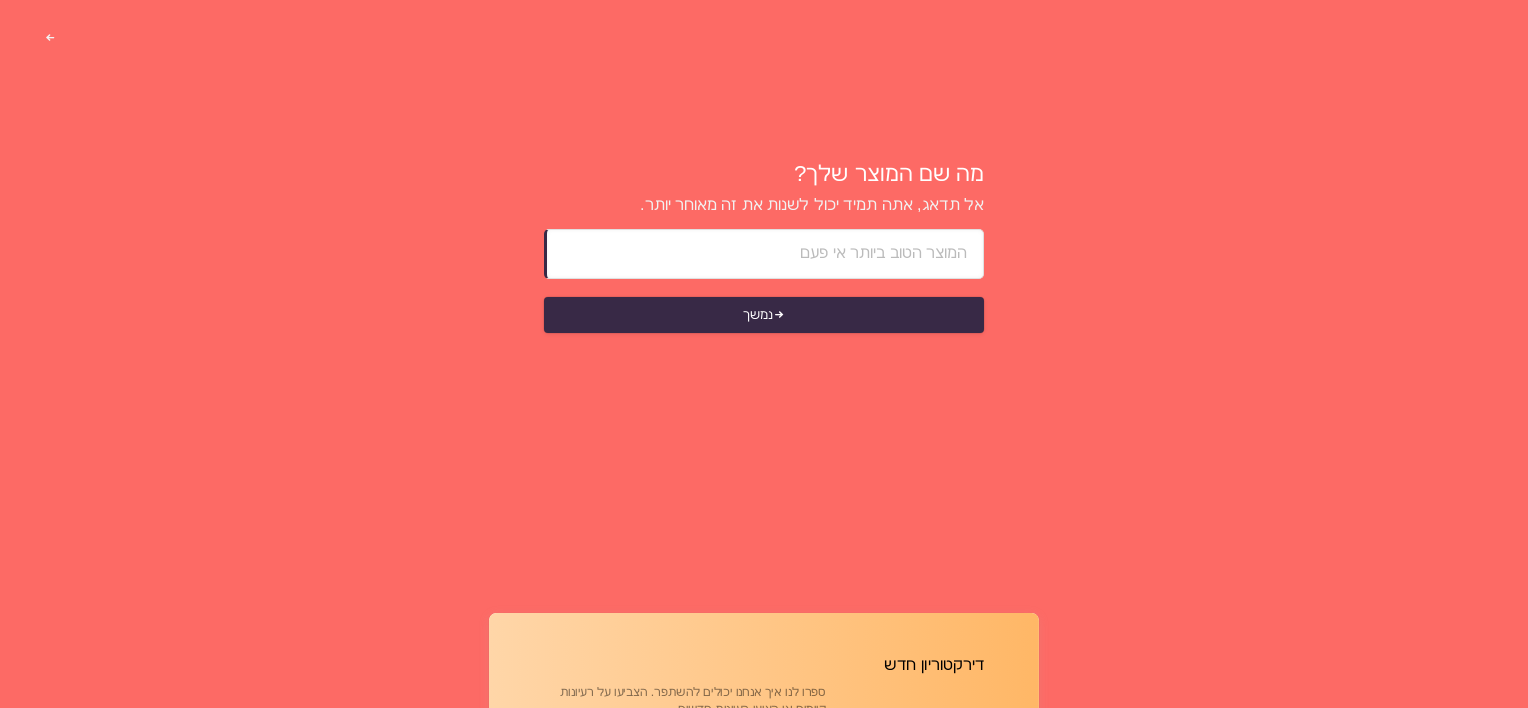 click at bounding box center [765, 254] 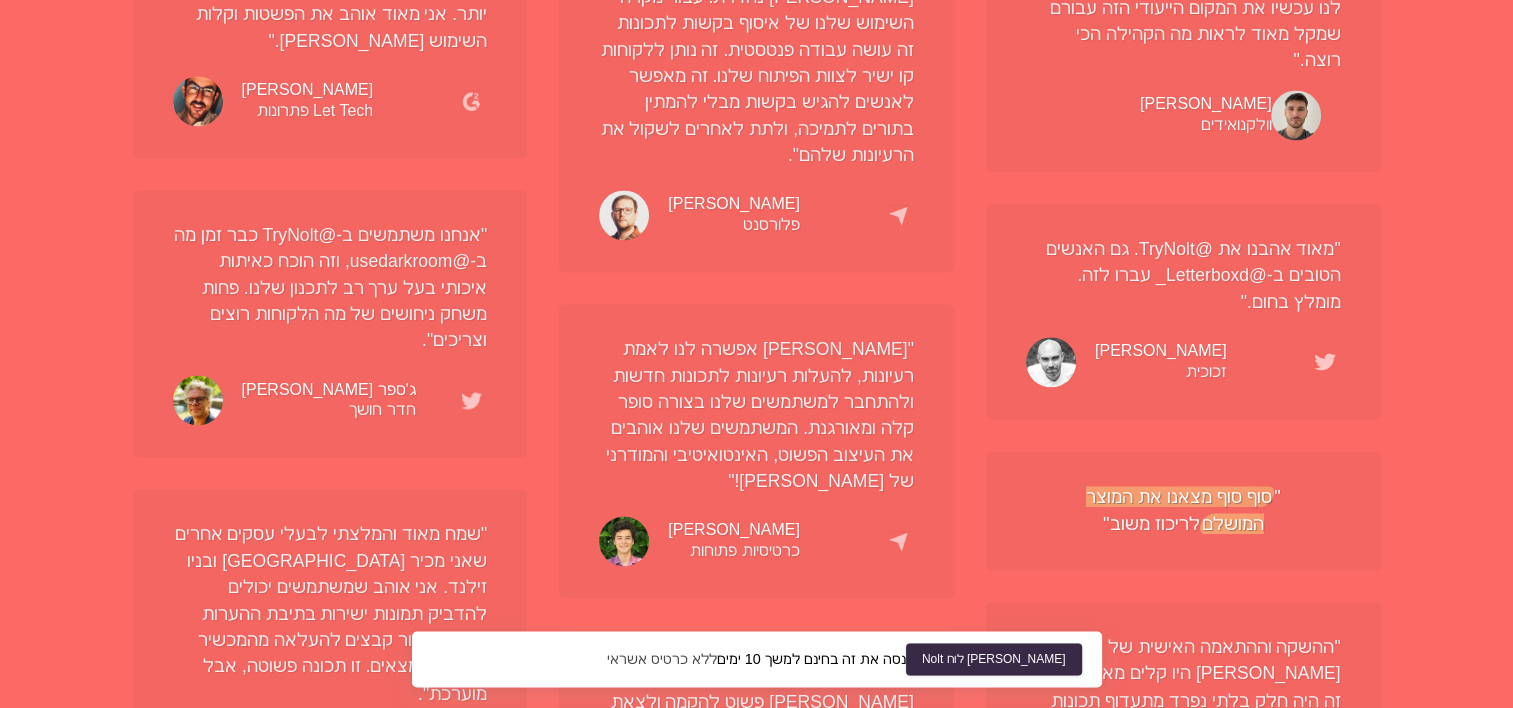 scroll, scrollTop: 3616, scrollLeft: 0, axis: vertical 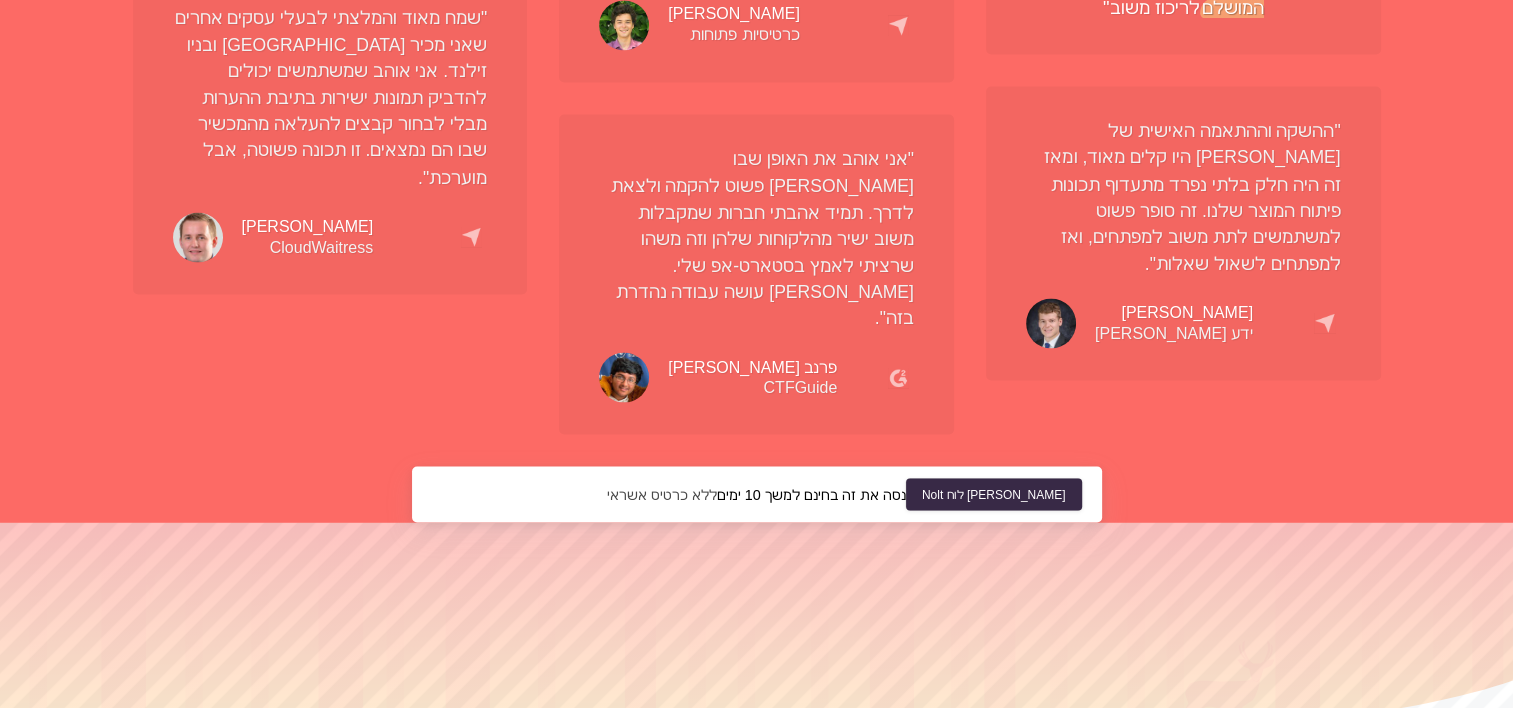 click on "אינטגרציות" at bounding box center [682, 799] 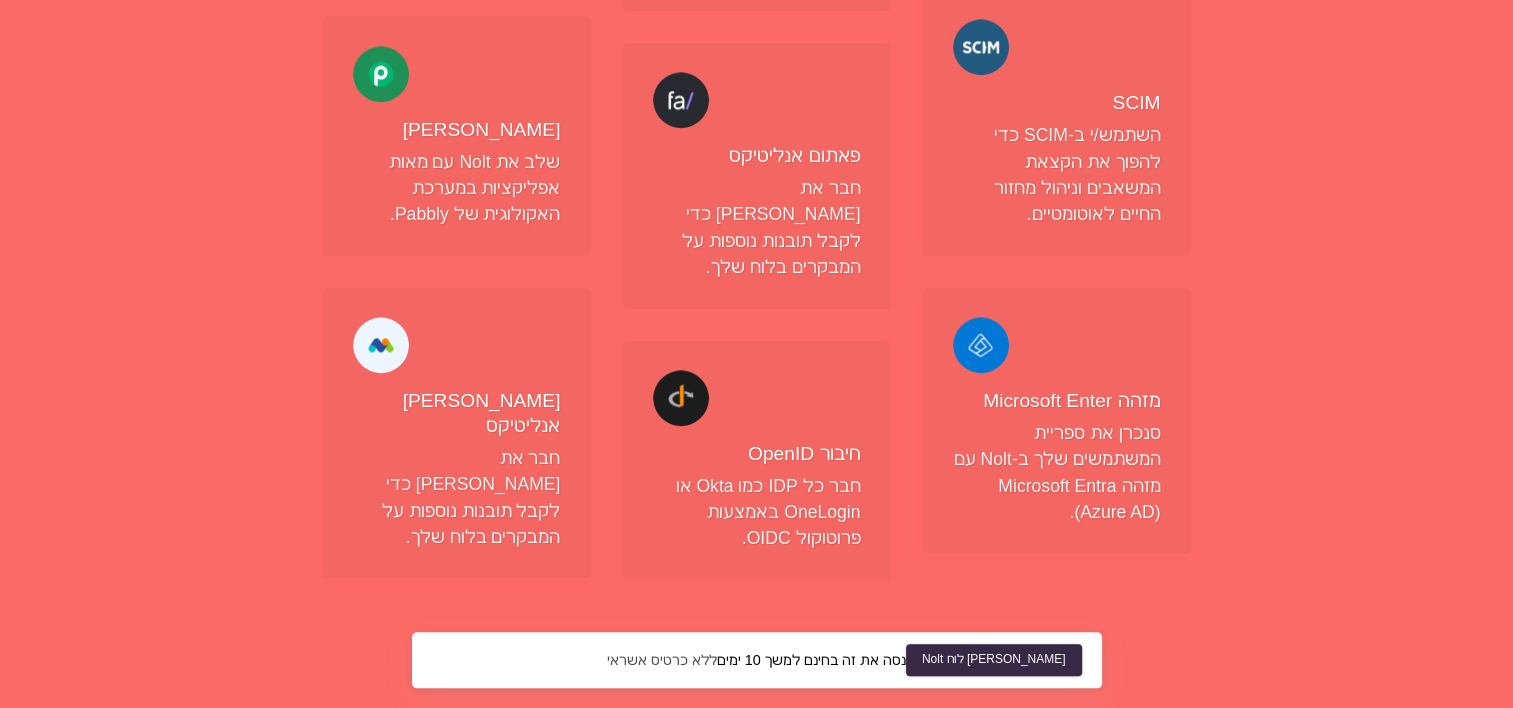 scroll, scrollTop: 2200, scrollLeft: 0, axis: vertical 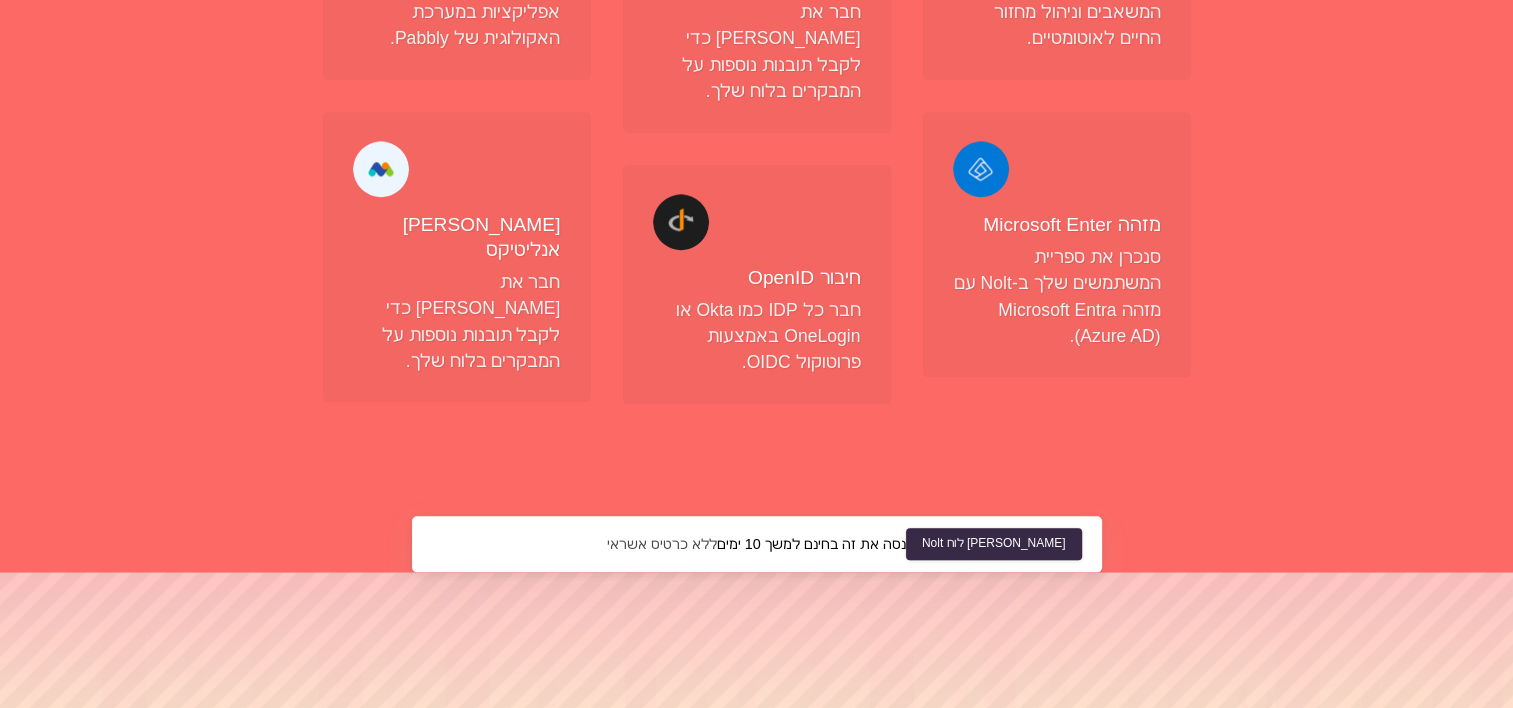 click at bounding box center [981, 169] 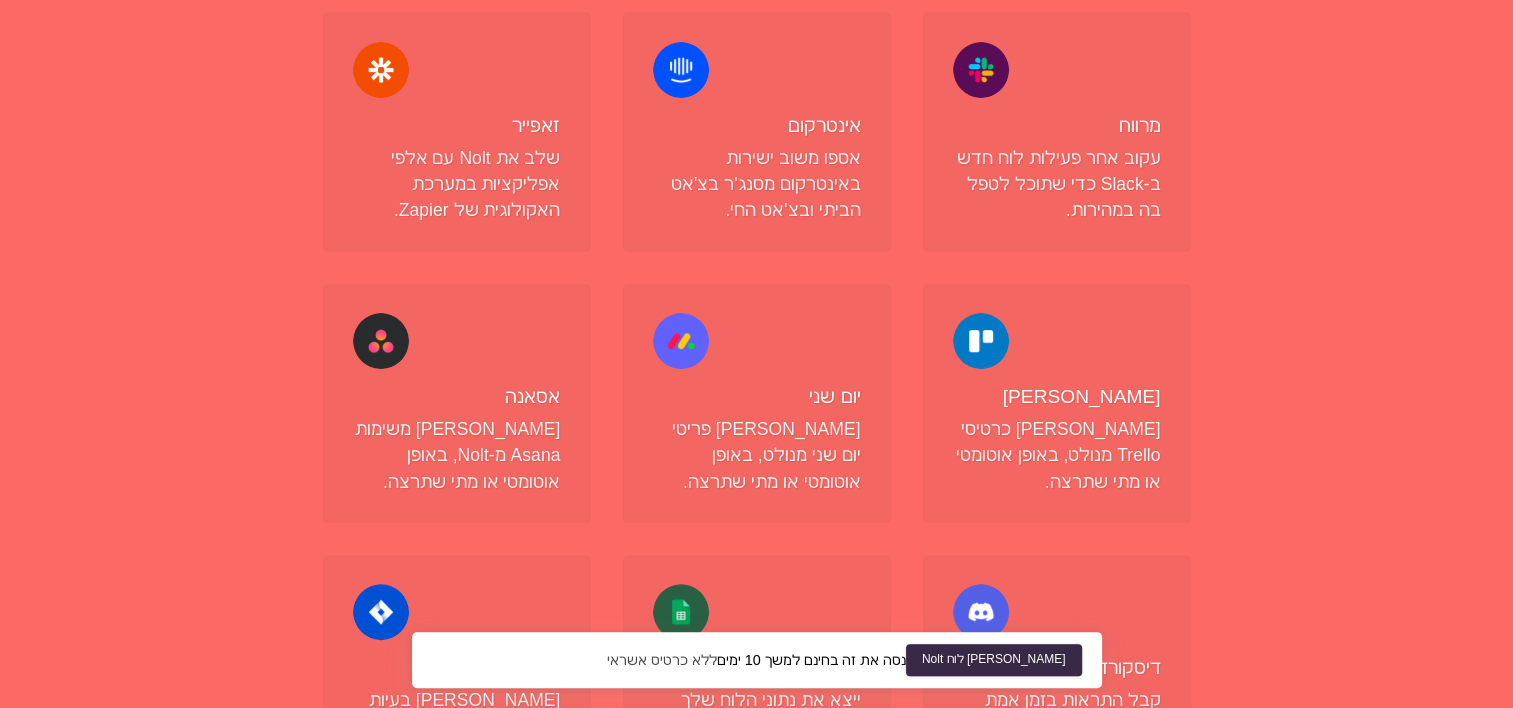 scroll, scrollTop: 0, scrollLeft: 0, axis: both 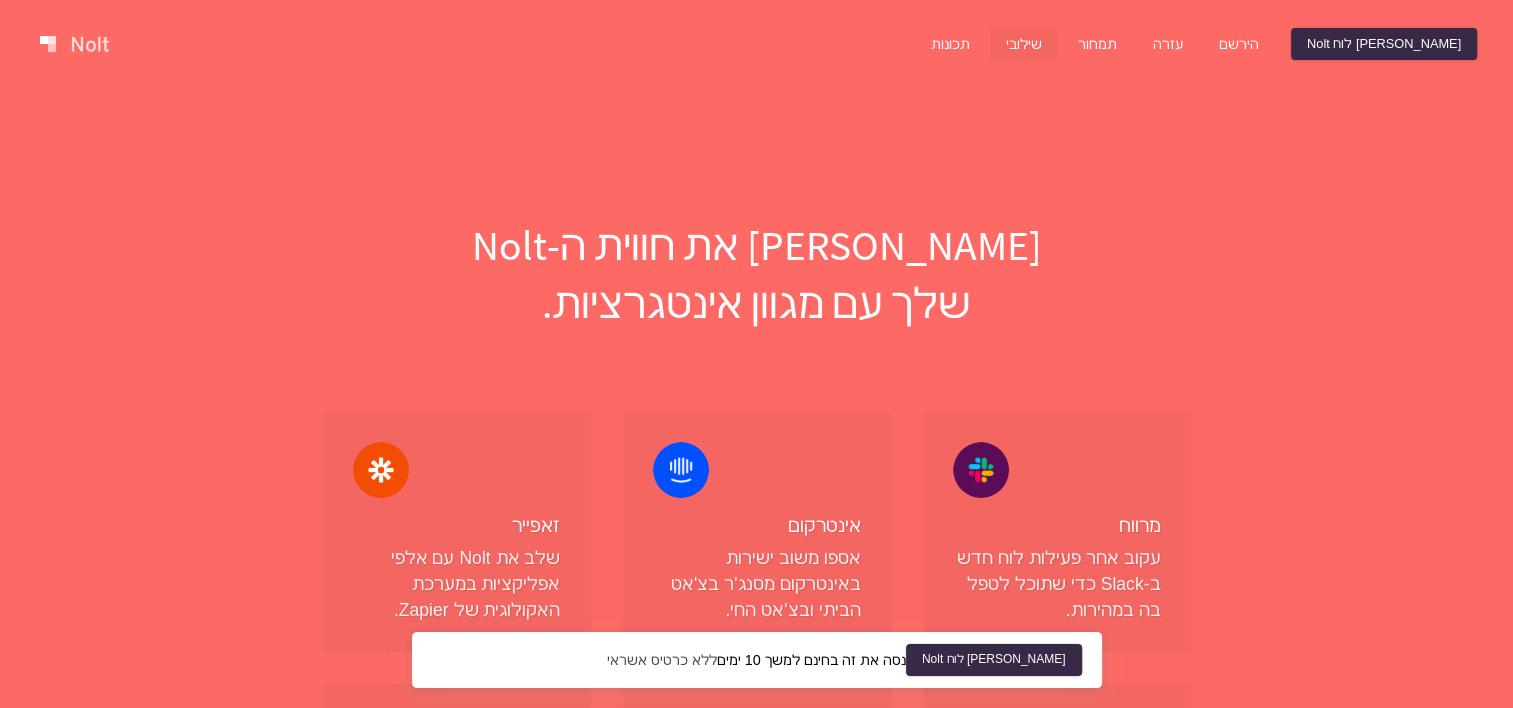 click at bounding box center [74, 44] 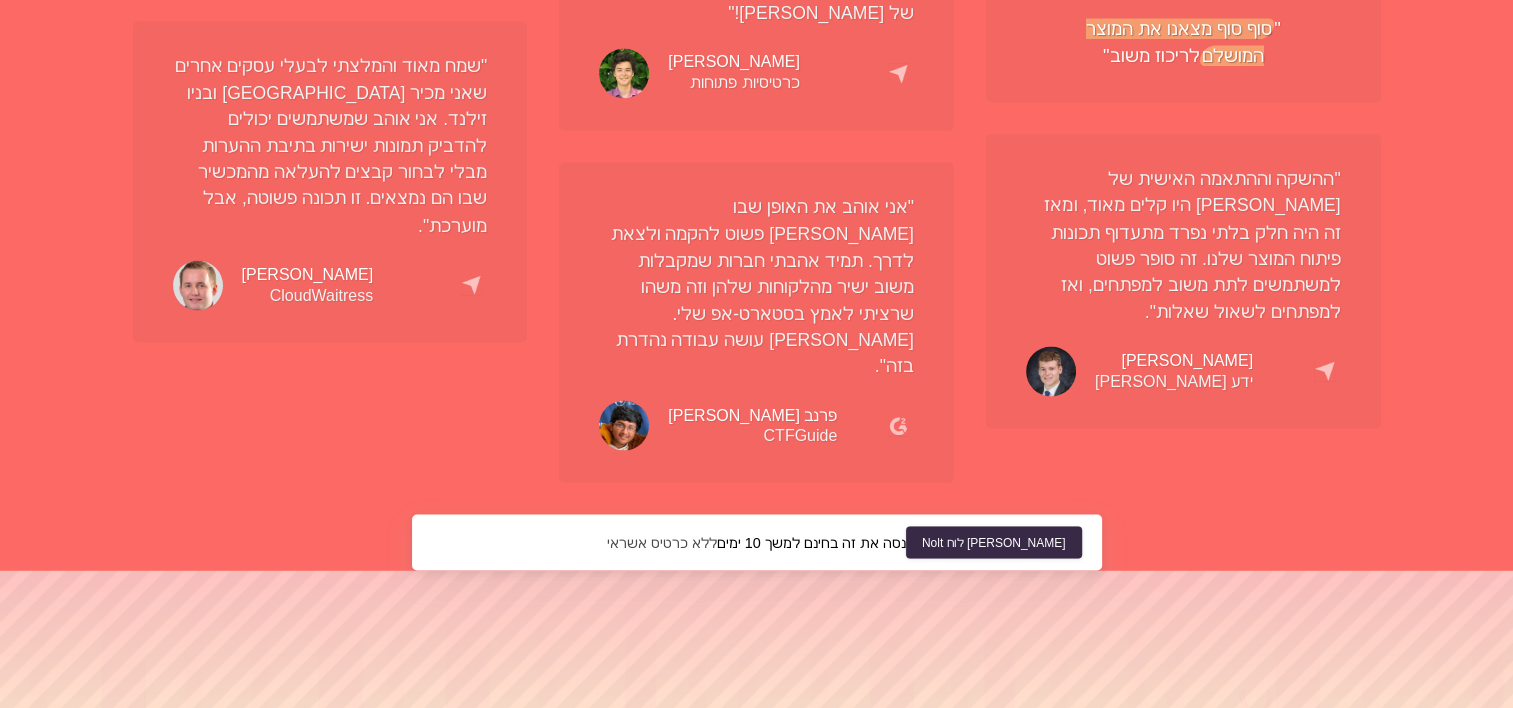 scroll, scrollTop: 3616, scrollLeft: 0, axis: vertical 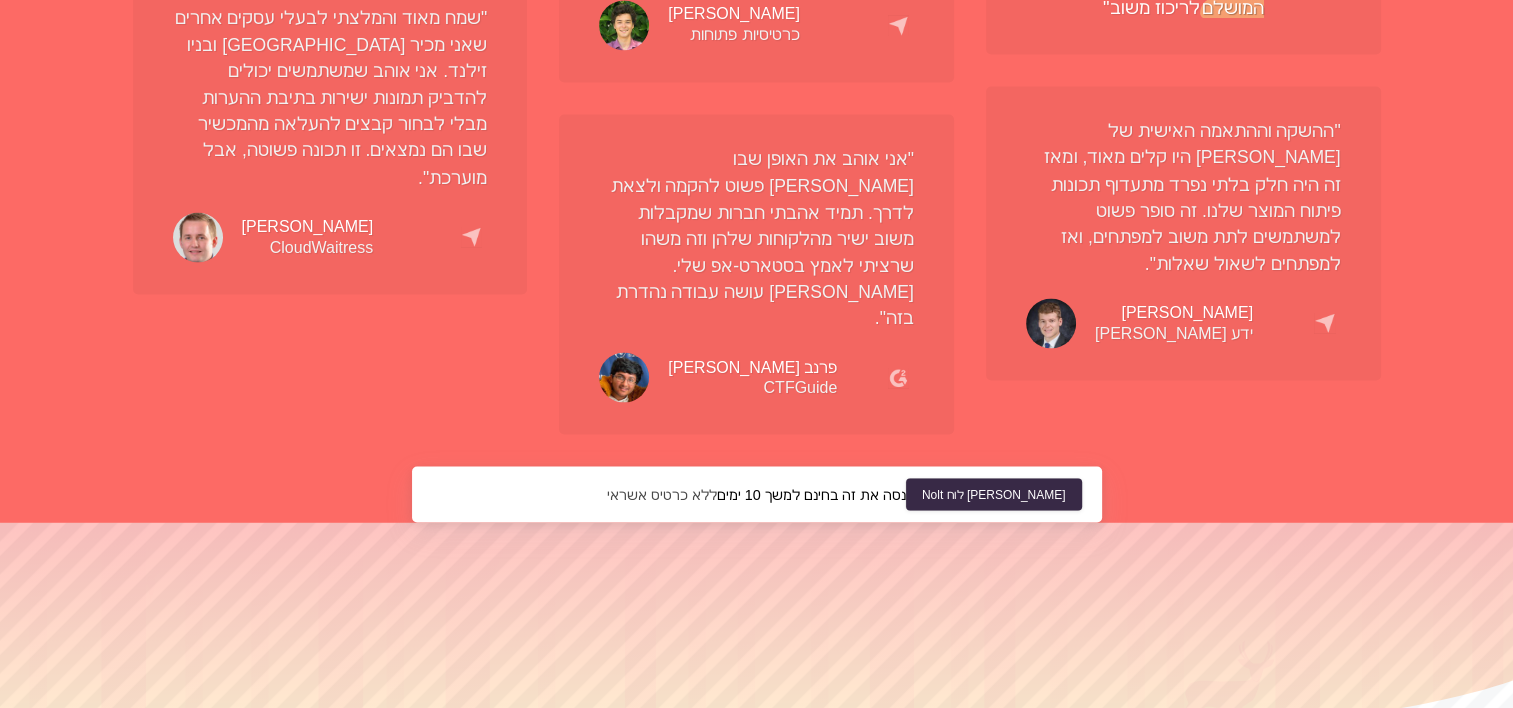 click on "תמחור" at bounding box center [606, 799] 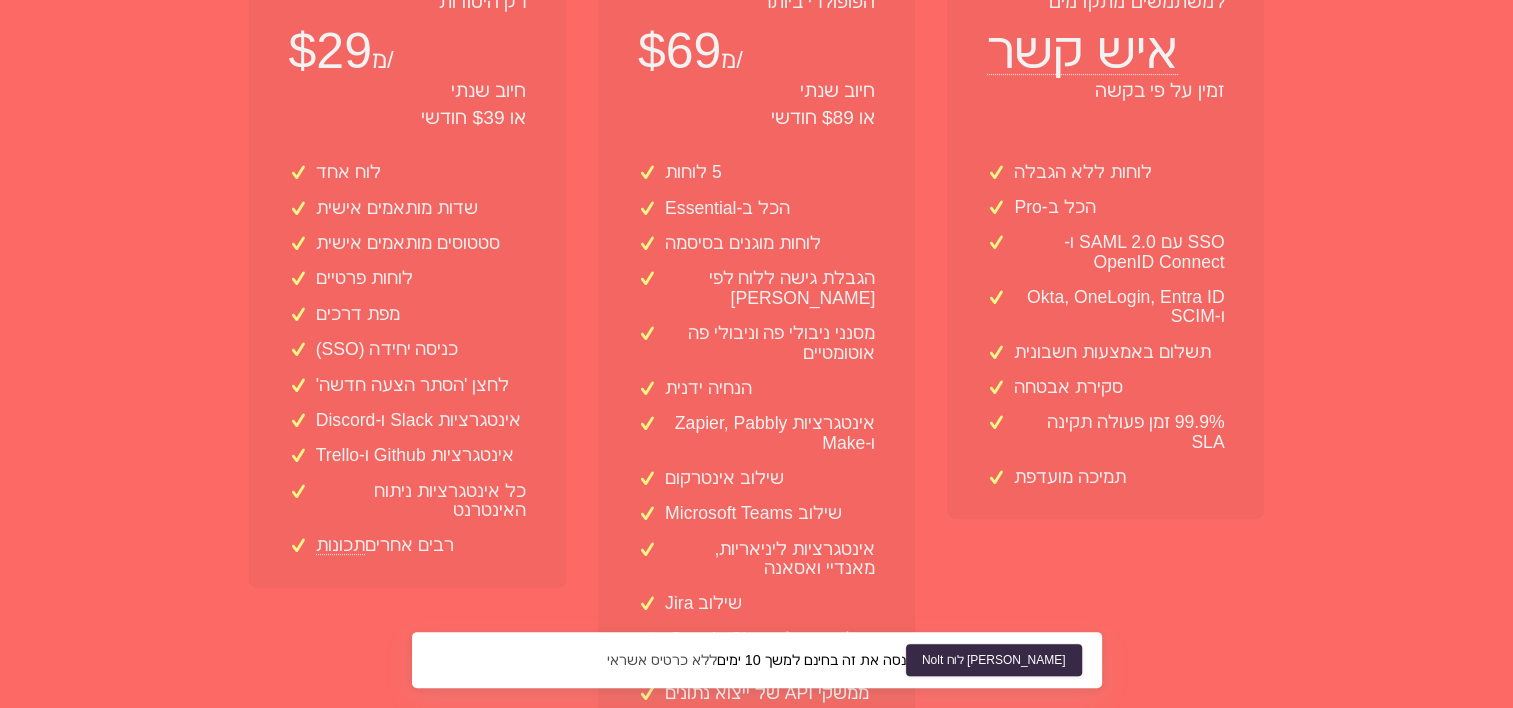 scroll, scrollTop: 700, scrollLeft: 0, axis: vertical 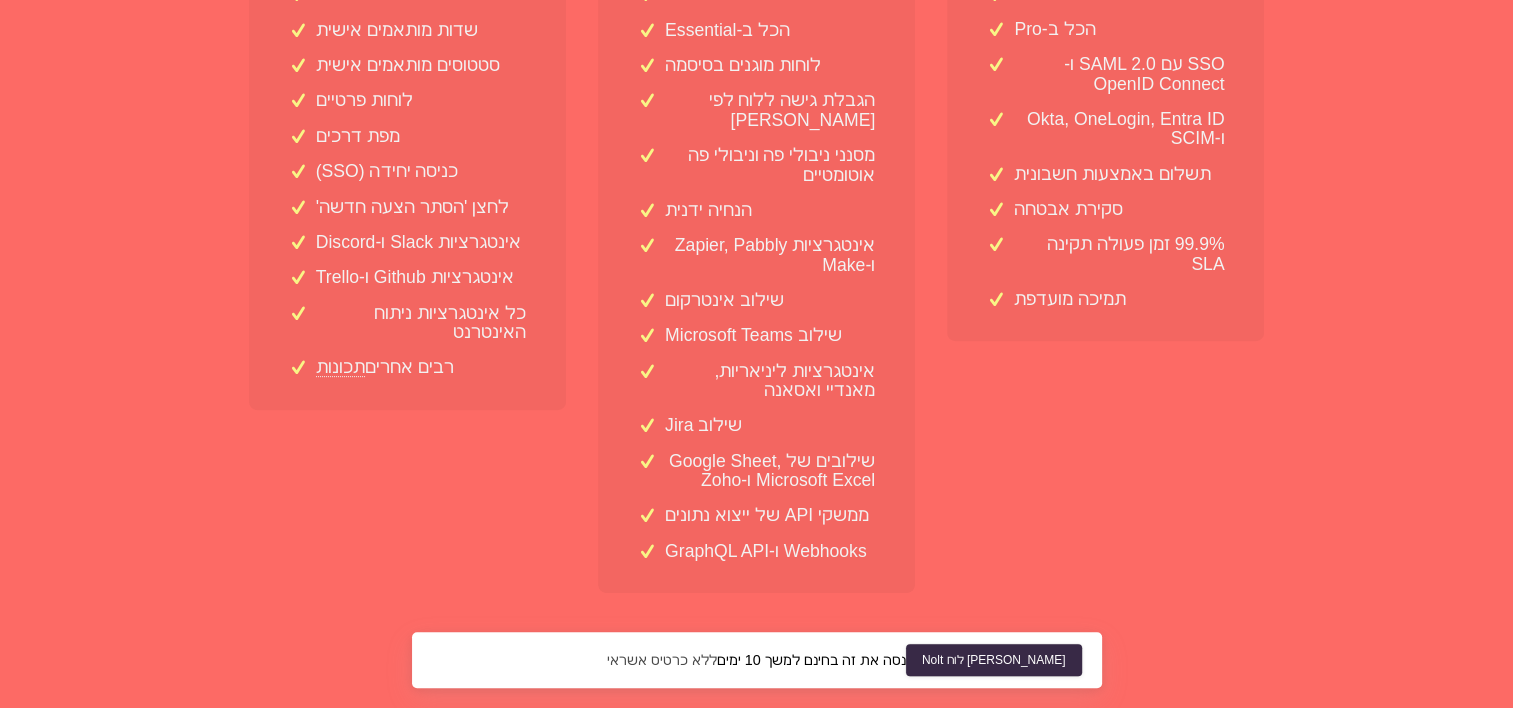 click on "לוחות ללא הגבלה הכל ב-Pro SSO עם SAML 2.0 ו-OpenID Connect Okta, OneLogin, Entra ID ו-SCIM תשלום באמצעות חשבונית סקירת אבטחה 99.9% זמן פעולה תקינה SLA תמיכה מועדפת" at bounding box center (1105, 142) 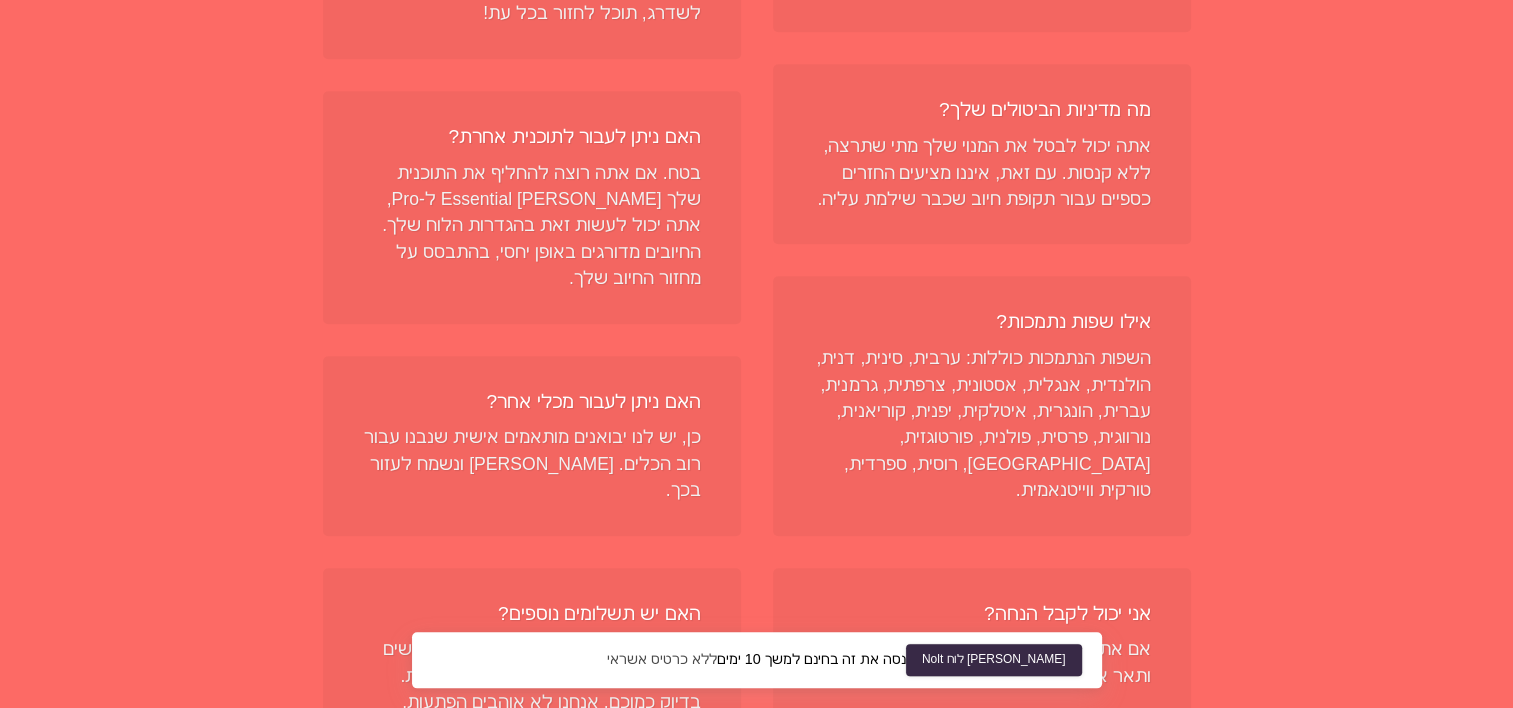 scroll, scrollTop: 2100, scrollLeft: 0, axis: vertical 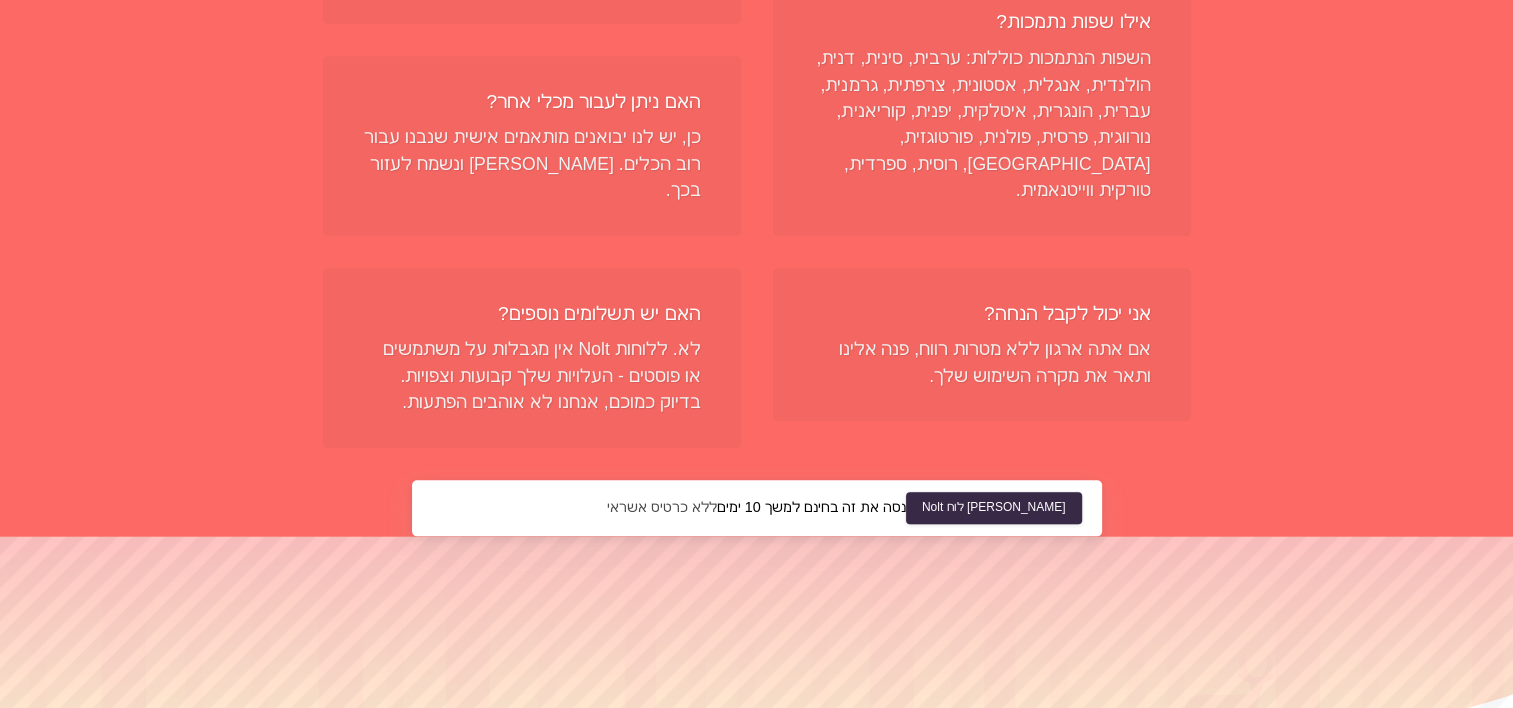 click on "אם אתה ארגון ללא מטרות רווח, פנה אלינו ותאר את מקרה השימוש שלך." at bounding box center [994, 362] 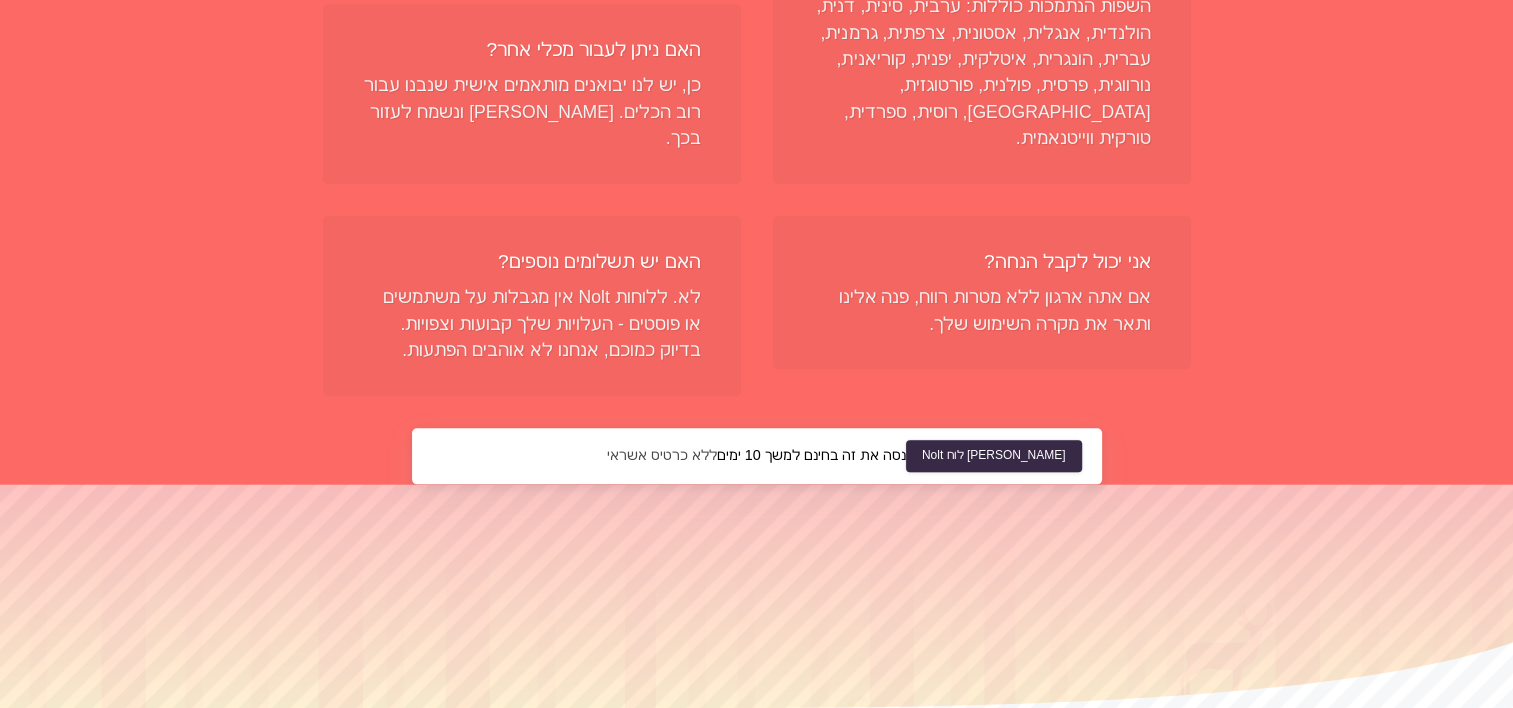 scroll, scrollTop: 2400, scrollLeft: 0, axis: vertical 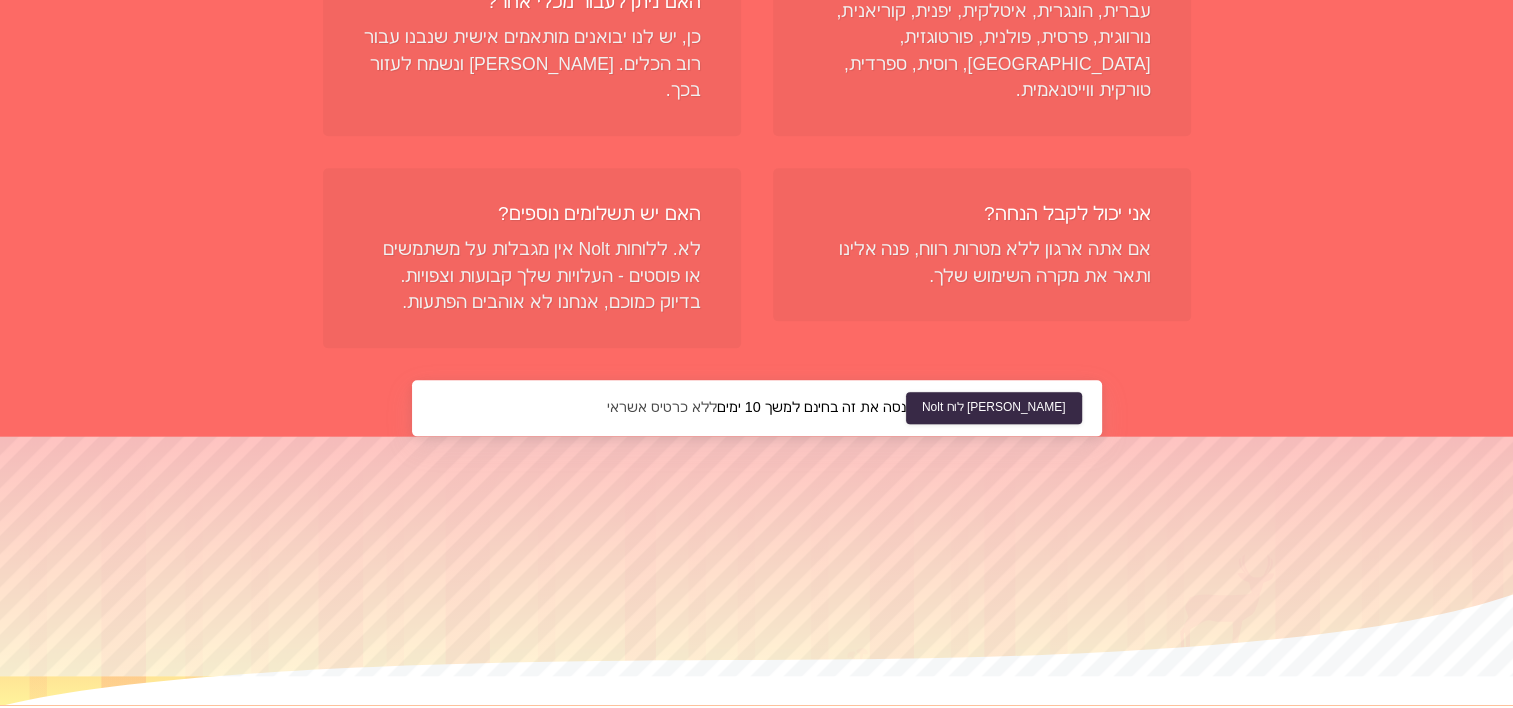 click on "תמחור" at bounding box center [606, 713] 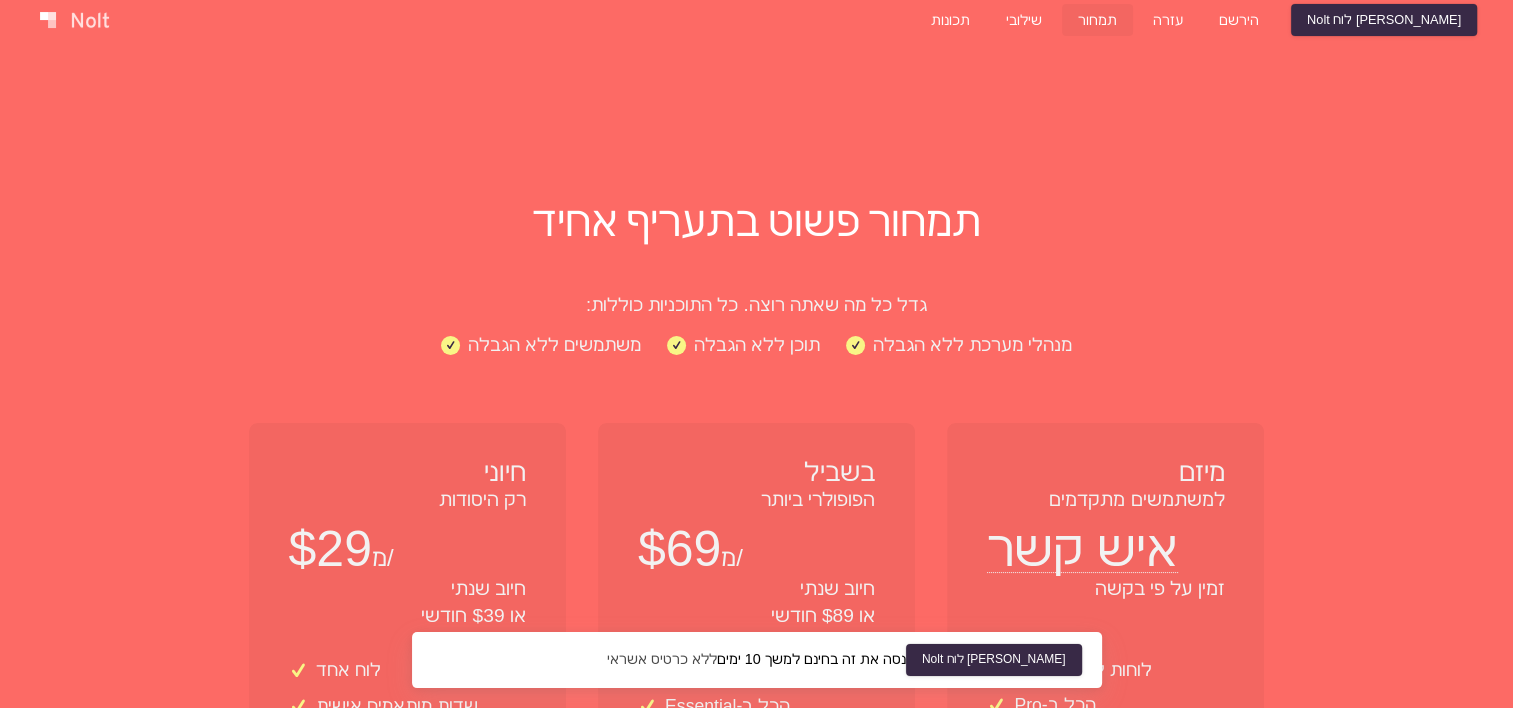 scroll, scrollTop: 200, scrollLeft: 0, axis: vertical 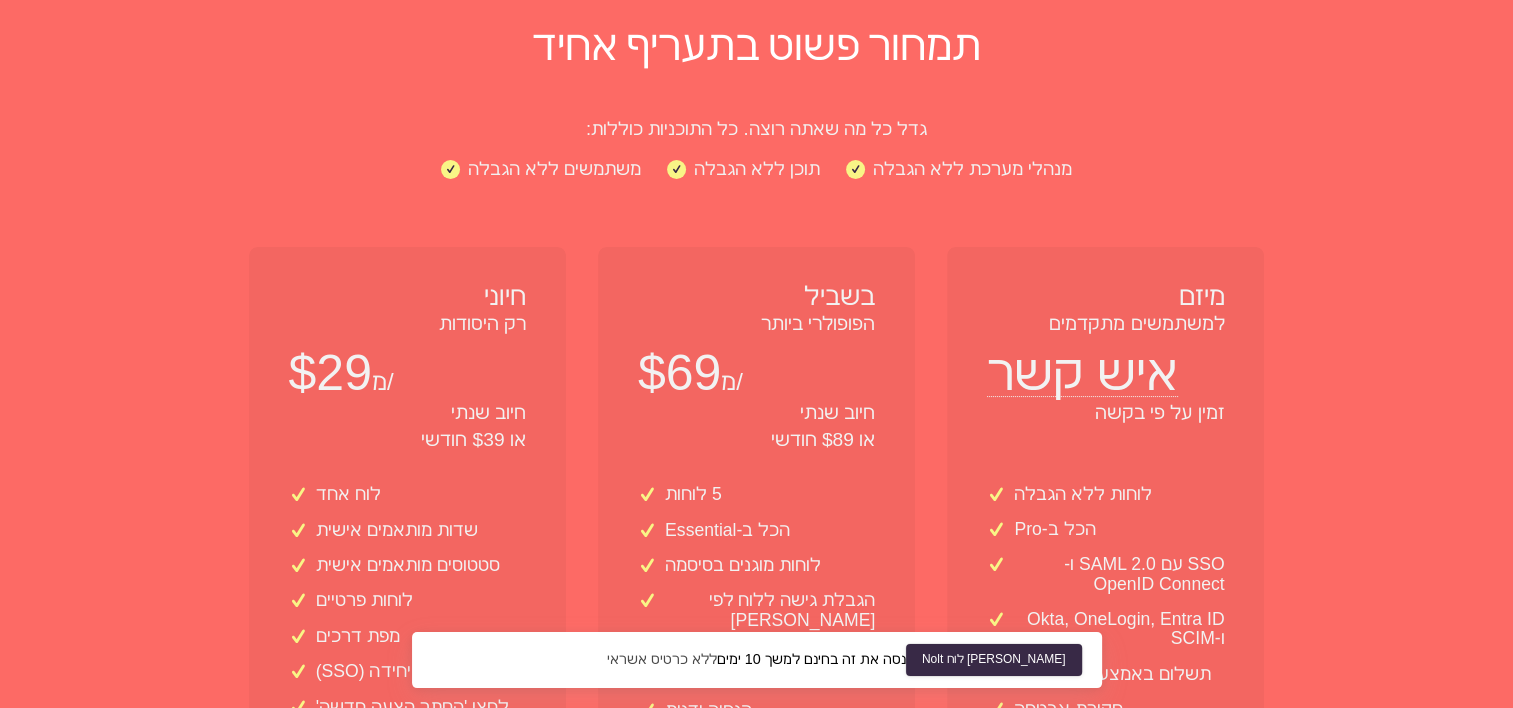 click on "איש קשר" at bounding box center (1082, 367) 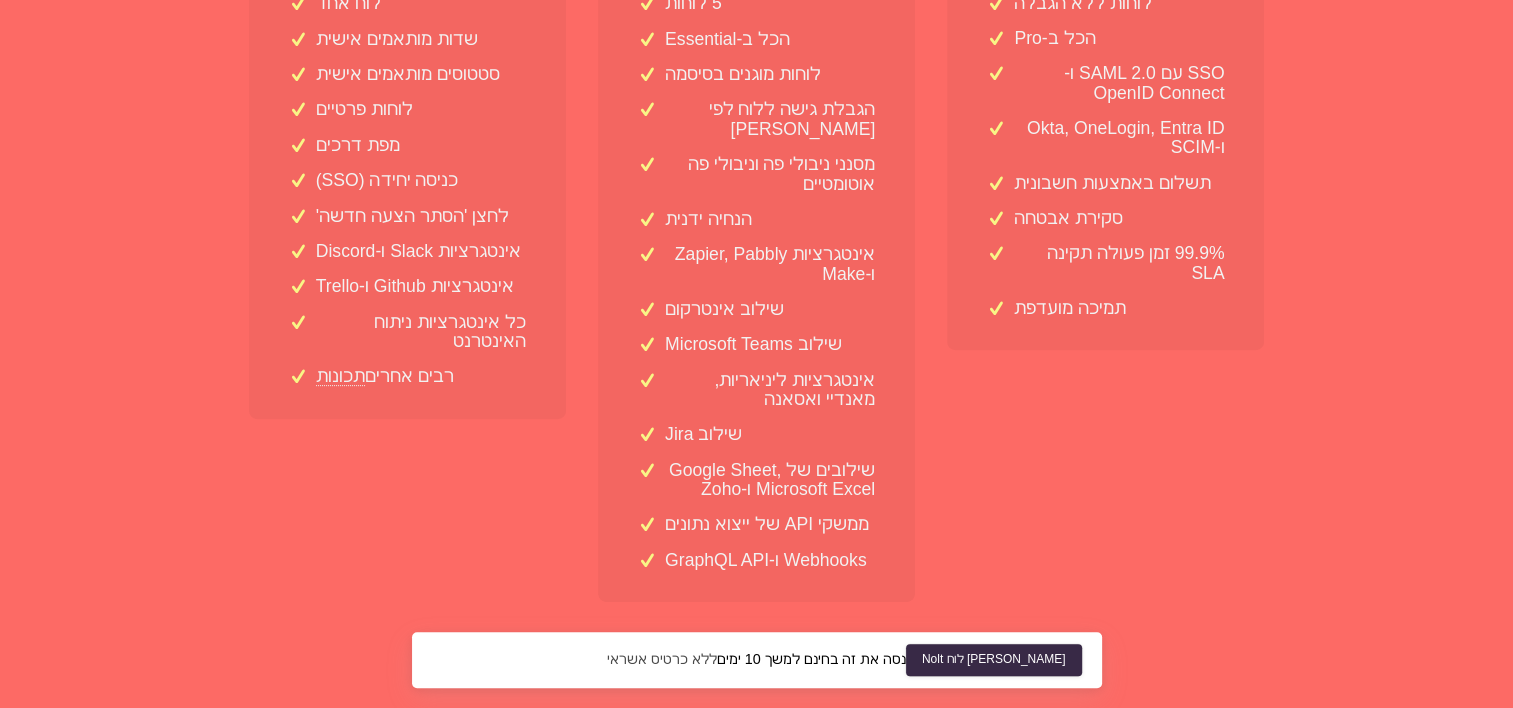 scroll, scrollTop: 700, scrollLeft: 0, axis: vertical 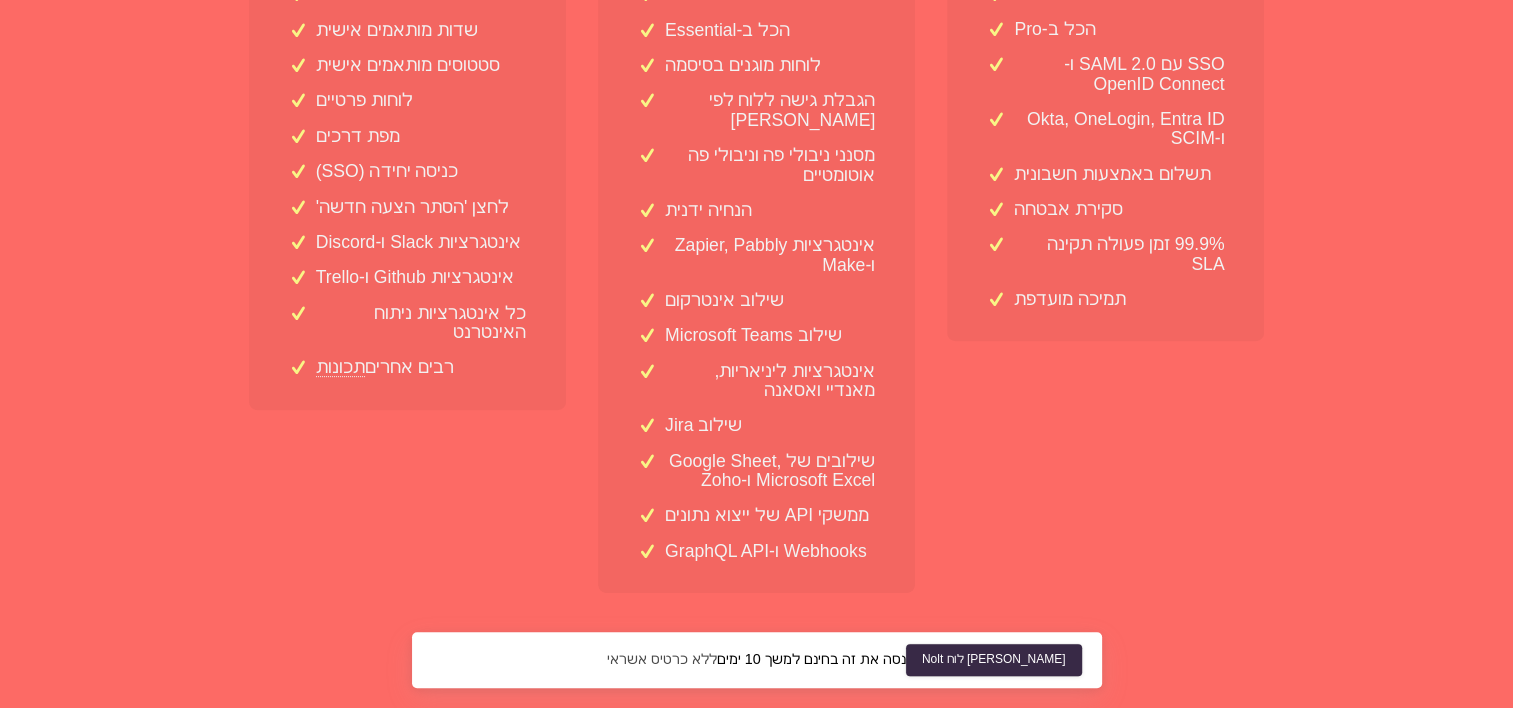 click on "לוחות ללא הגבלה הכל ב-Pro SSO עם SAML 2.0 ו-OpenID Connect Okta, OneLogin, Entra ID ו-SCIM תשלום באמצעות חשבונית סקירת אבטחה 99.9% זמן פעולה תקינה SLA תמיכה מועדפת" at bounding box center [1105, 142] 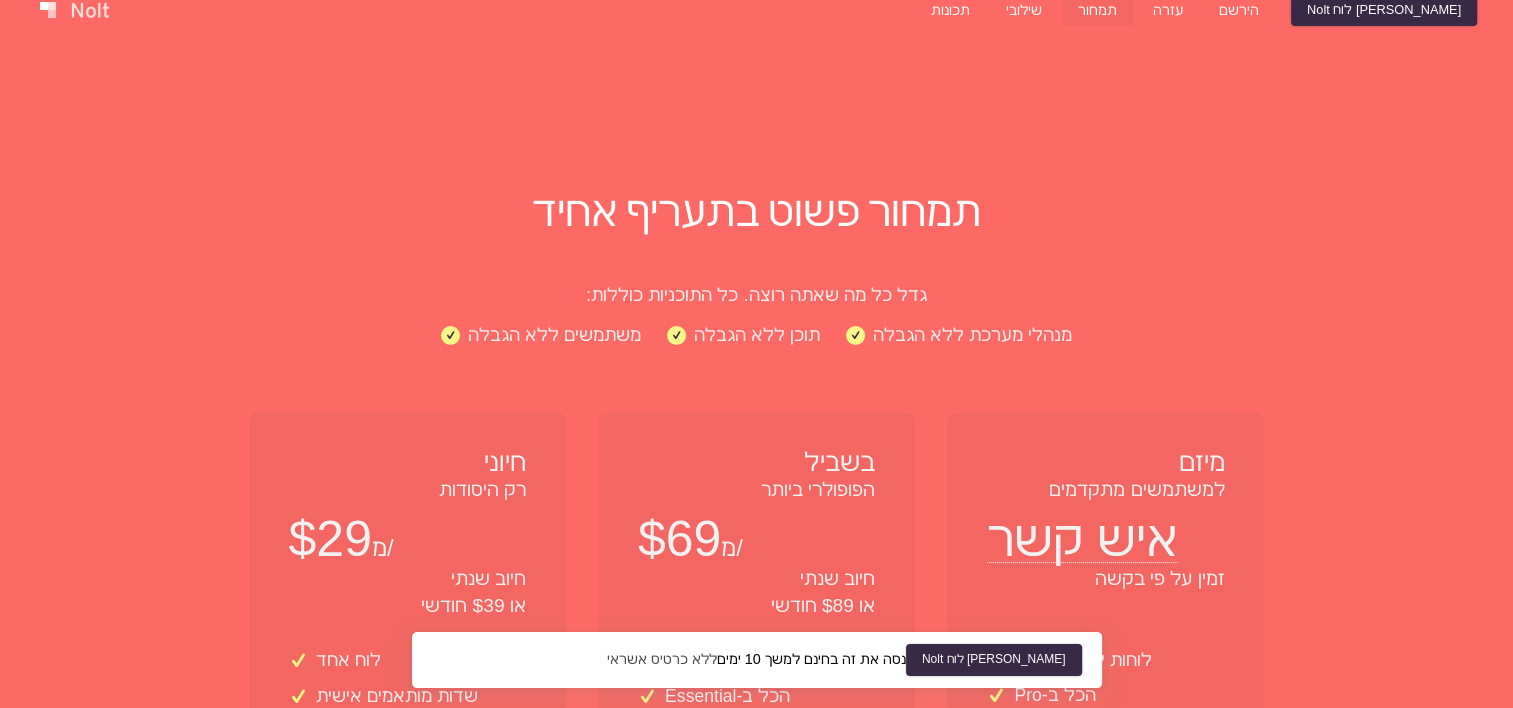 scroll, scrollTop: 0, scrollLeft: 0, axis: both 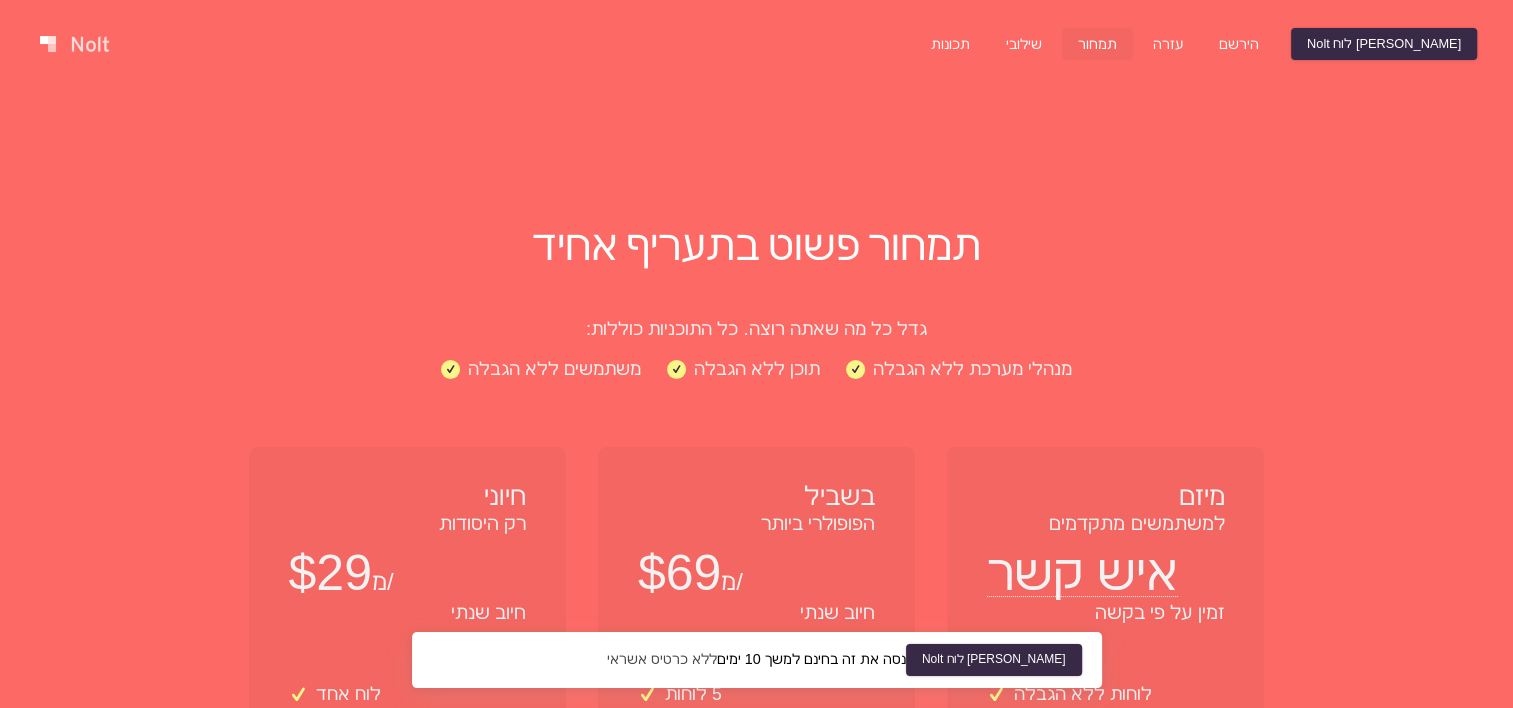 click on "איש קשר" at bounding box center (1082, 567) 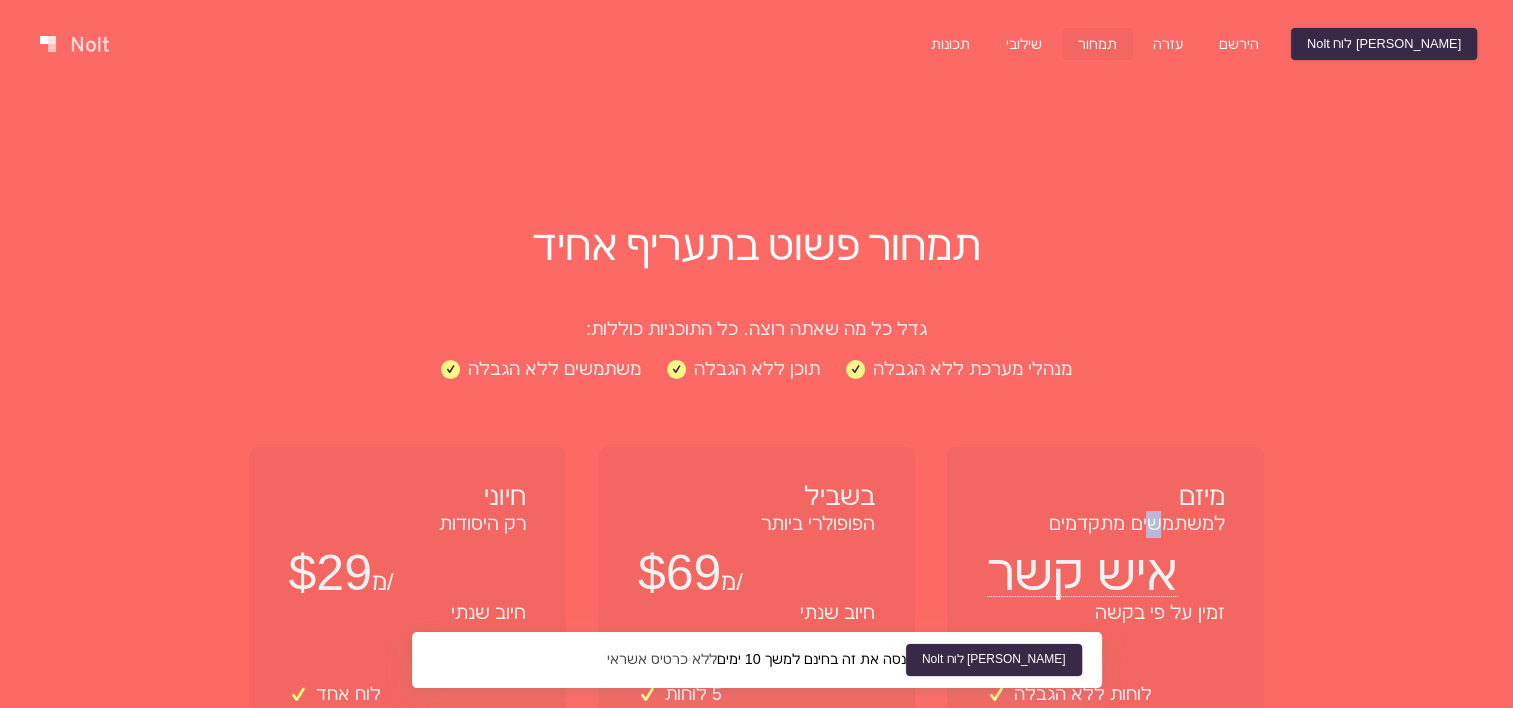 click on "למשתמשים מתקדמים" at bounding box center [1105, 524] 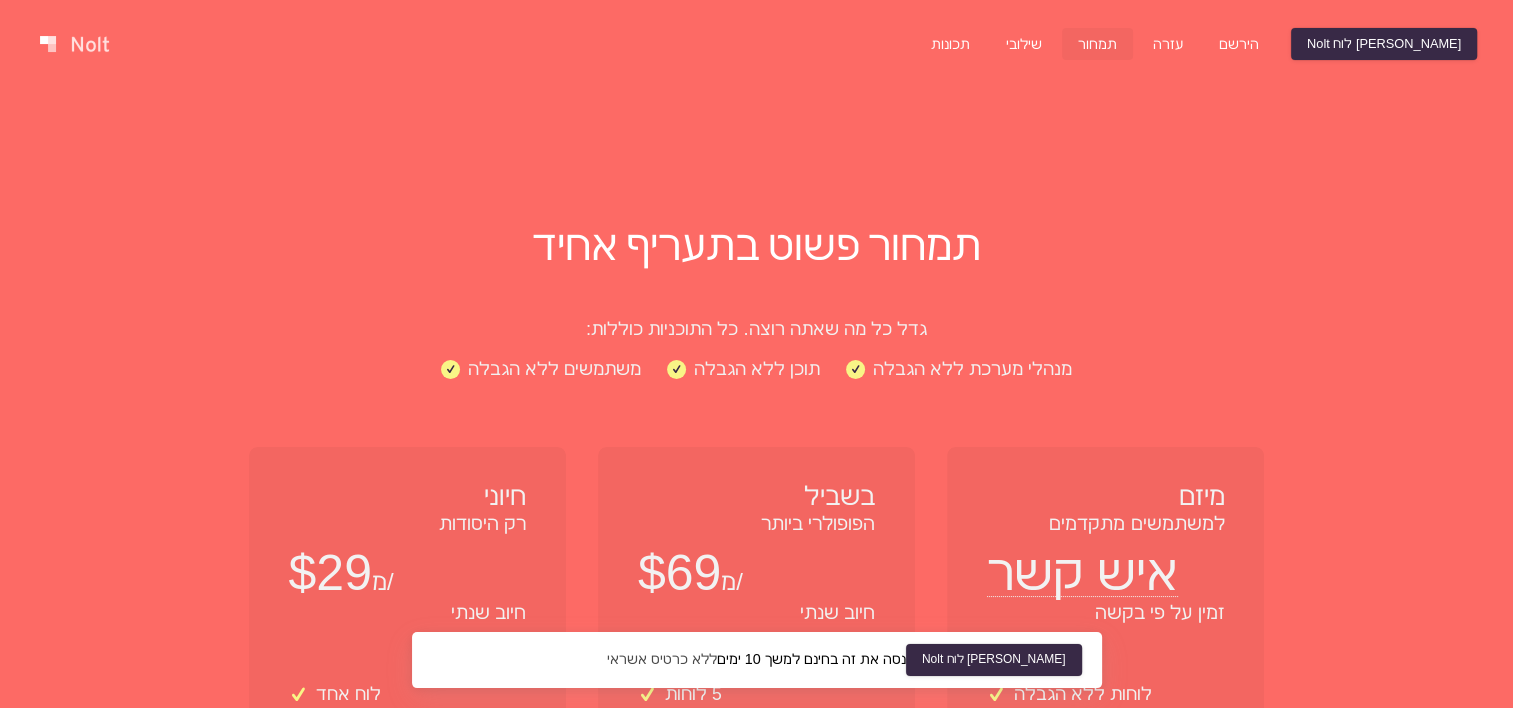 drag, startPoint x: 1152, startPoint y: 516, endPoint x: 1173, endPoint y: 501, distance: 25.806976 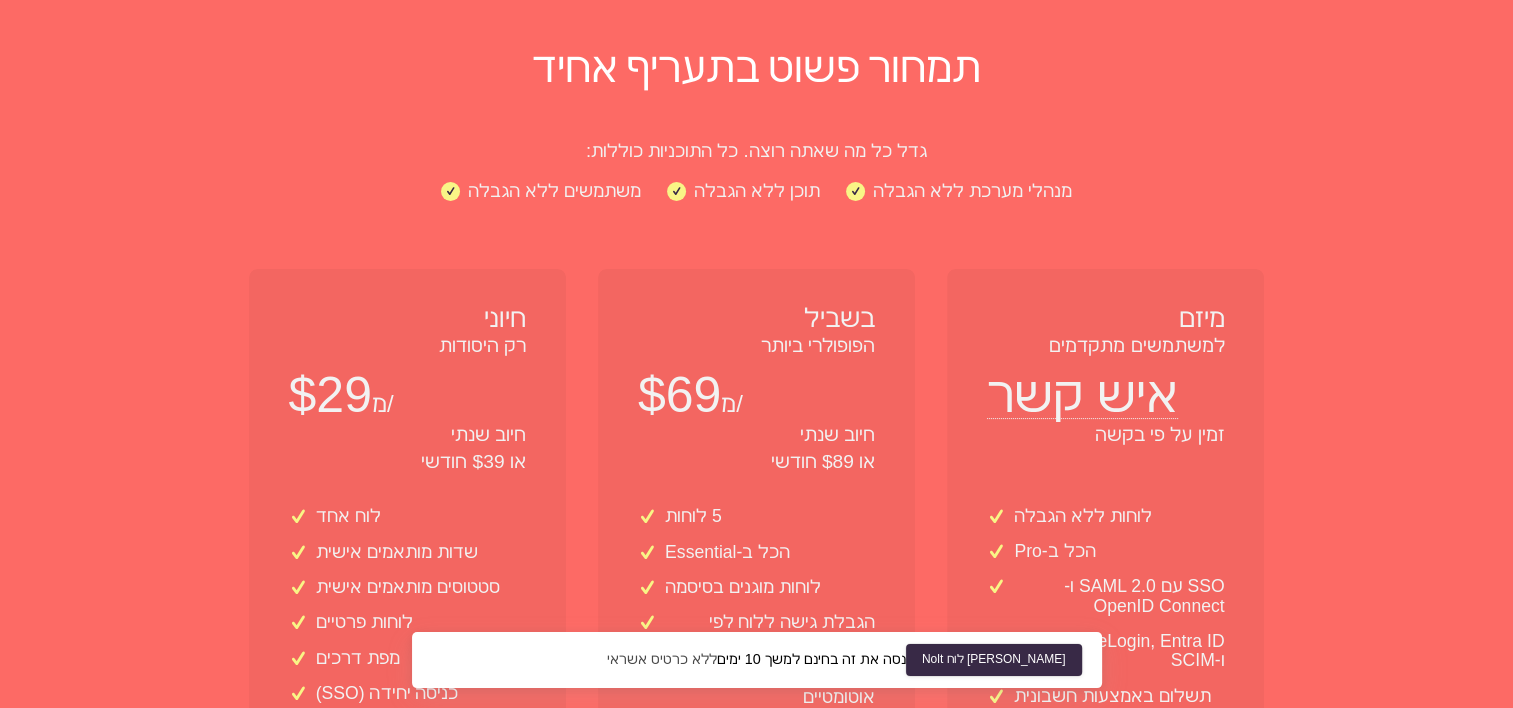 scroll, scrollTop: 200, scrollLeft: 0, axis: vertical 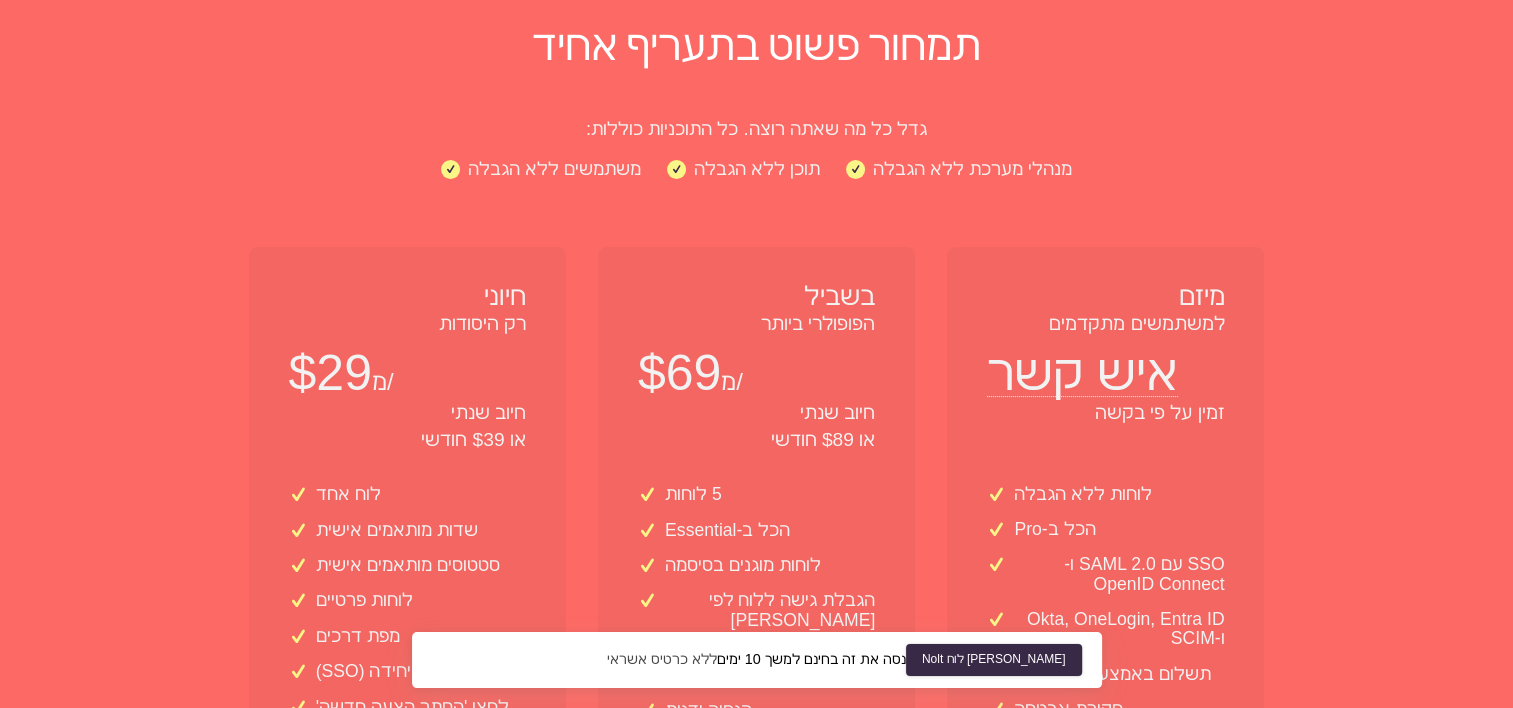 click on "איש קשר" at bounding box center [1082, 367] 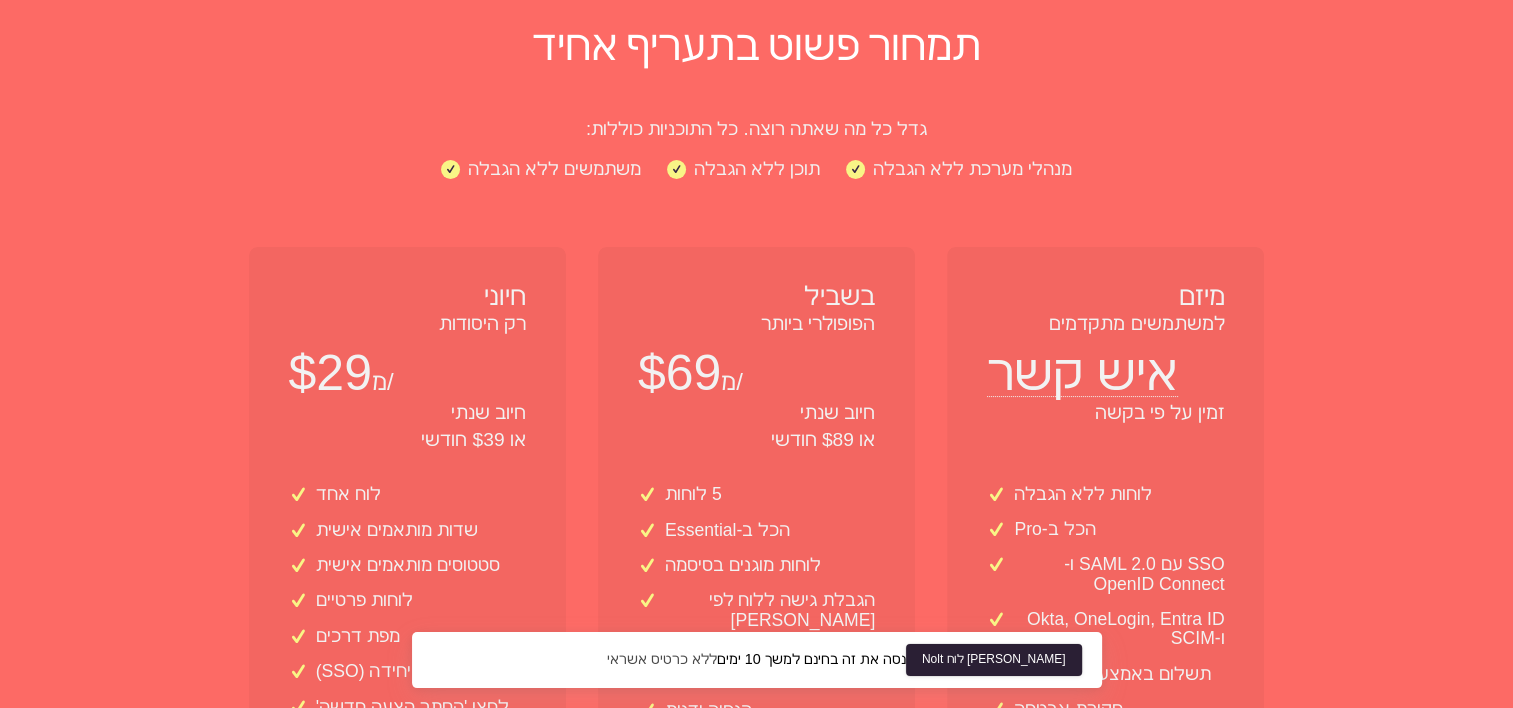 click on "צור לוח Nolt" at bounding box center [994, 660] 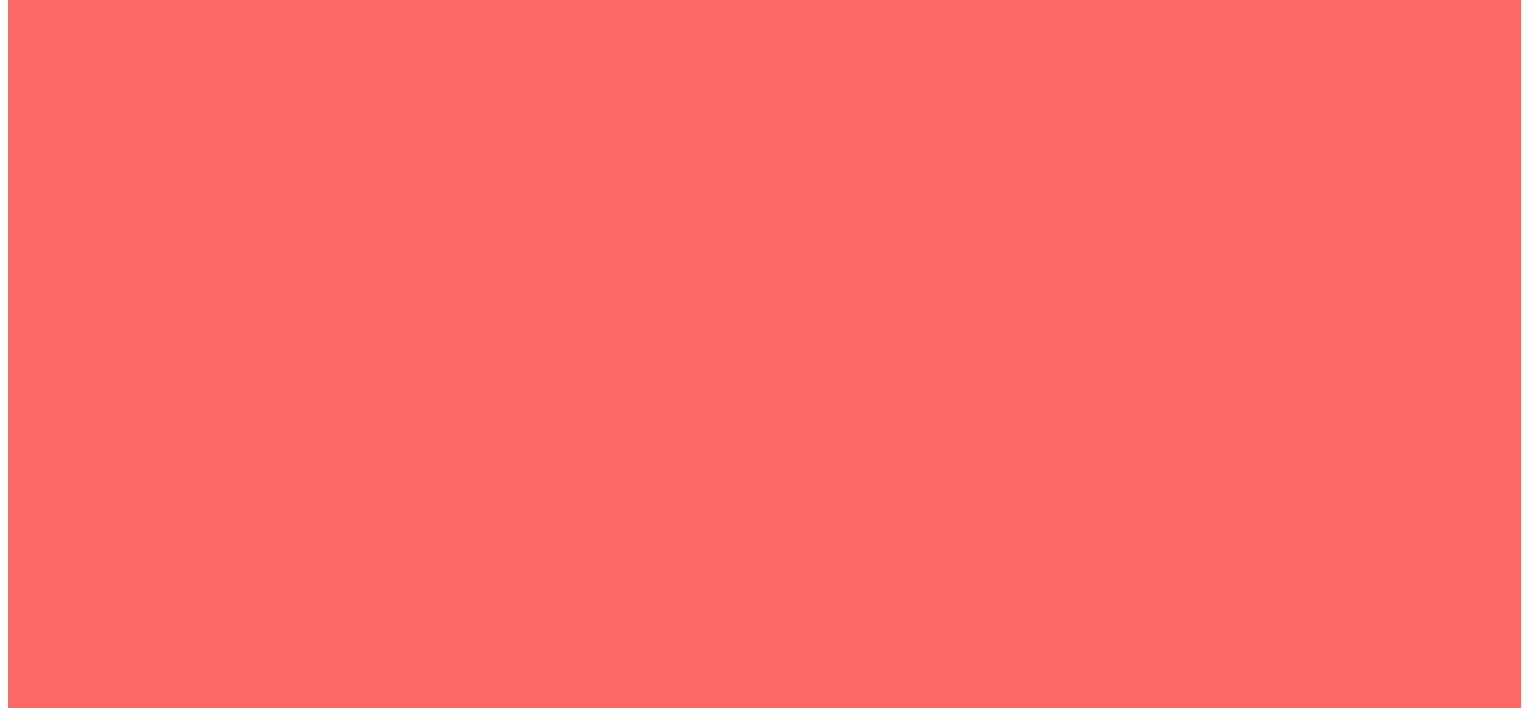 scroll, scrollTop: 0, scrollLeft: 0, axis: both 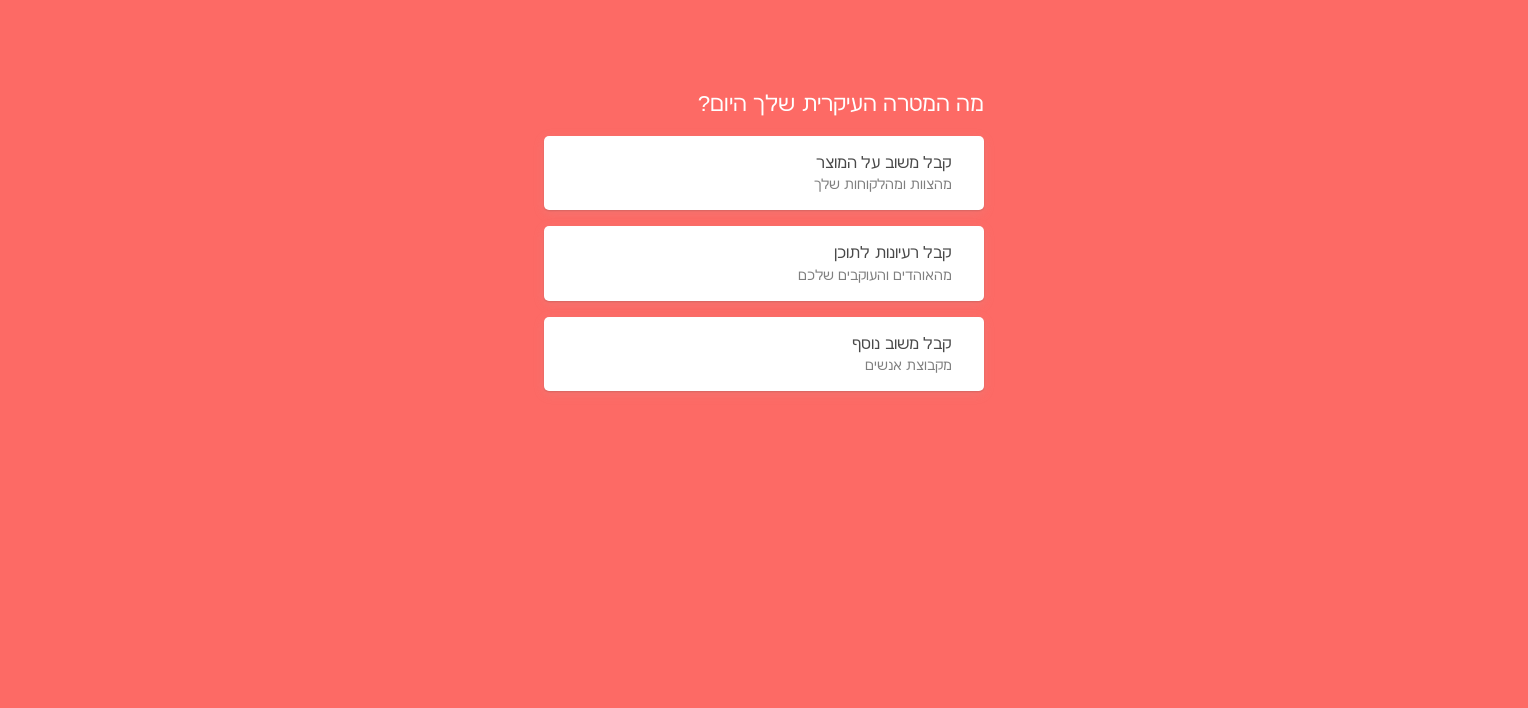 click on "מהאוהדים והעוקבים שלכם" at bounding box center [764, 275] 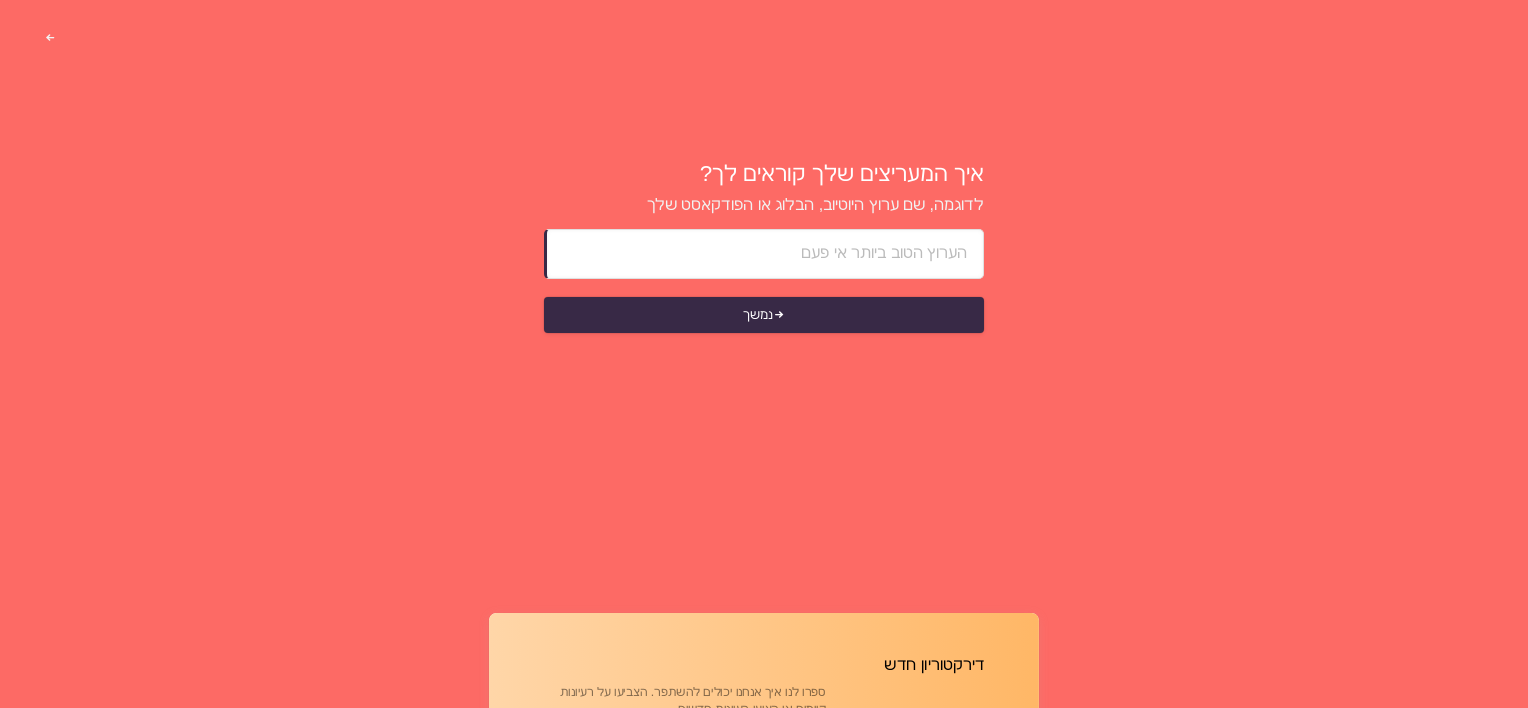 click at bounding box center [765, 254] 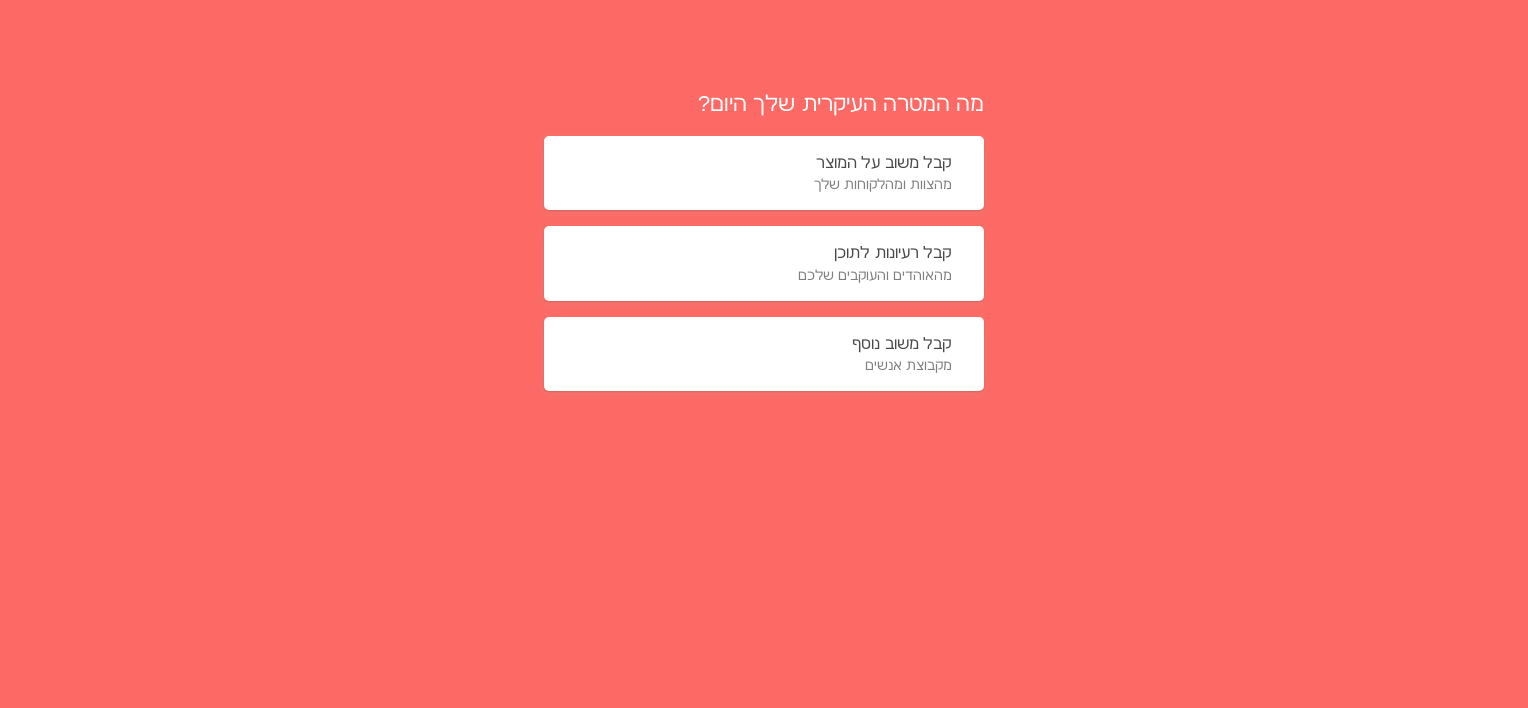 click on "מקבוצת אנשים" at bounding box center (764, 365) 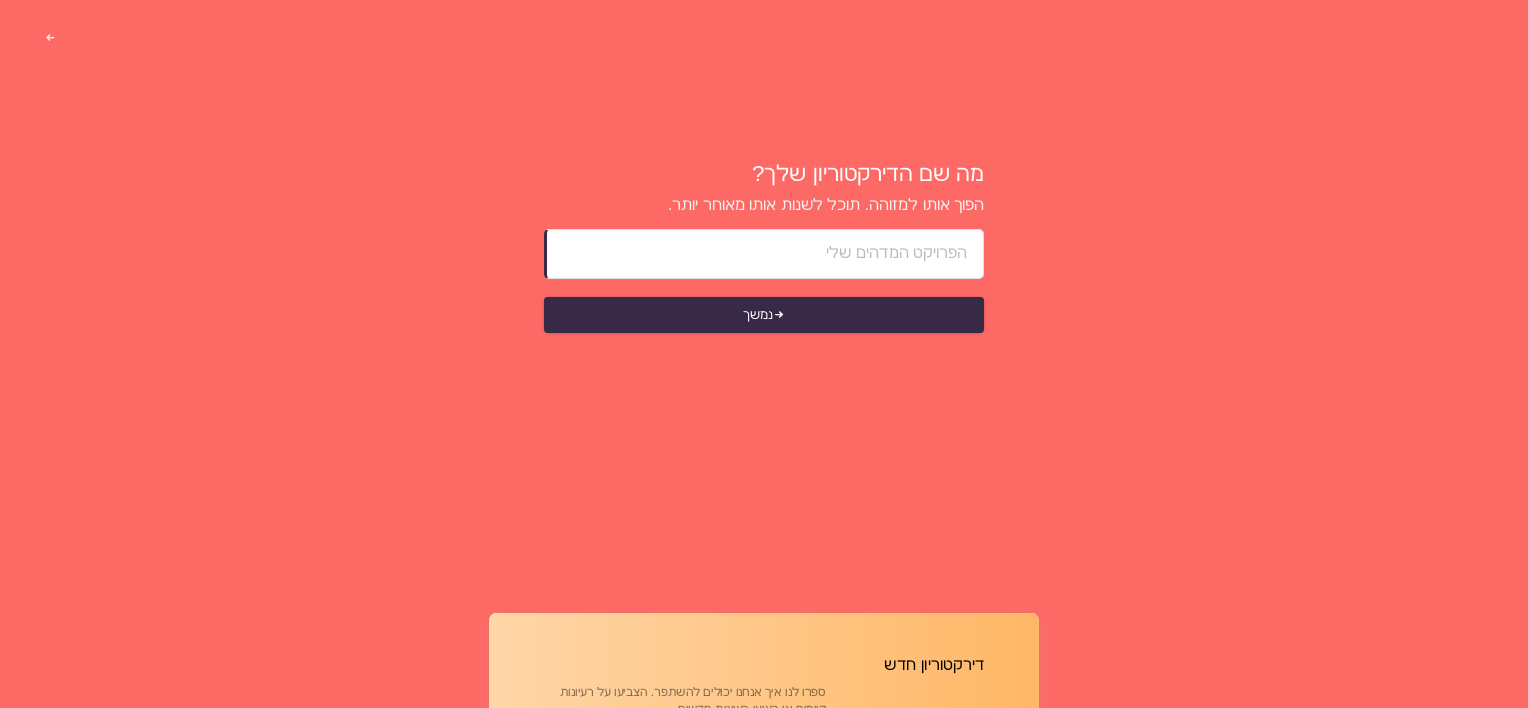 click at bounding box center [765, 254] 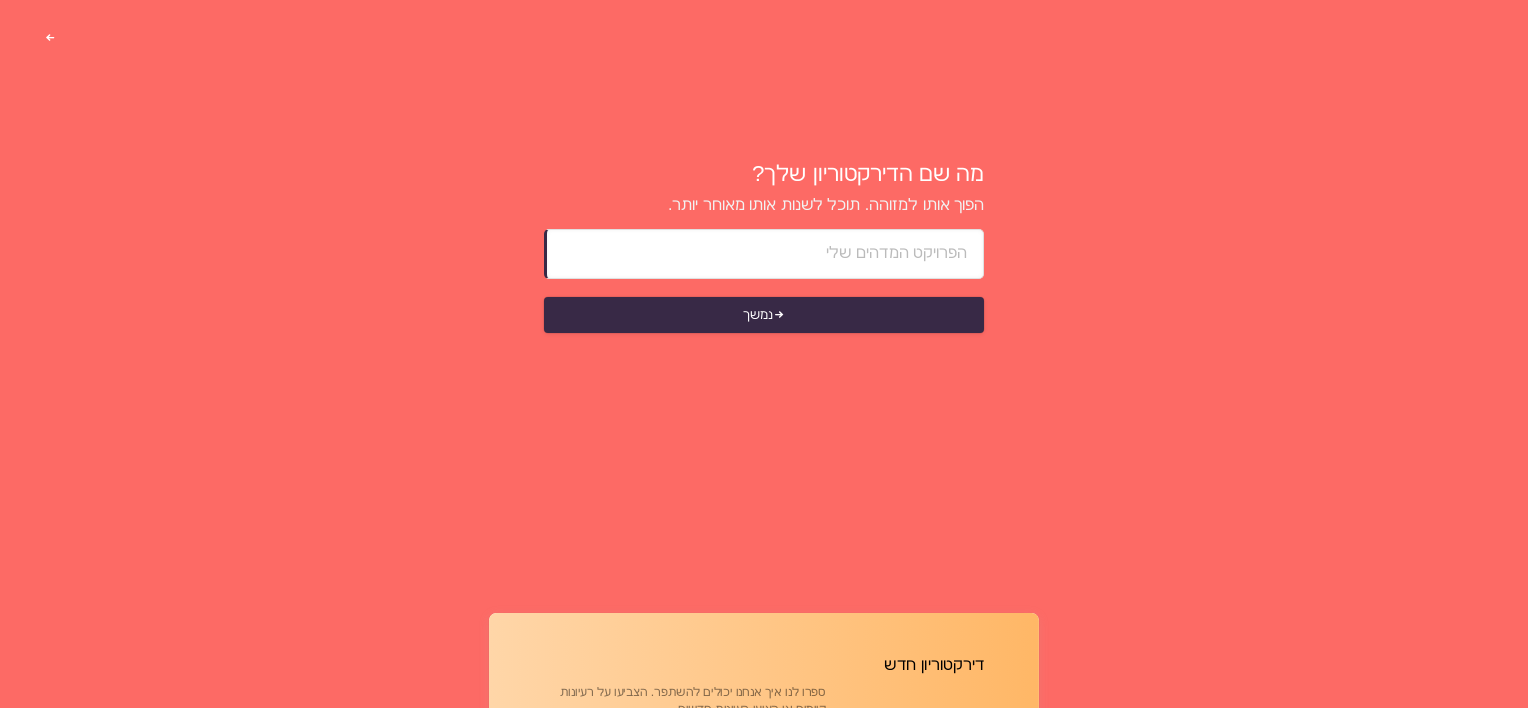 click at bounding box center [50, 38] 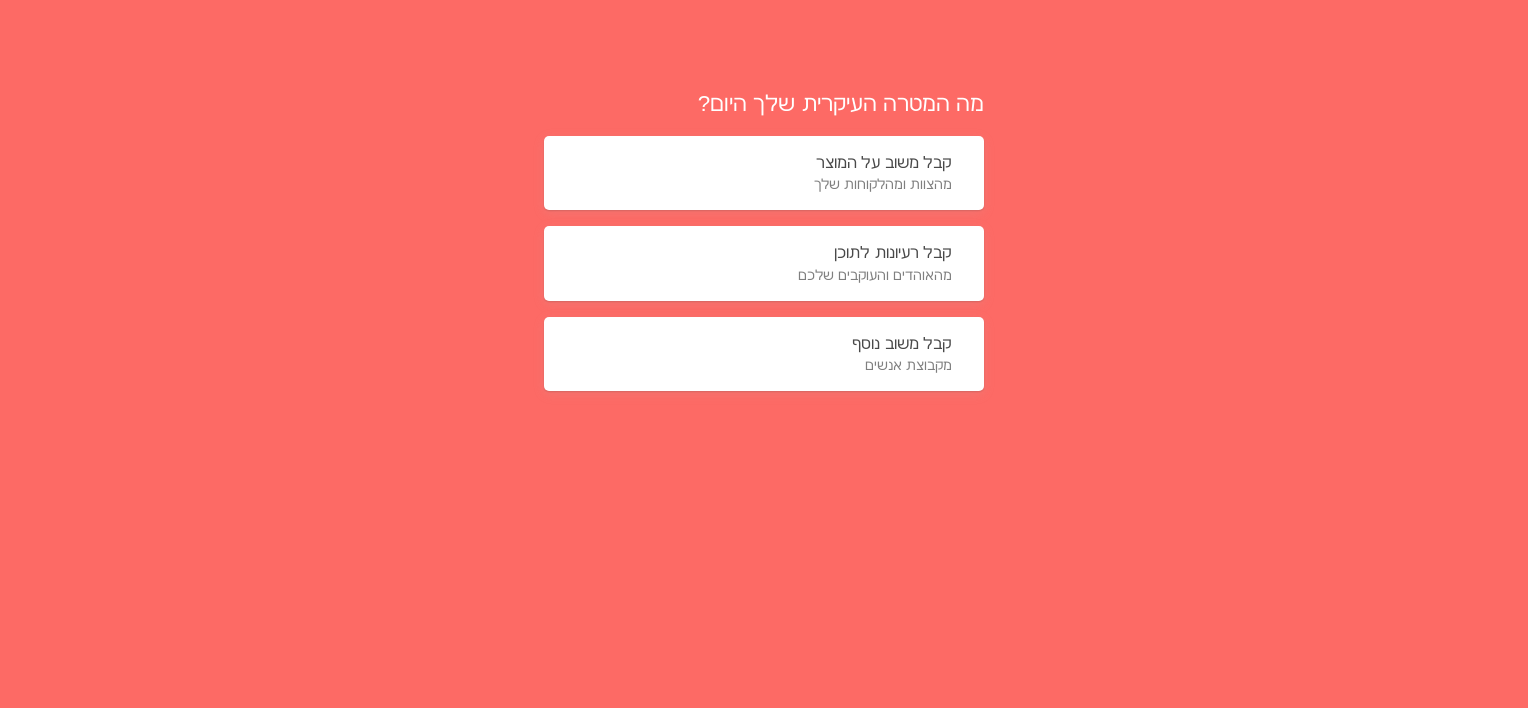 click on "מהצוות ומהלקוחות שלך" at bounding box center [764, 184] 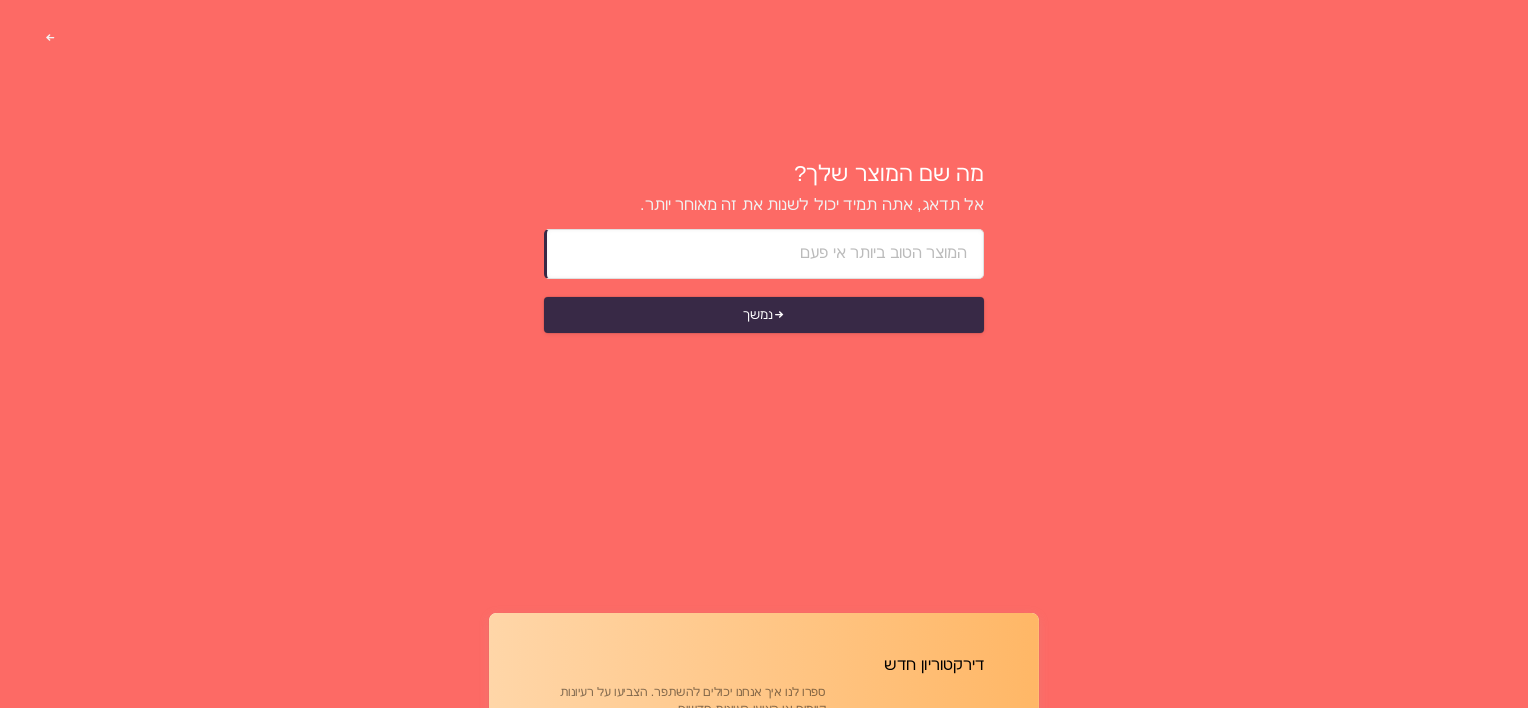 click at bounding box center (765, 254) 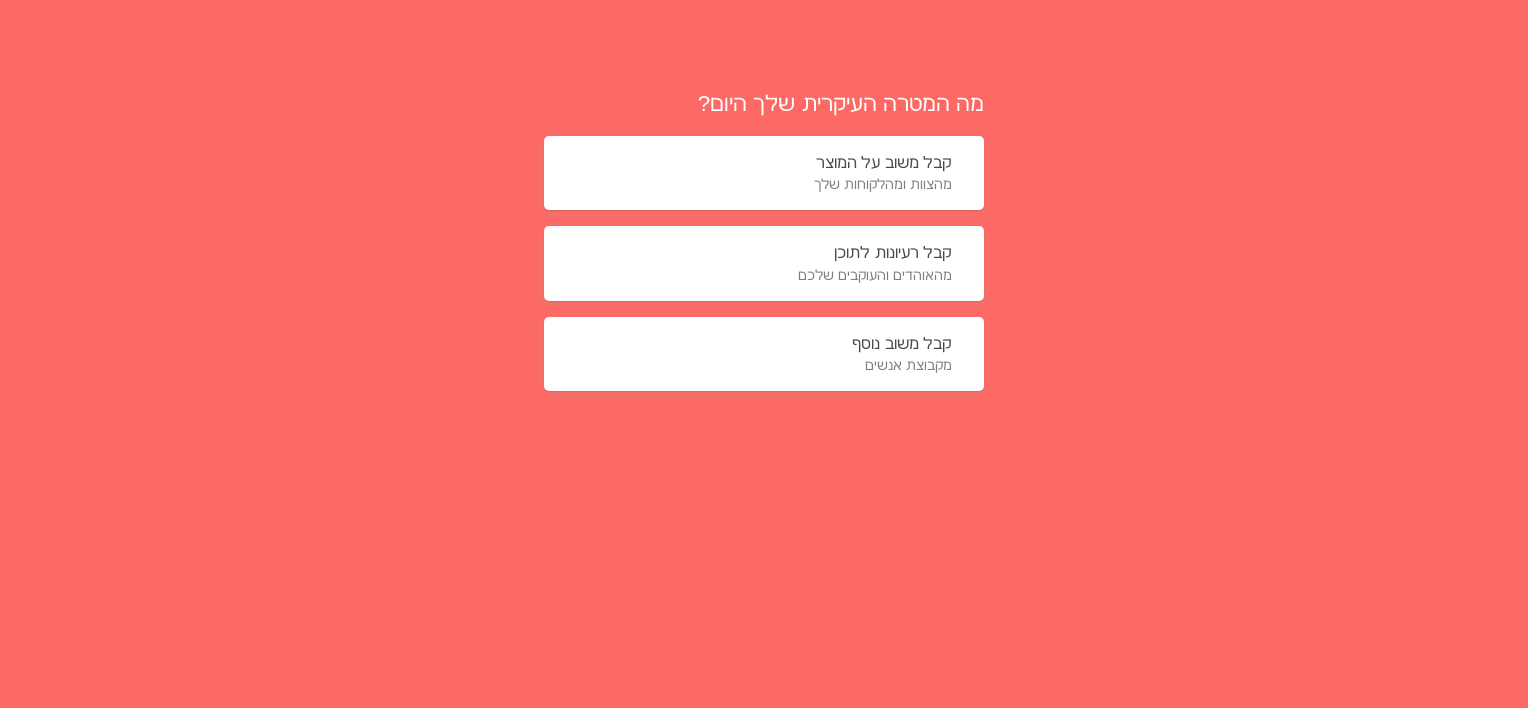 click on "מהאוהדים והעוקבים שלכם" at bounding box center [764, 275] 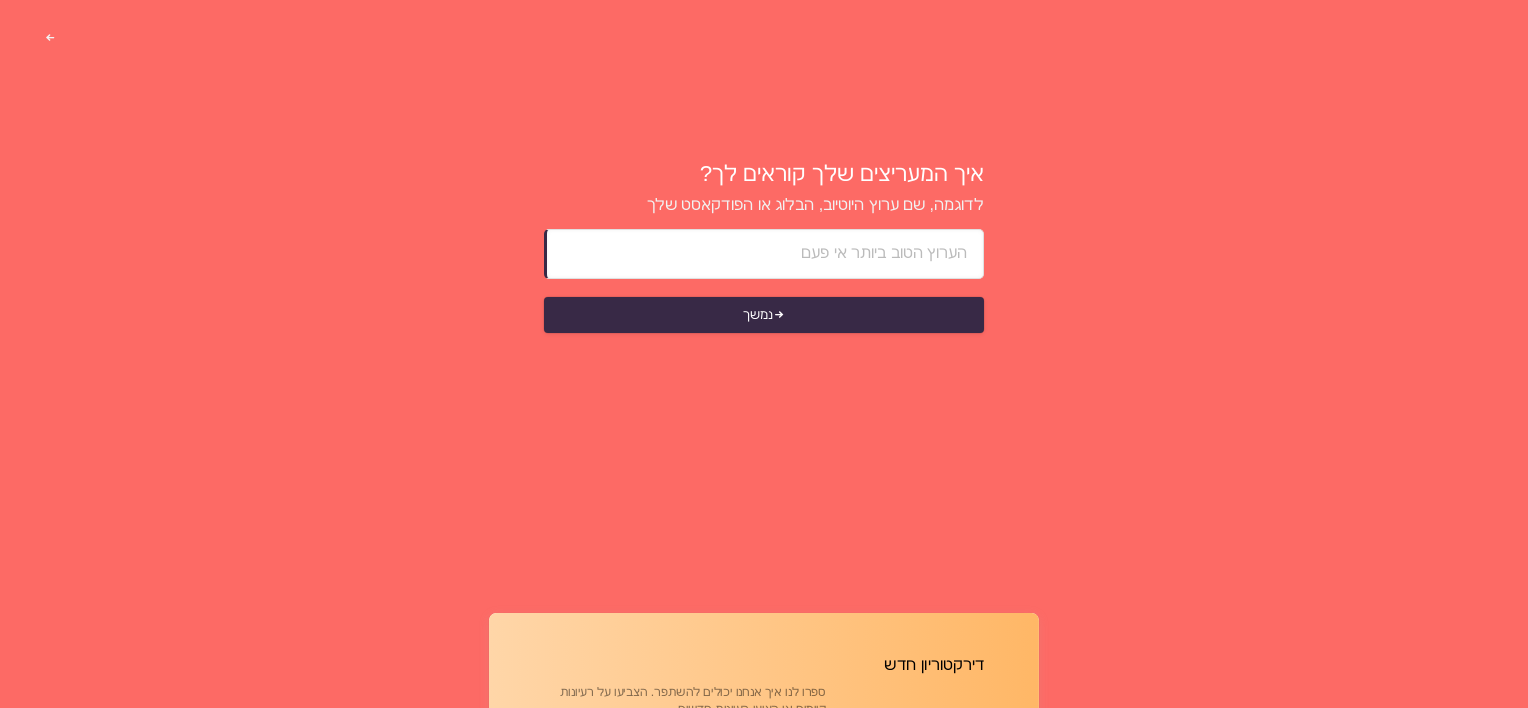 click at bounding box center (765, 254) 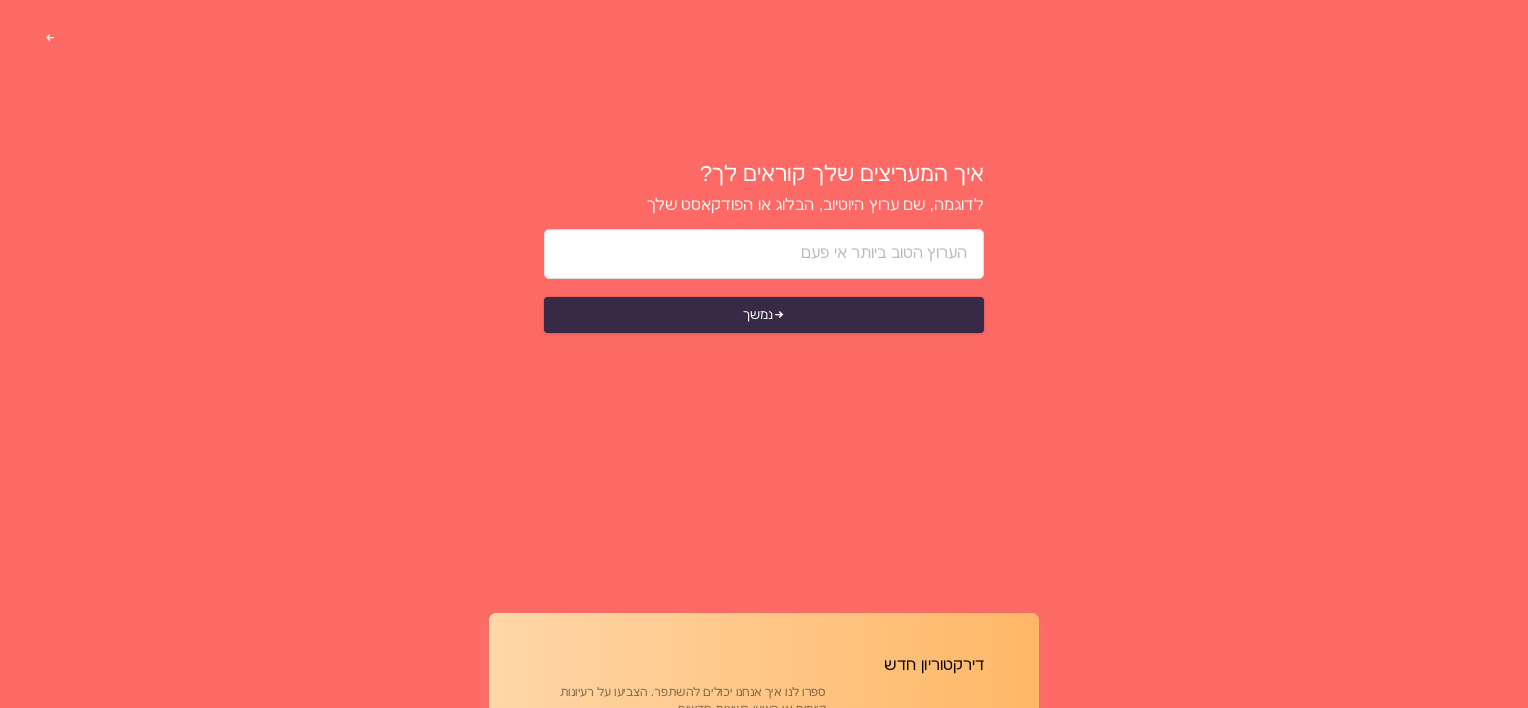 click at bounding box center (764, 838) 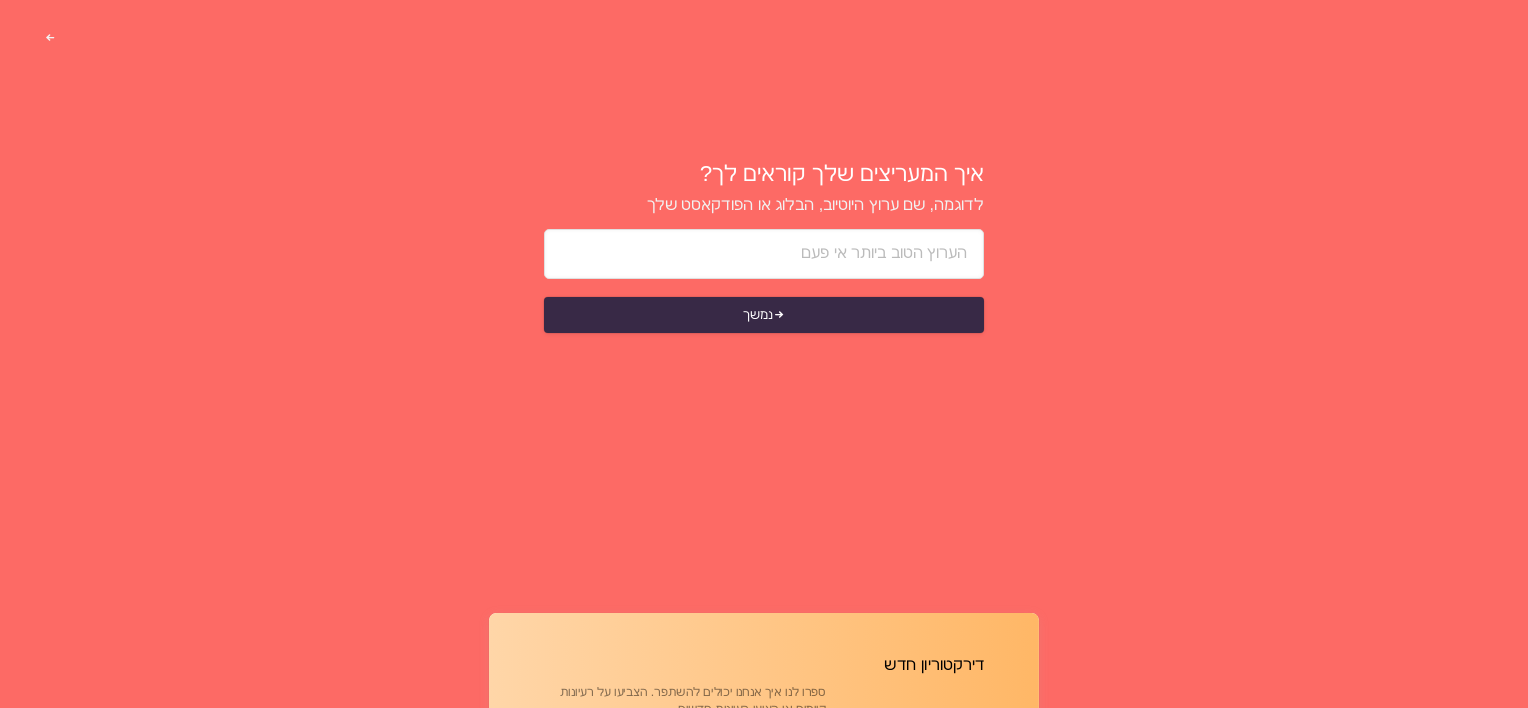 click at bounding box center (764, 838) 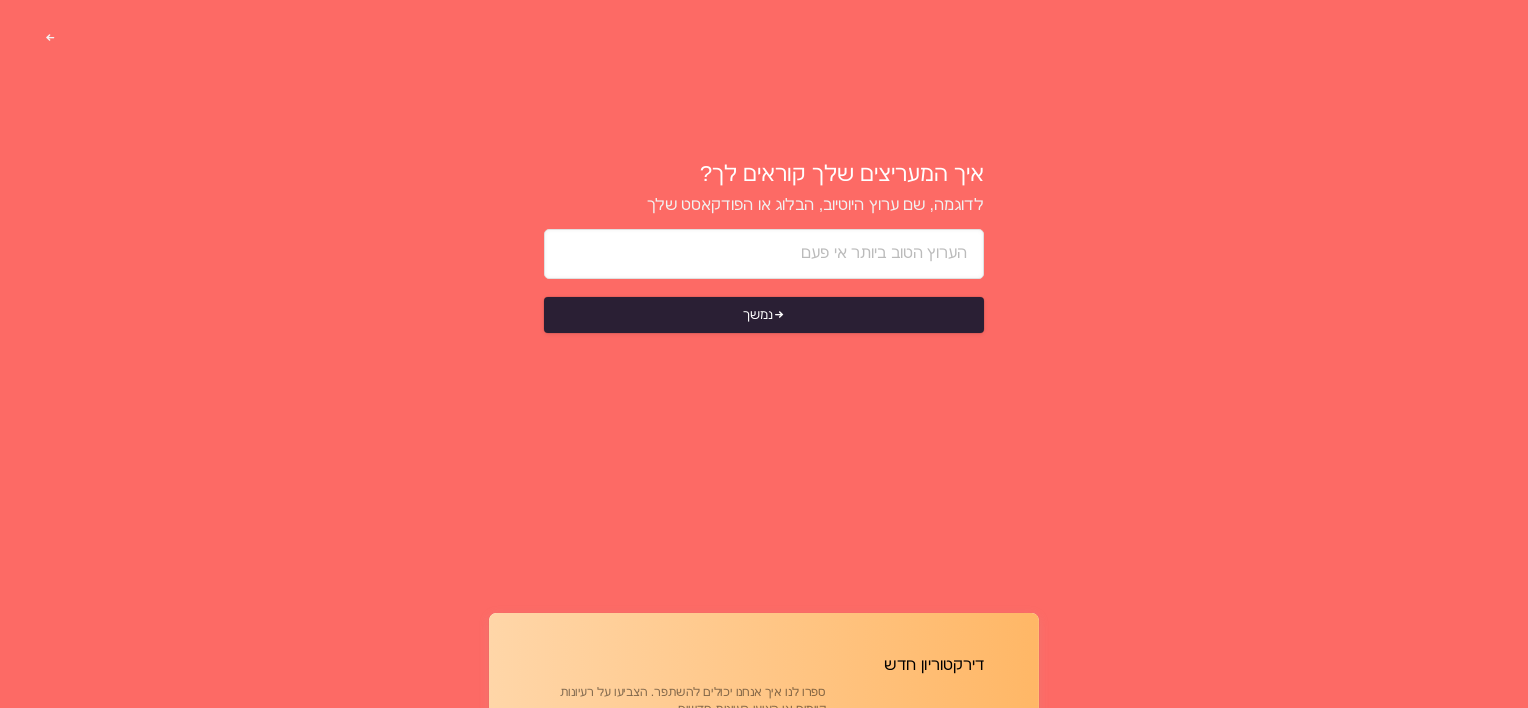 click on "נמשך" at bounding box center (764, 281) 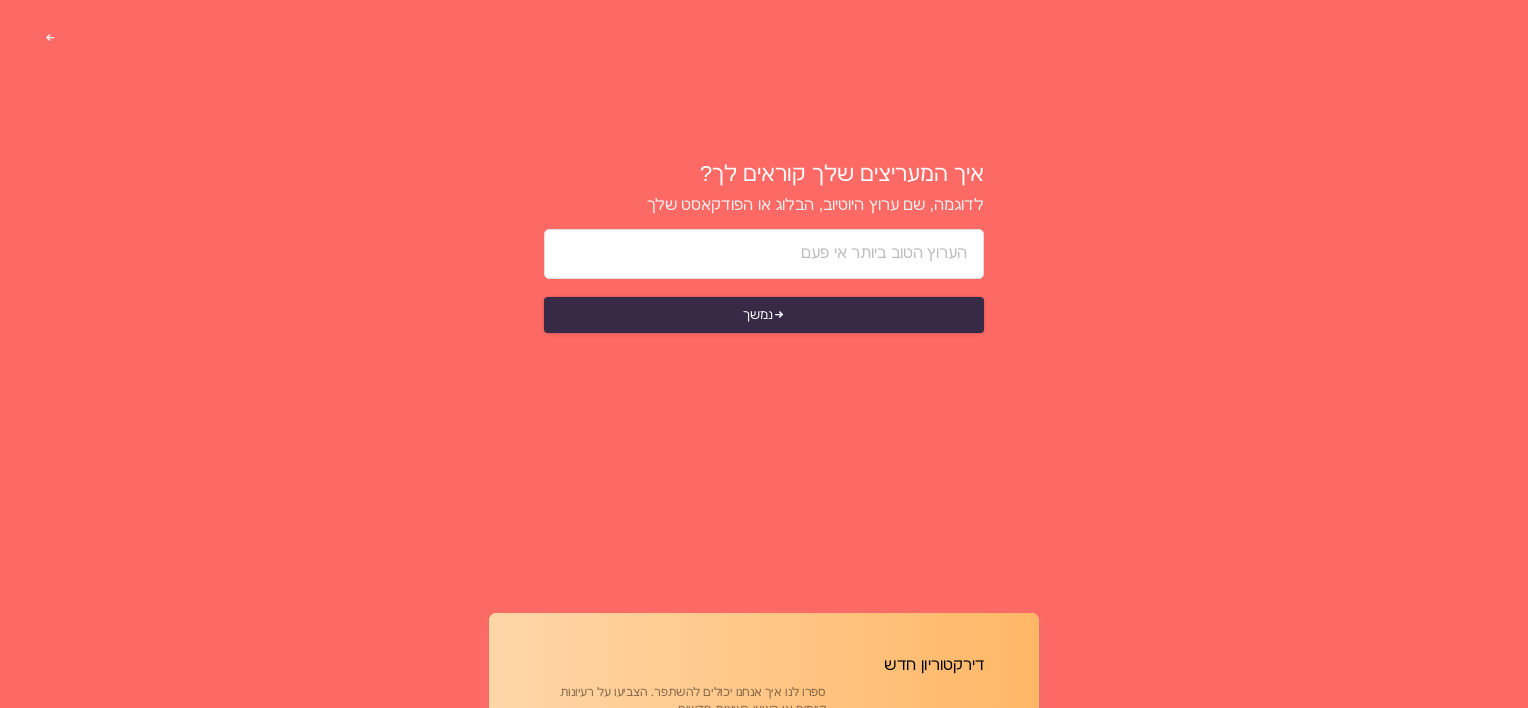 click on "איך המעריצים שלך קוראים לך? לדוגמה, שם ערוץ היוטיוב, הבלוג או הפודקאסט שלך נמשך" at bounding box center [764, 248] 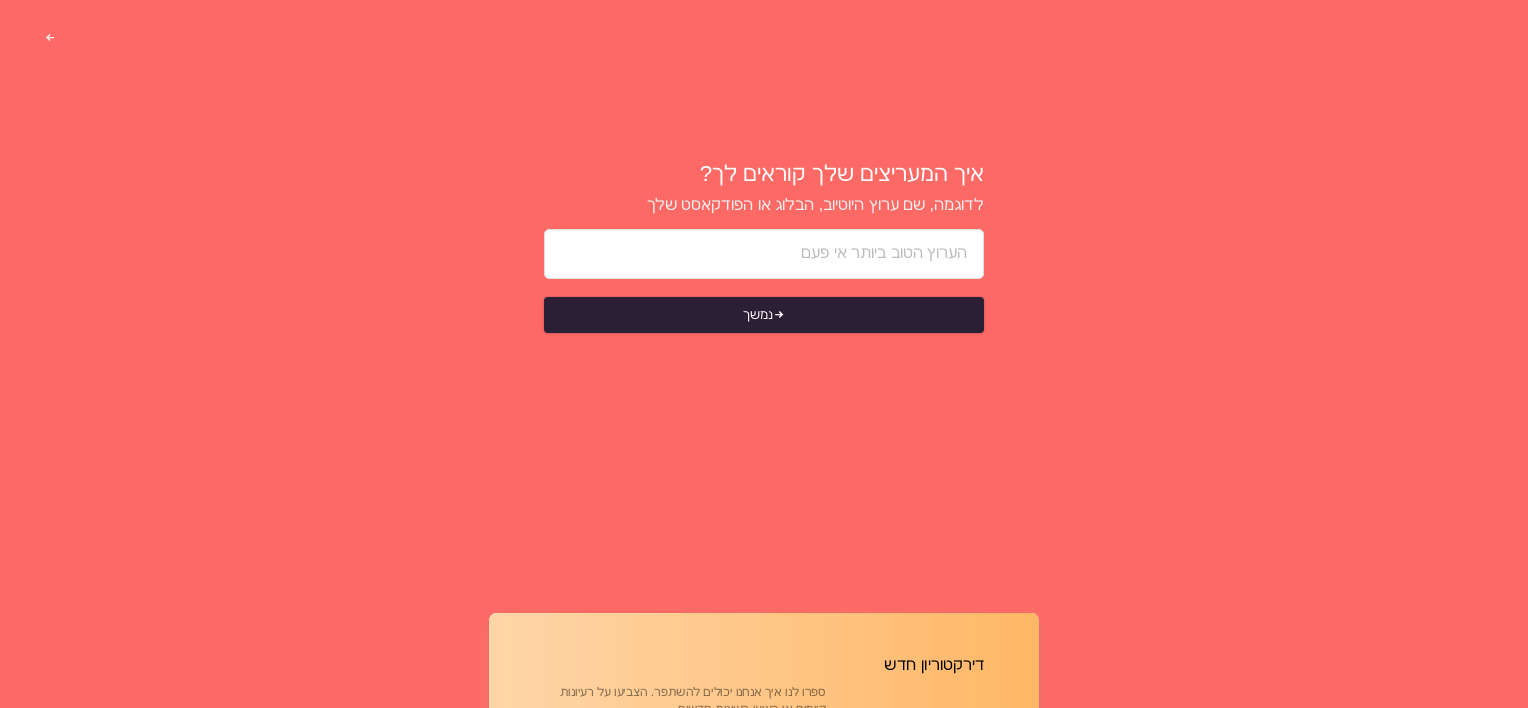 click on "נמשך" at bounding box center (764, 315) 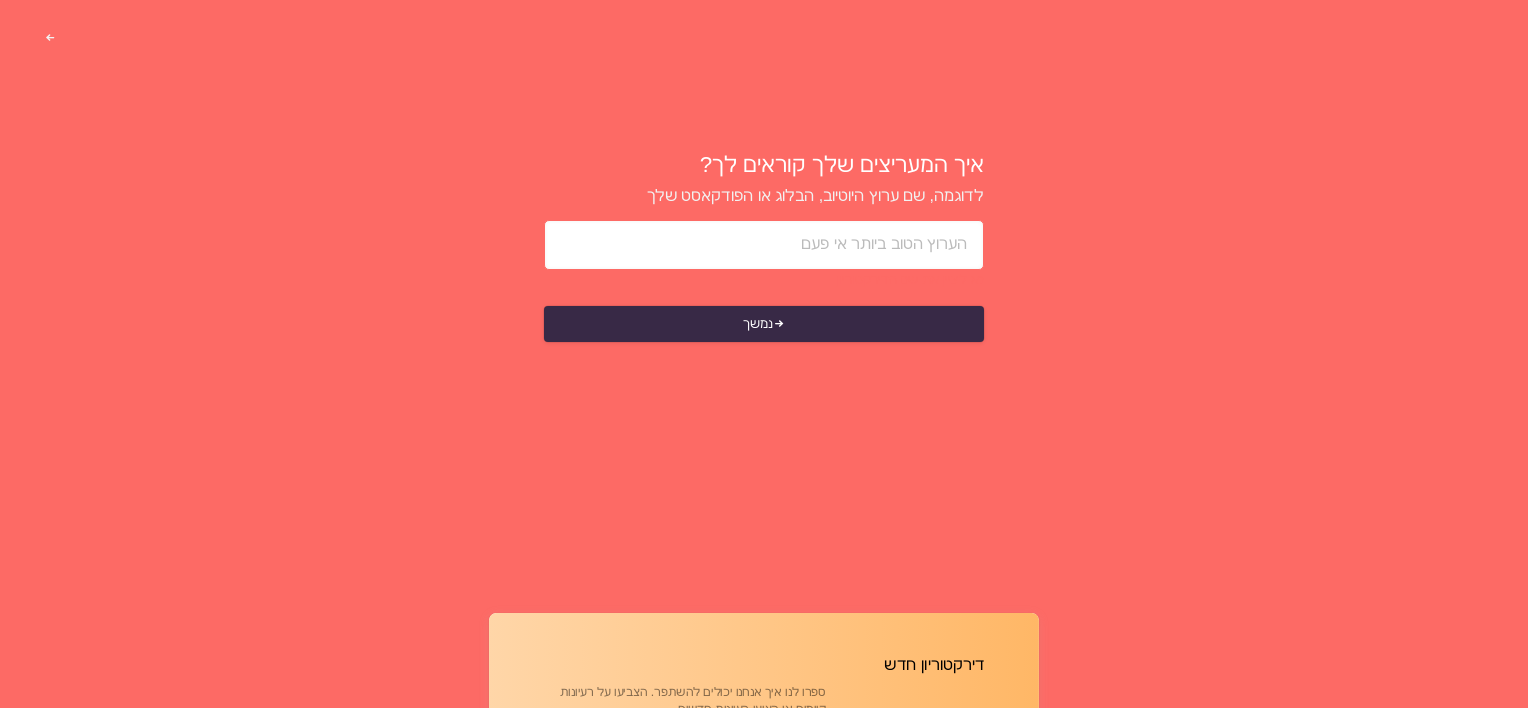 click at bounding box center (764, 245) 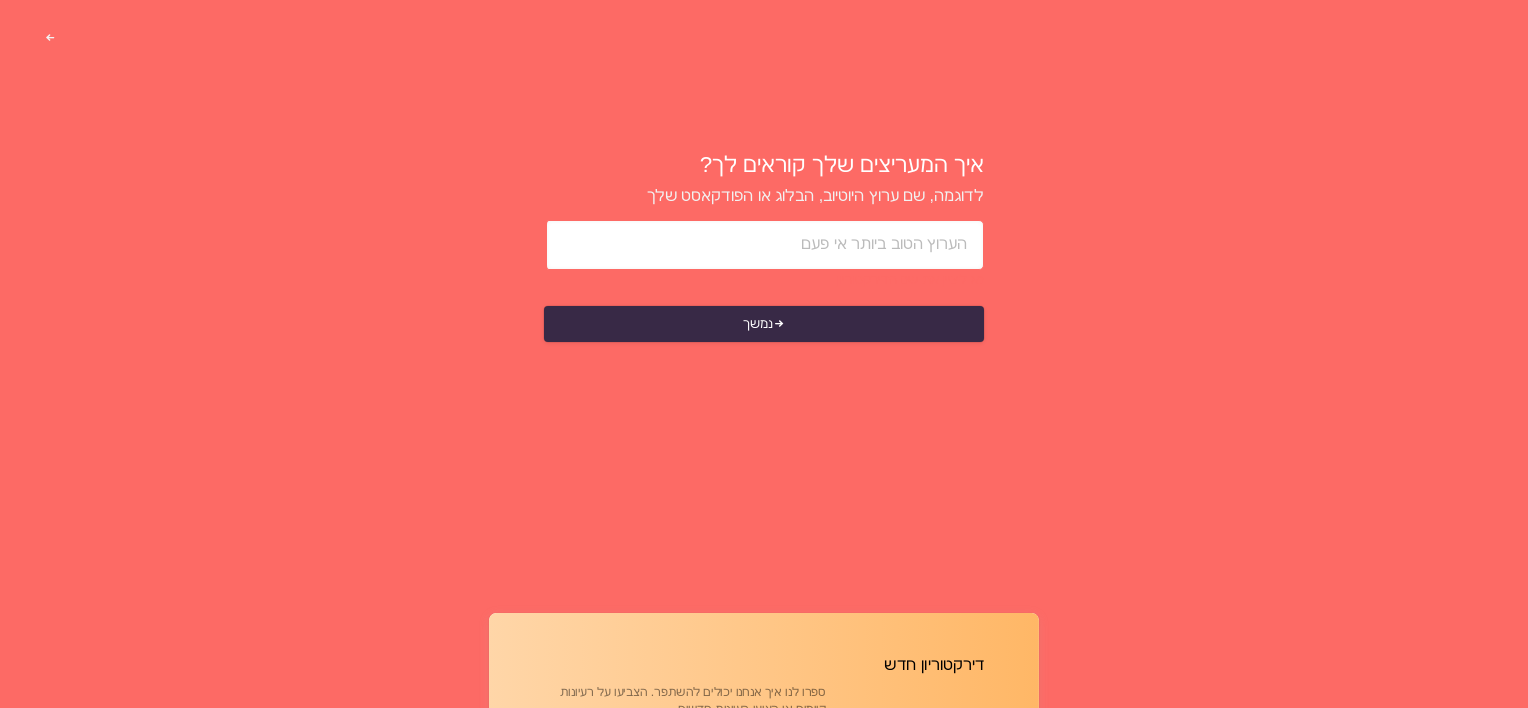 click at bounding box center [765, 245] 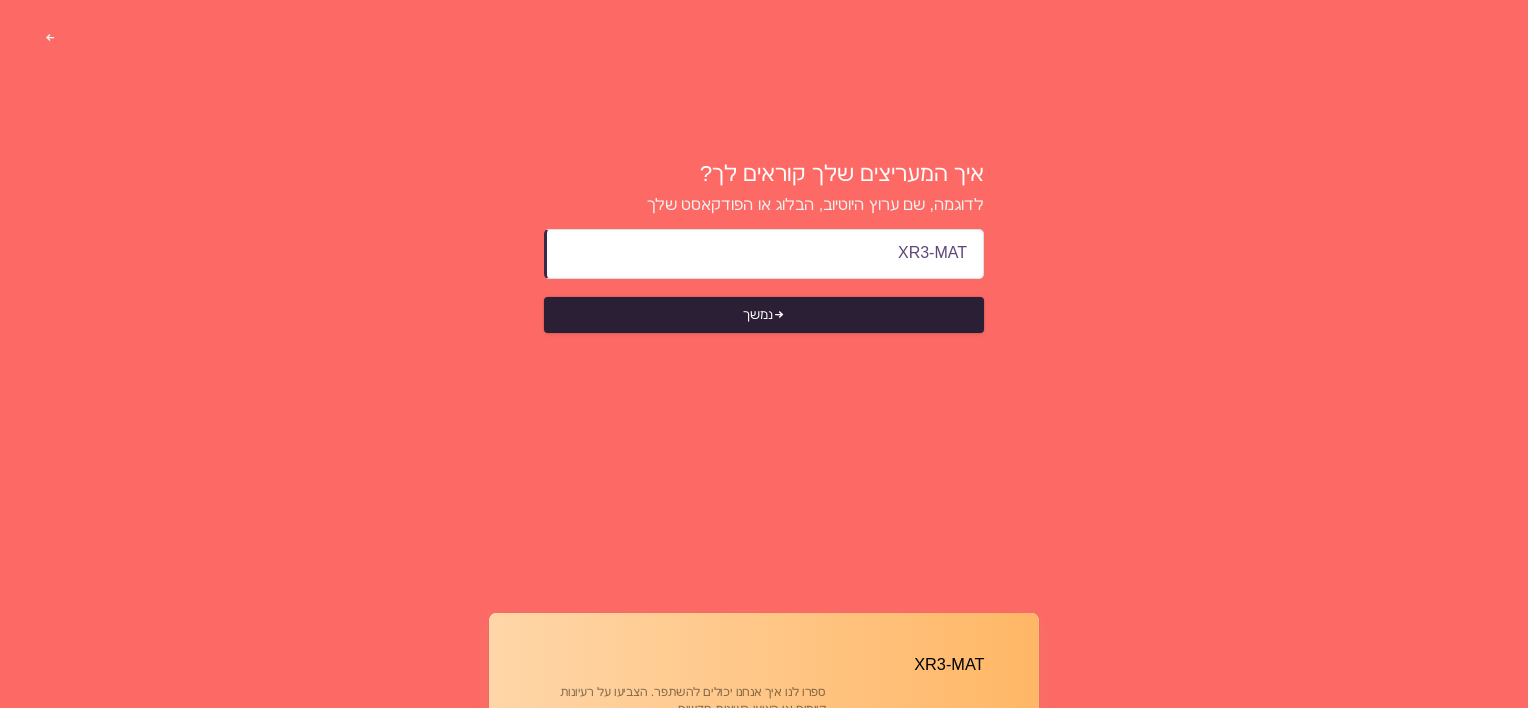 click on "נמשך" at bounding box center (764, 315) 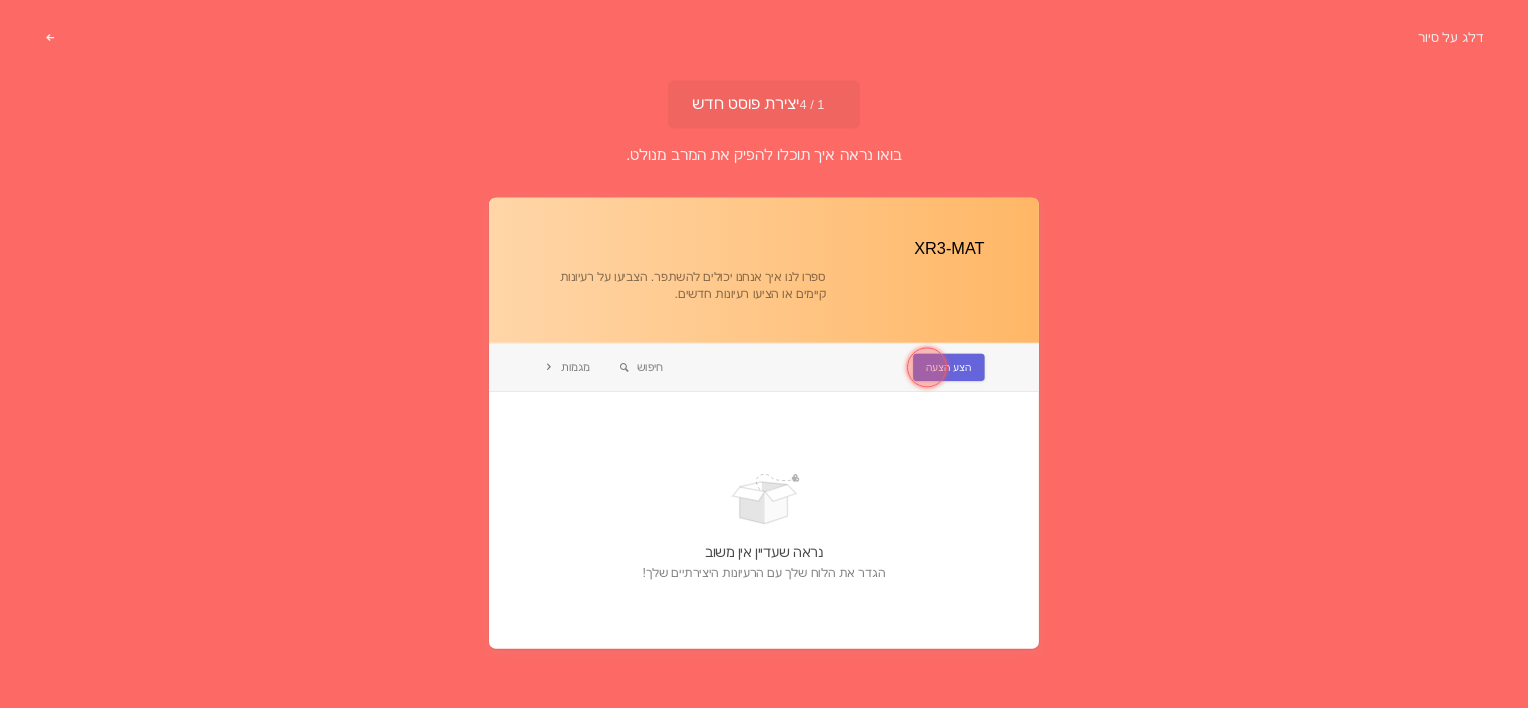 type on "XR3-MAT" 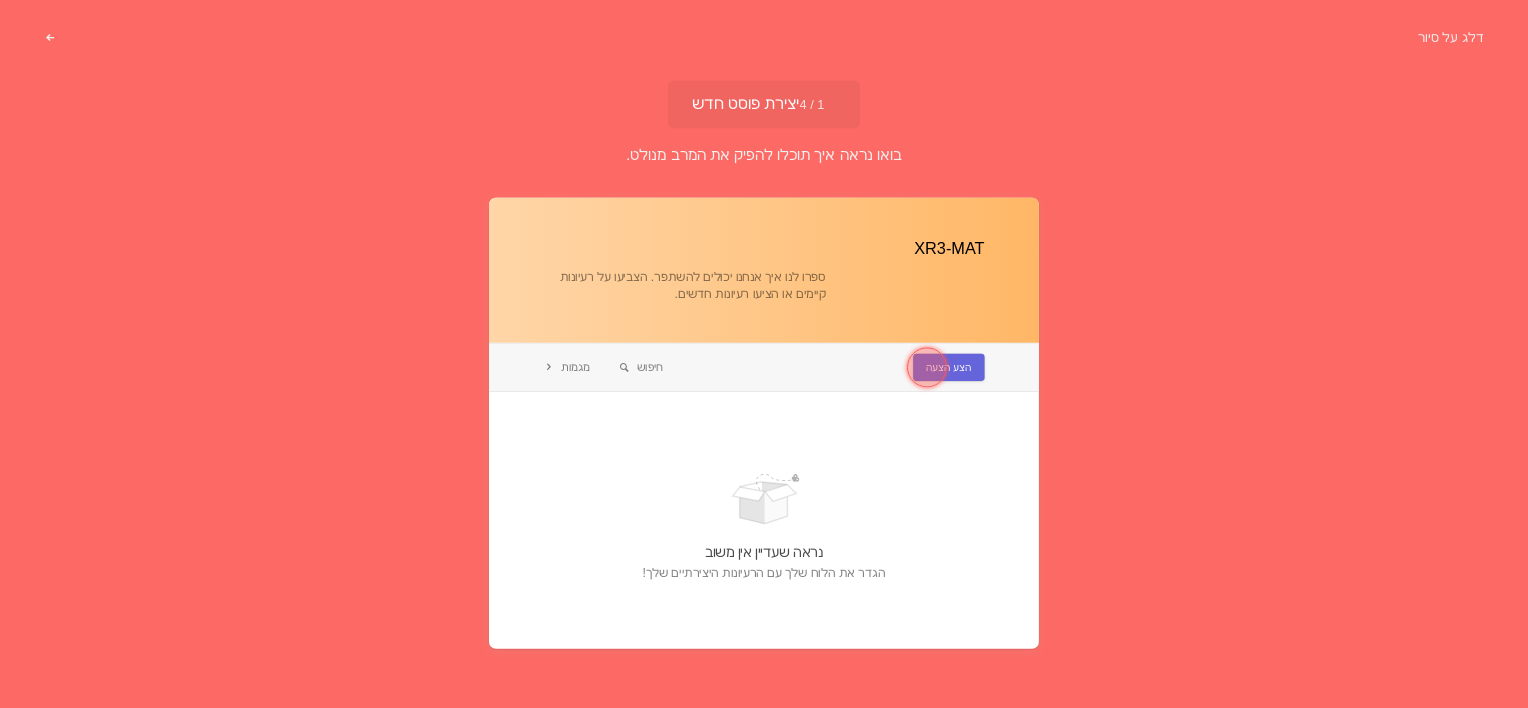 click at bounding box center [764, 422] 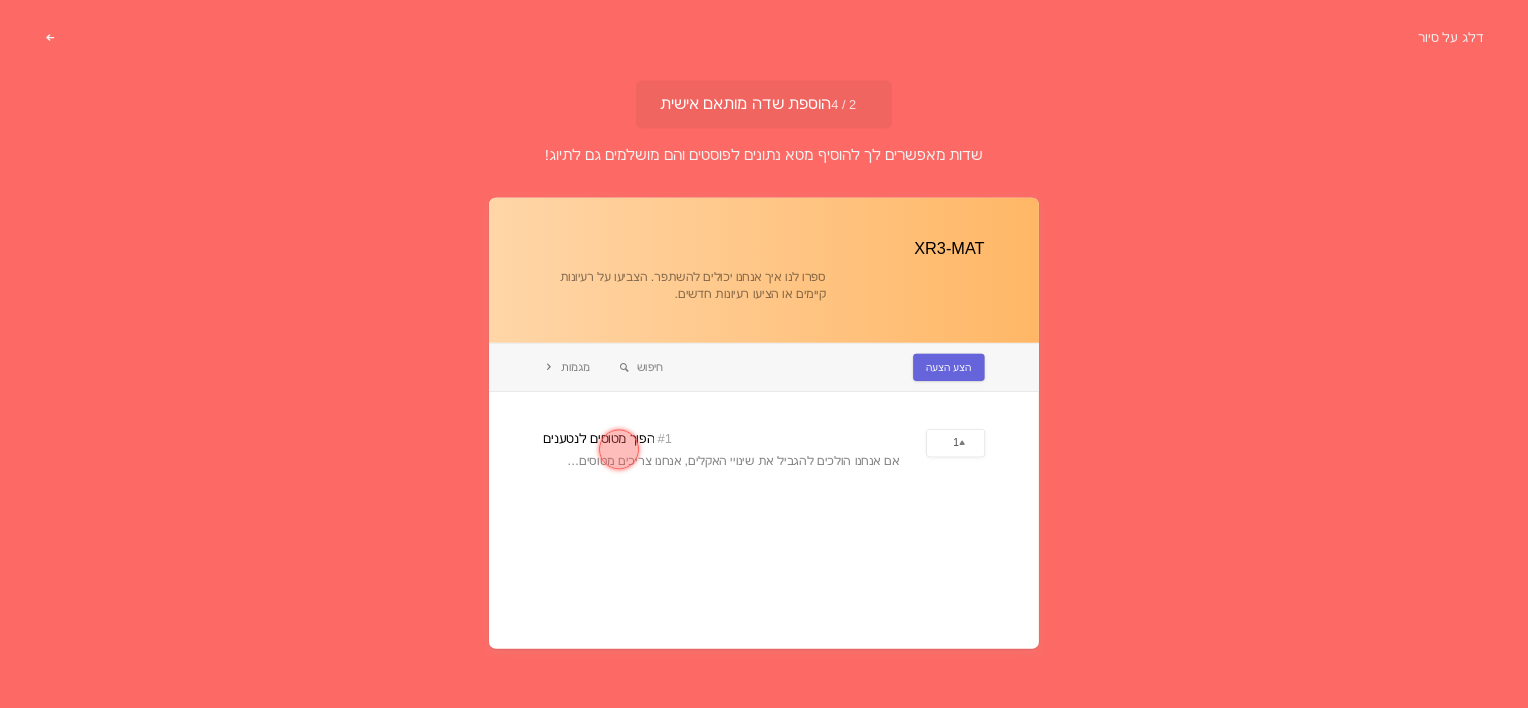 click on "הוספת שדה מותאם אישית" at bounding box center (745, 103) 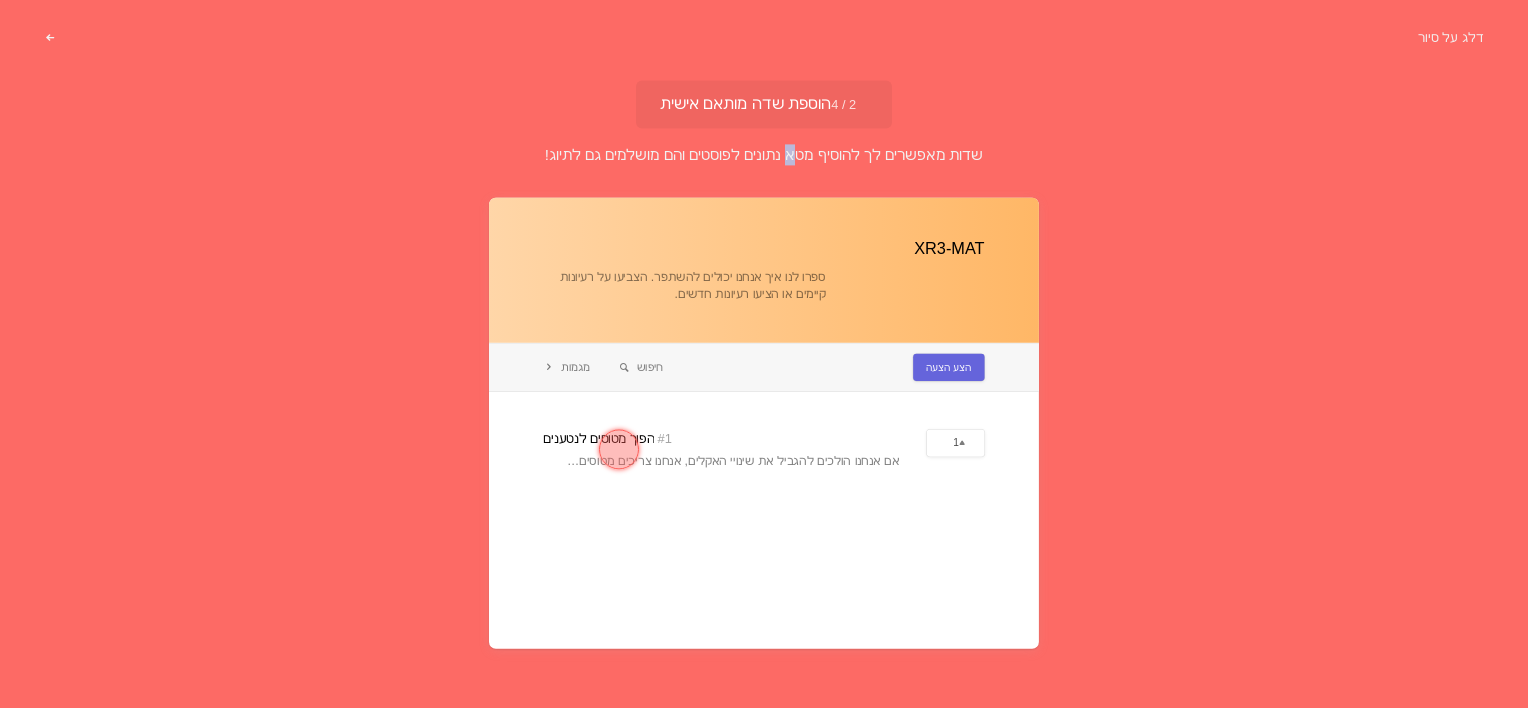 drag, startPoint x: 796, startPoint y: 166, endPoint x: 778, endPoint y: 225, distance: 61.68468 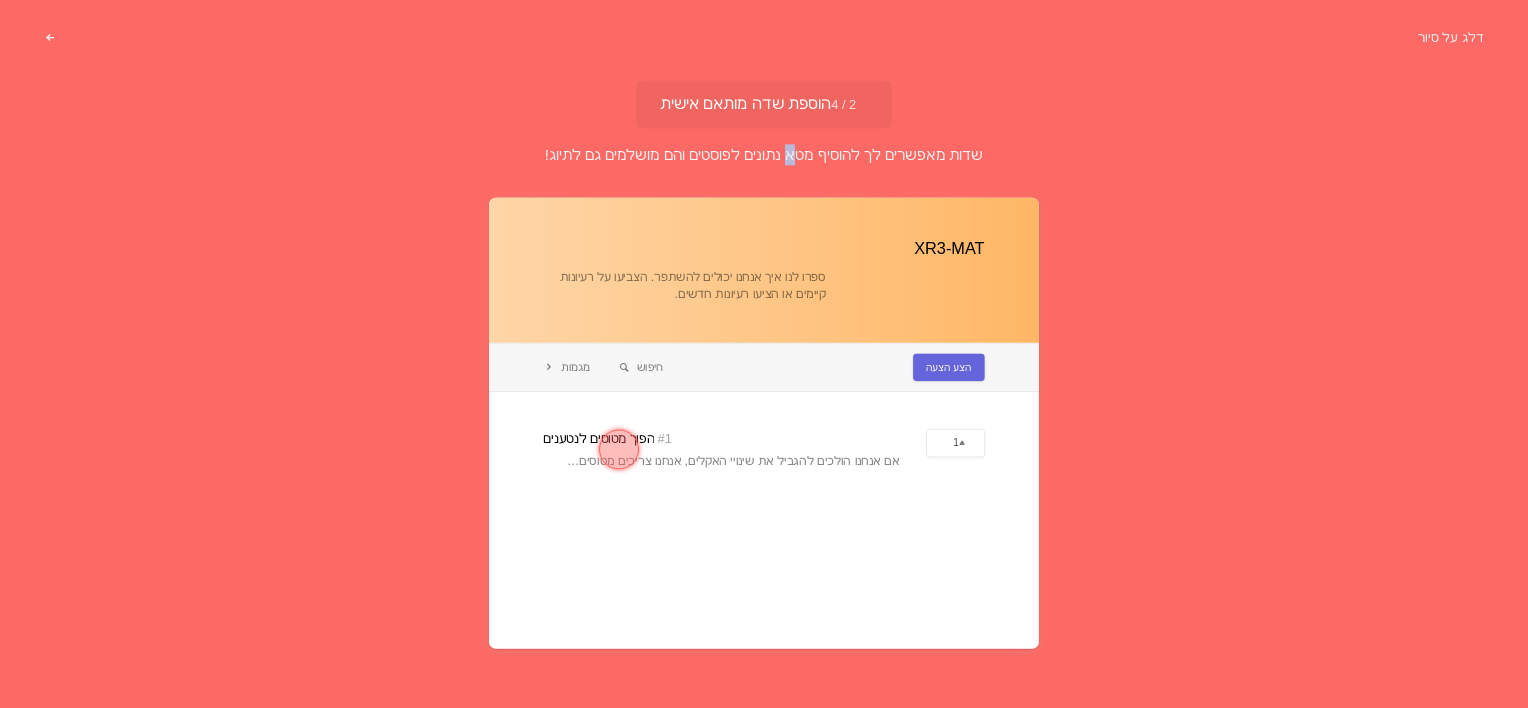 click on "2 / 4 הוספת שדה מותאם אישית הוספת שדה מותאם אישית שדות מאפשרים לך להוסיף מטא נתונים לפוסטים והם מושלמים גם לתיוג! XR3-MAT ספרו לנו איך אנחנו יכולים להשתפר. הצביעו על רעיונות קיימים או הציעו רעיונות חדשים. מגמות חיפוש הצע הצעה הפוך מטוסים לנטענים # 1 אם אנחנו הולכים להגביל את שינויי האקלים, אנחנו צריכים מטוסים חשמליים. 1" at bounding box center (764, 398) 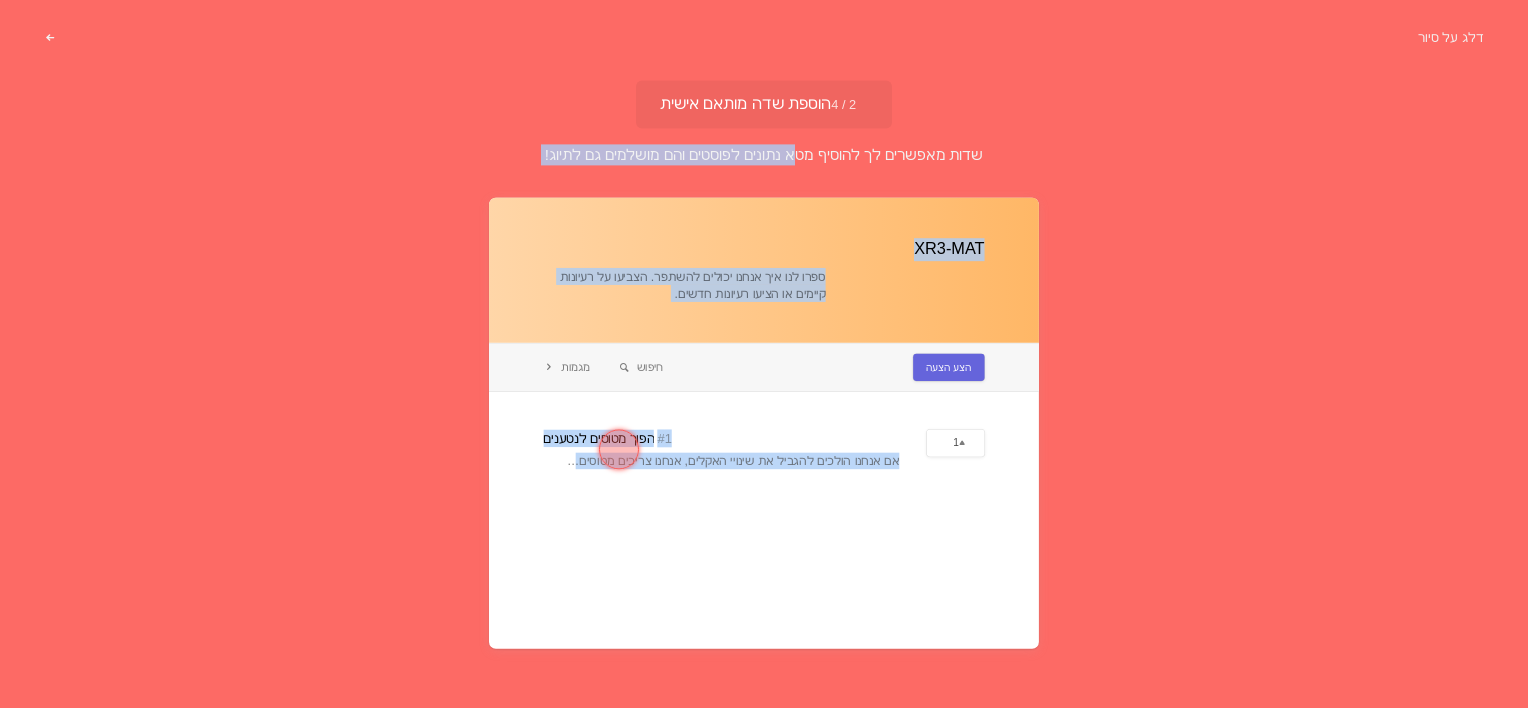 click at bounding box center (764, 422) 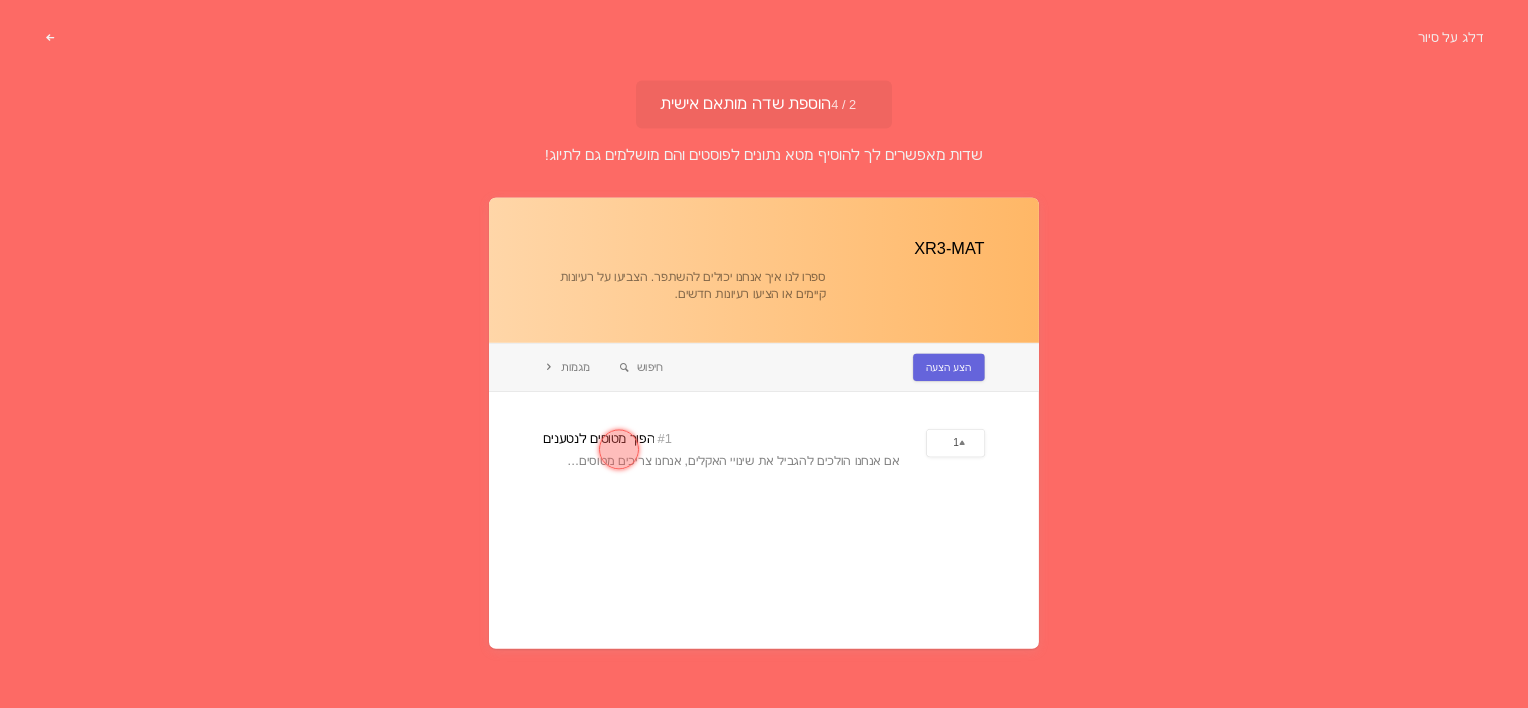 click at bounding box center (619, 449) 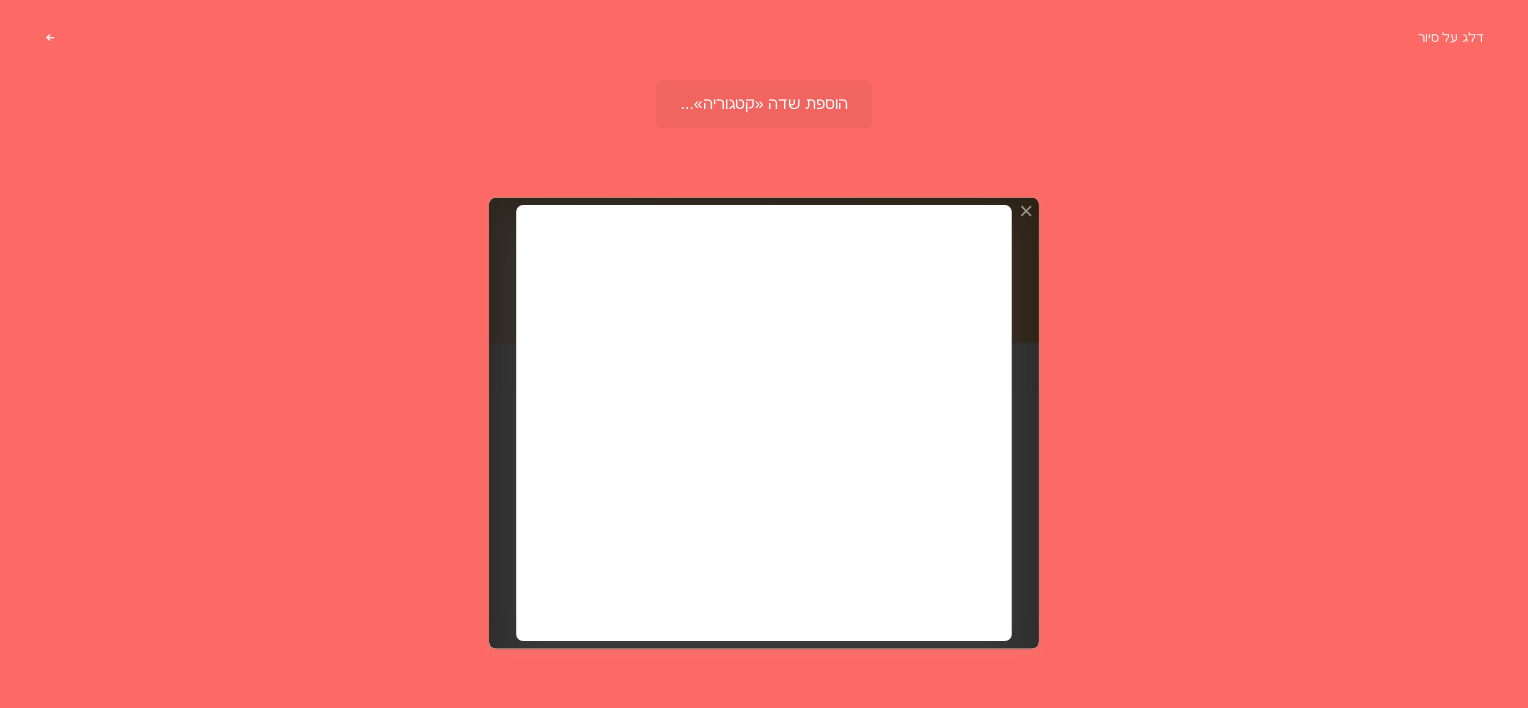 click at bounding box center [764, 422] 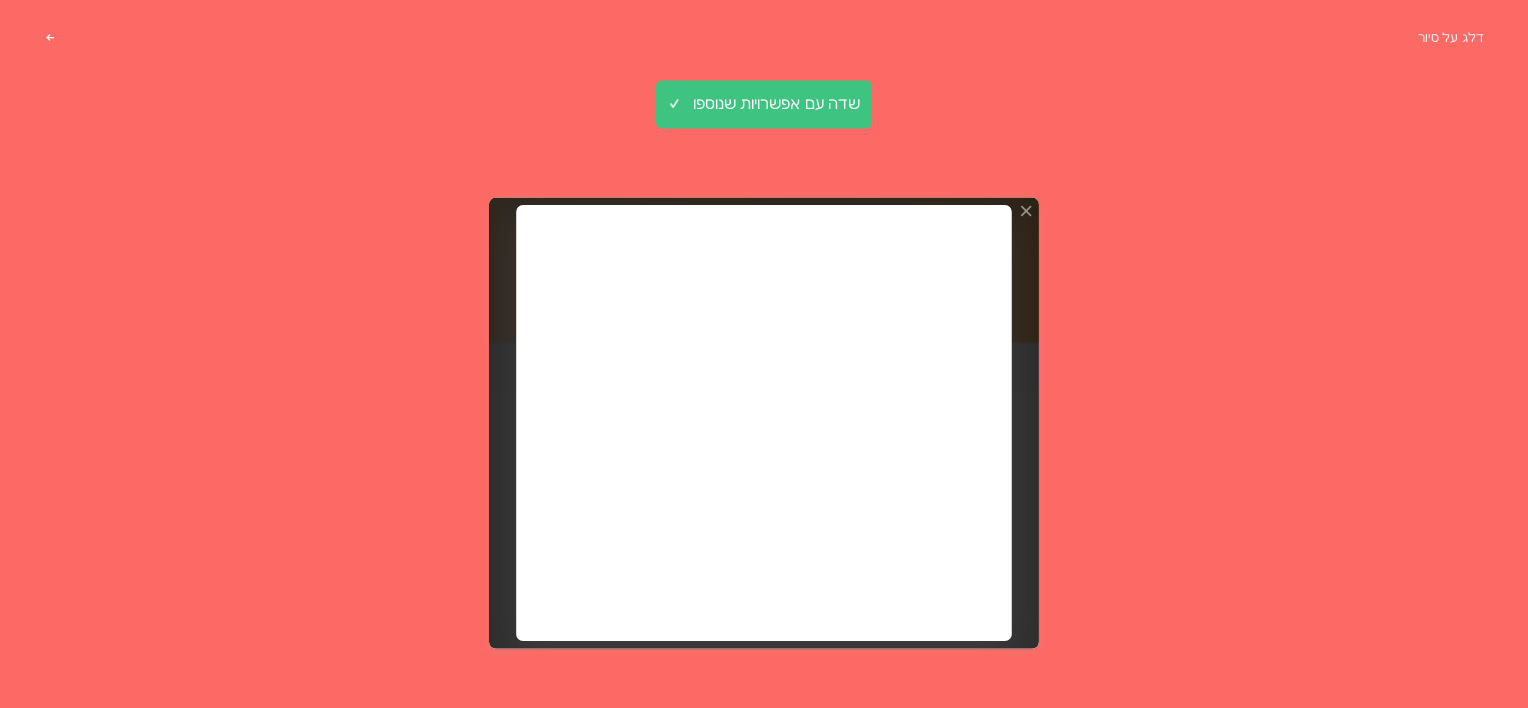 click at bounding box center [764, 422] 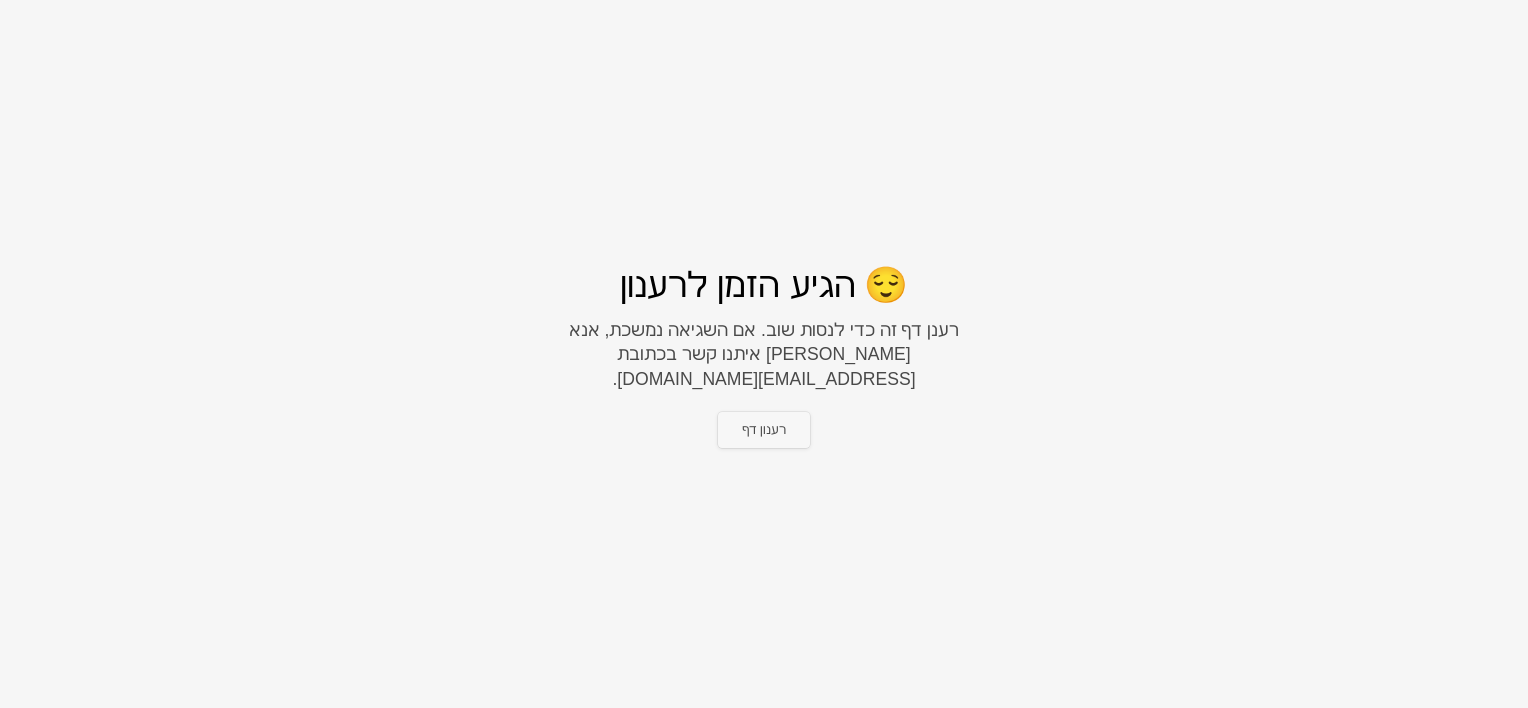click on "רענון דף" at bounding box center [764, 430] 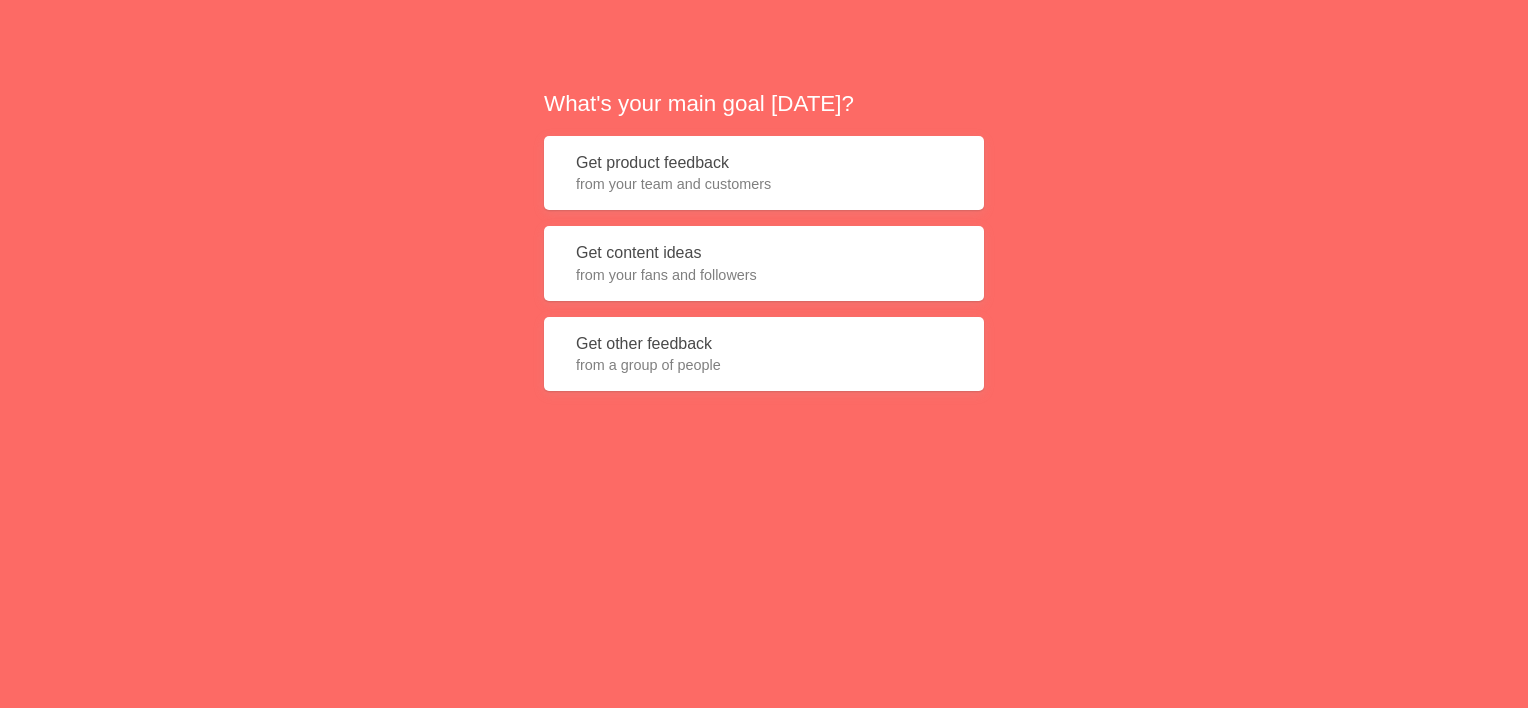 scroll, scrollTop: 0, scrollLeft: 0, axis: both 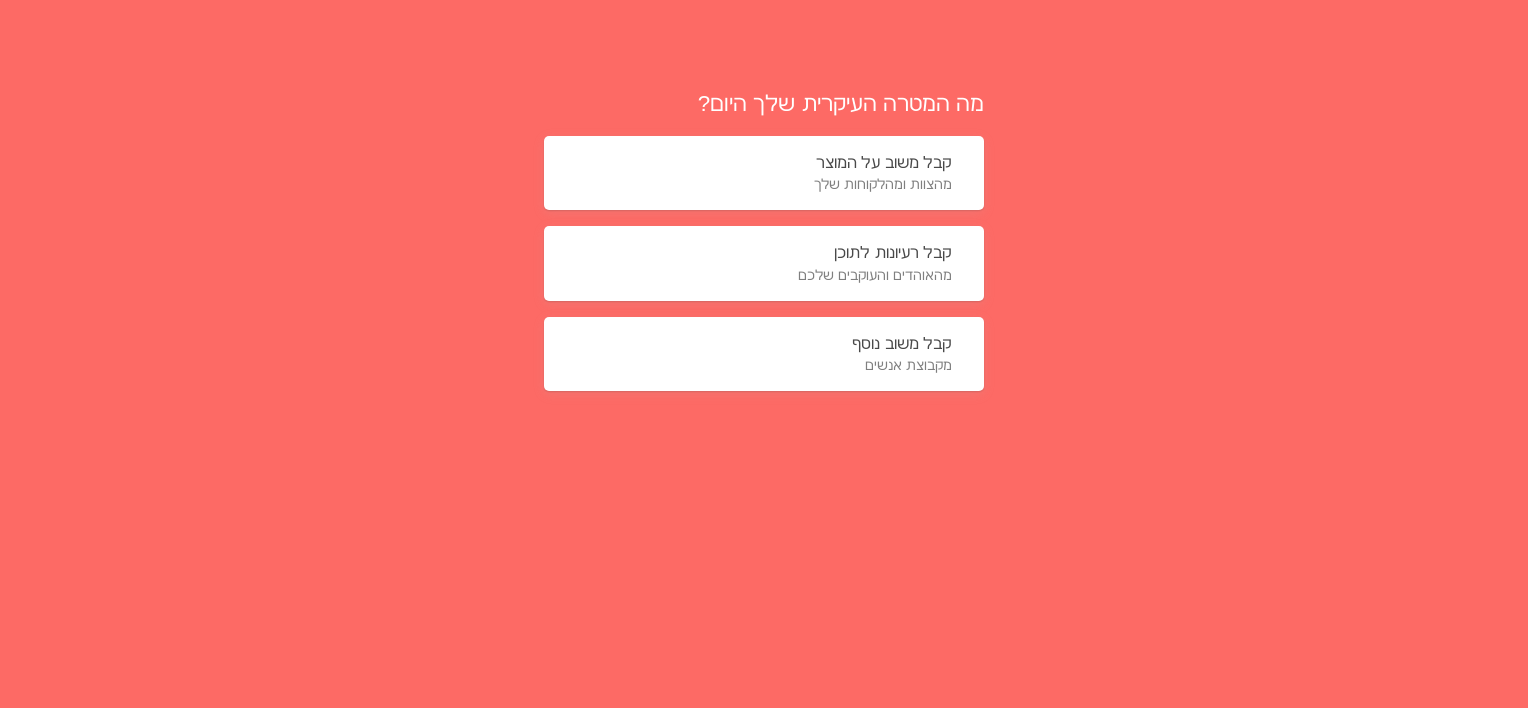 click on "קבל רעיונות לתוכן מהאוהדים והעוקבים שלכם" at bounding box center [764, 263] 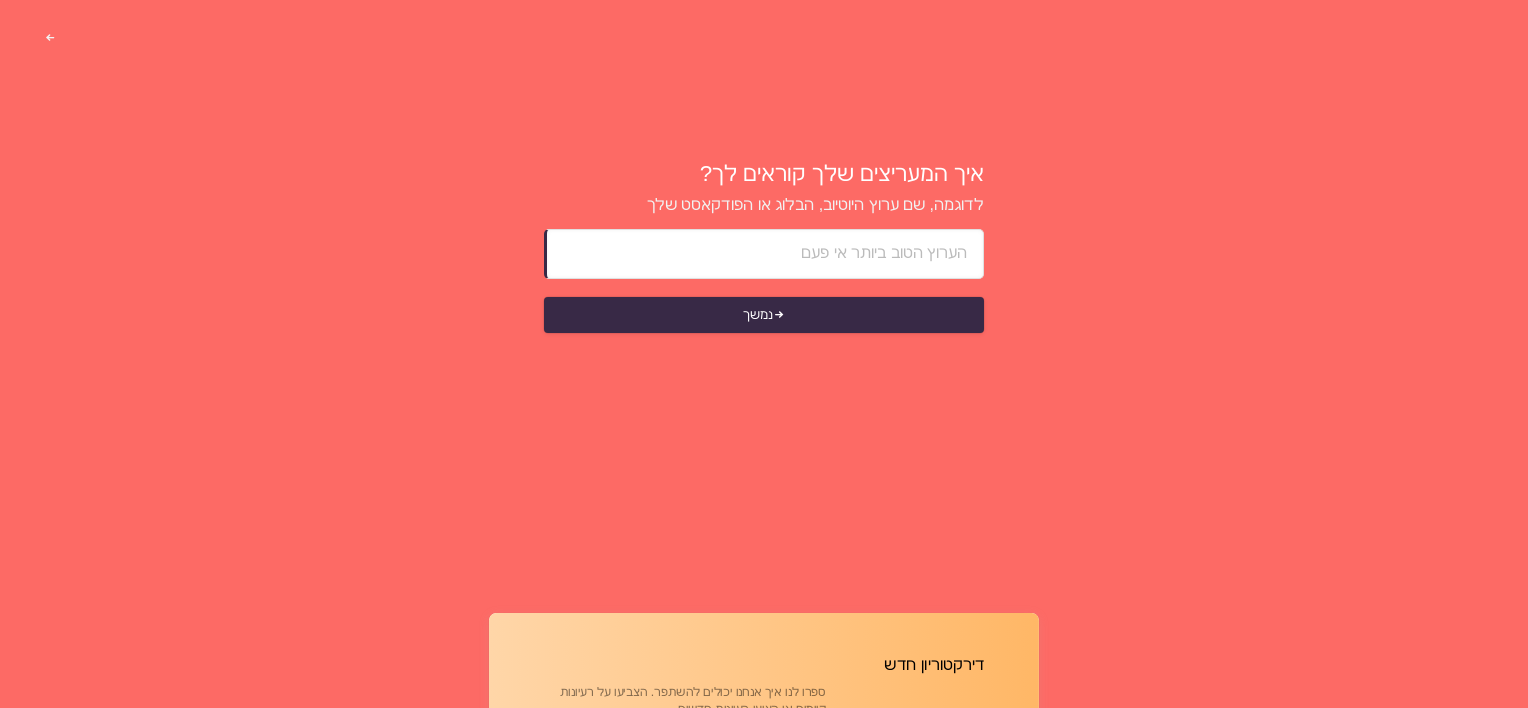 click at bounding box center (765, 254) 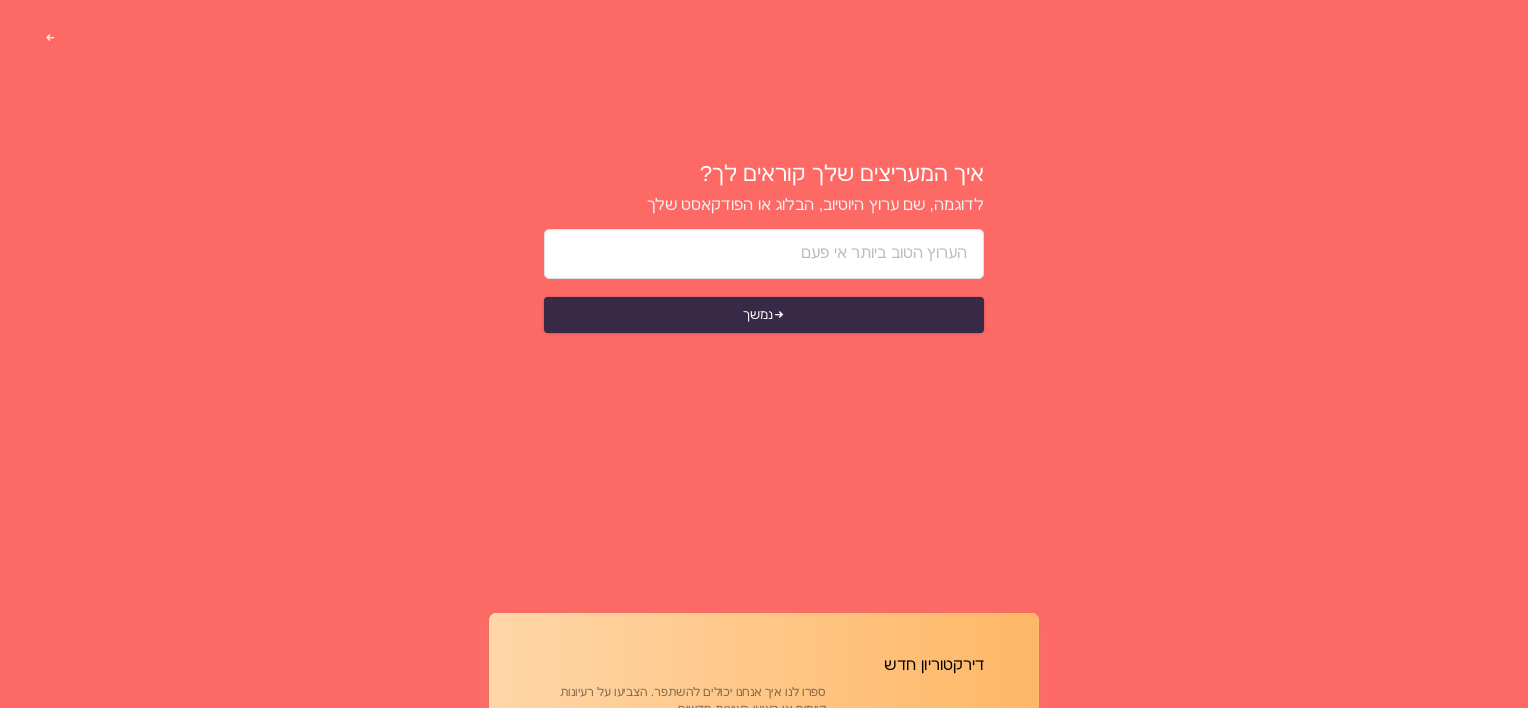 click at bounding box center (764, 838) 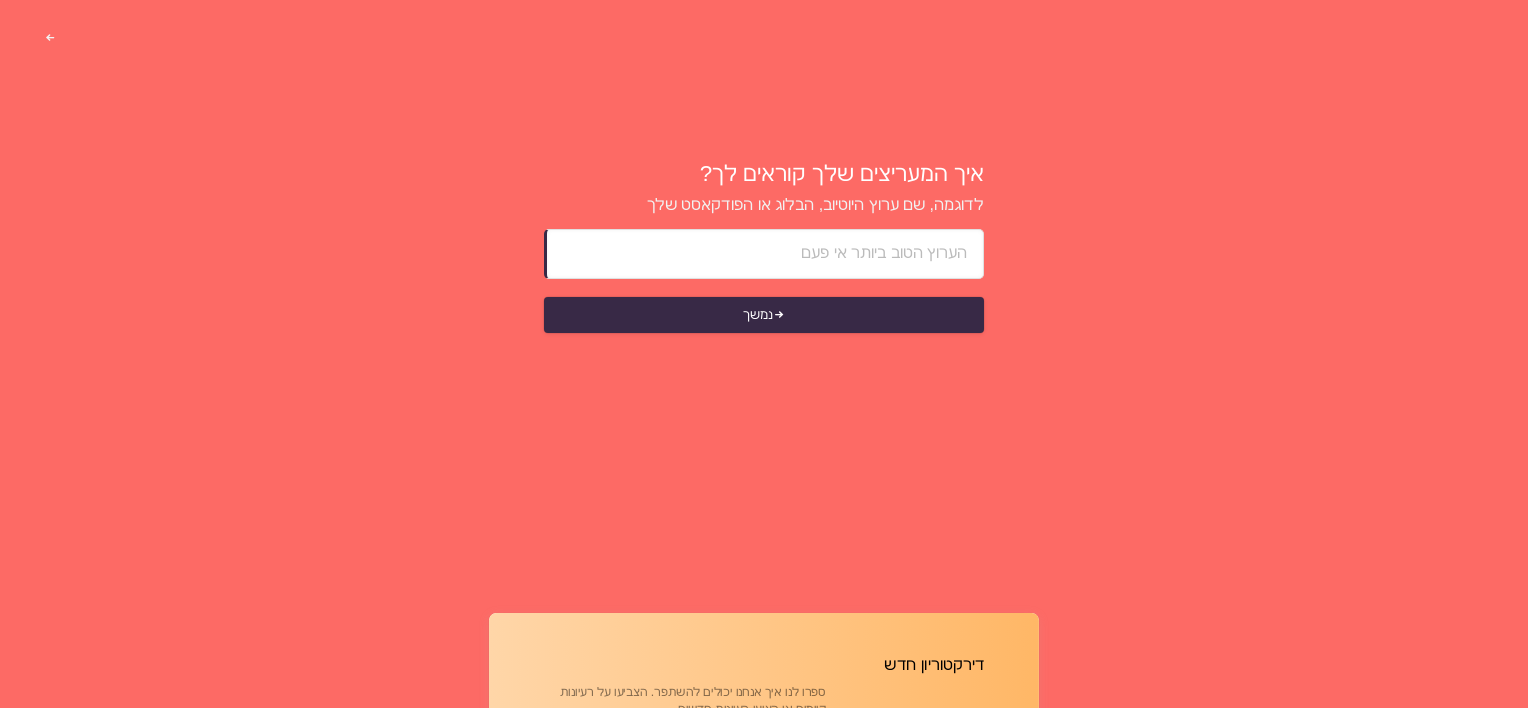 click at bounding box center (765, 254) 